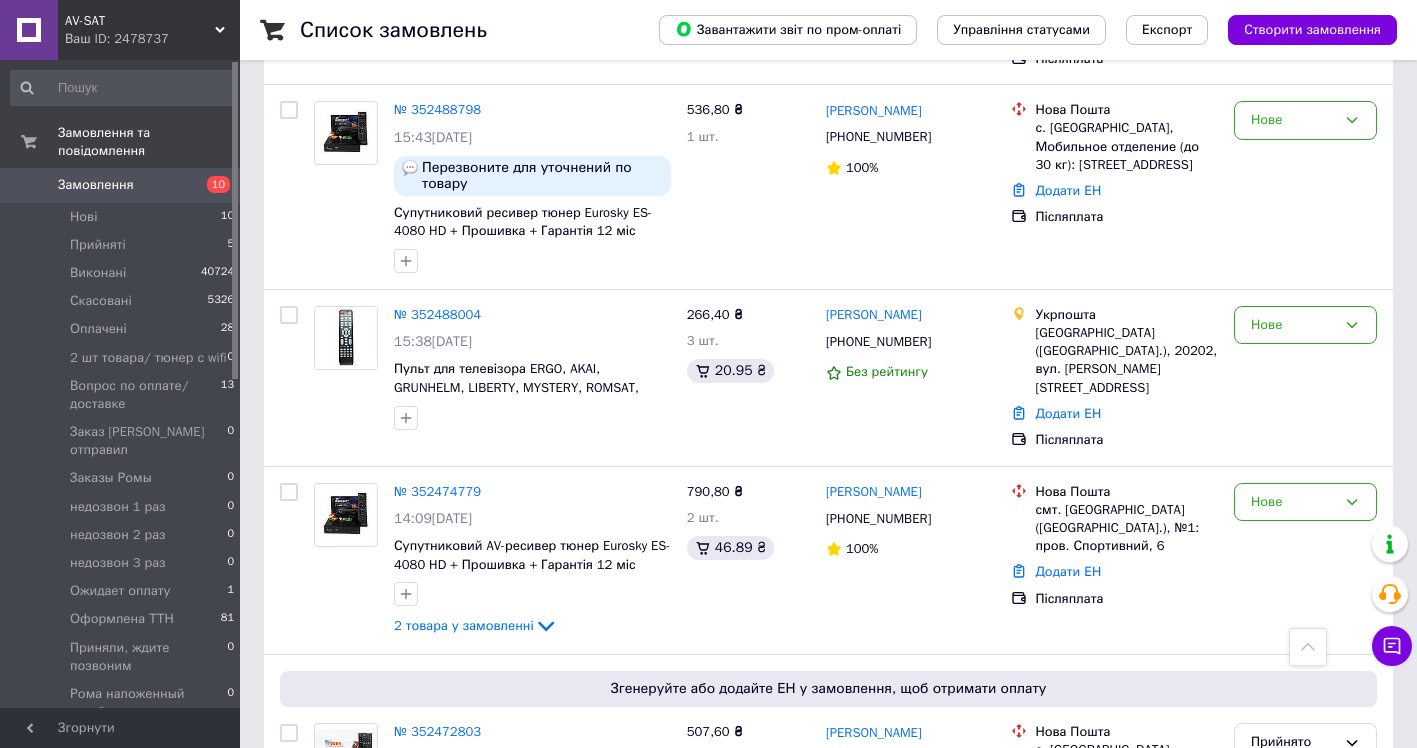 scroll, scrollTop: 2000, scrollLeft: 0, axis: vertical 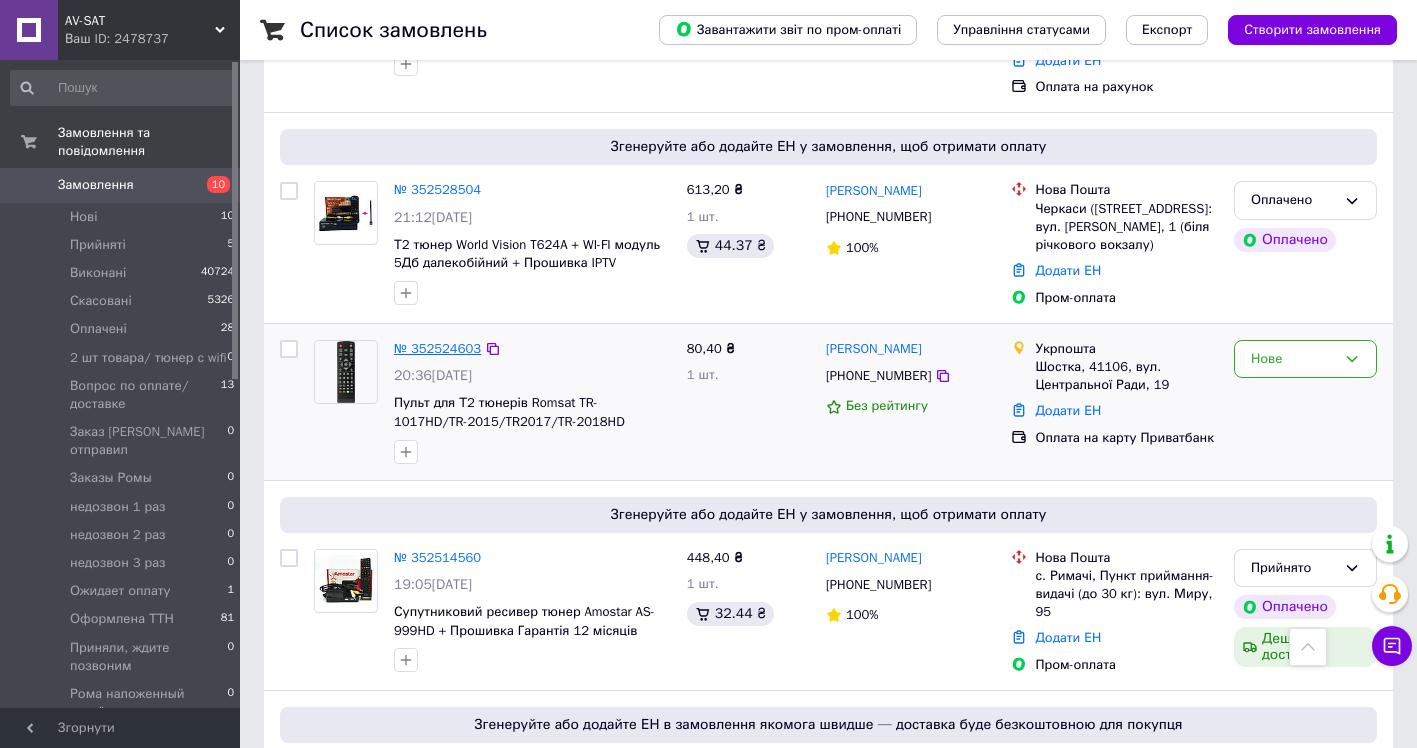 click on "№ 352524603" at bounding box center (437, 348) 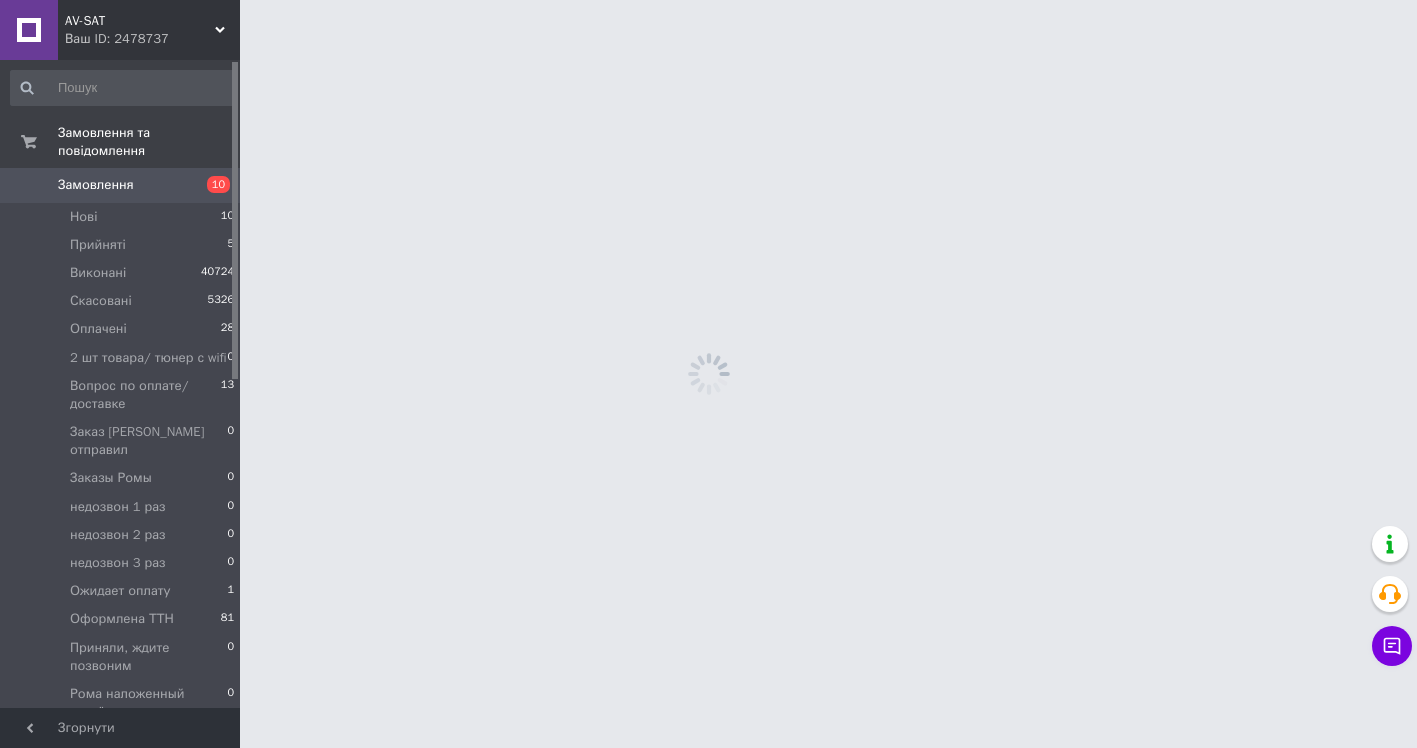 scroll, scrollTop: 0, scrollLeft: 0, axis: both 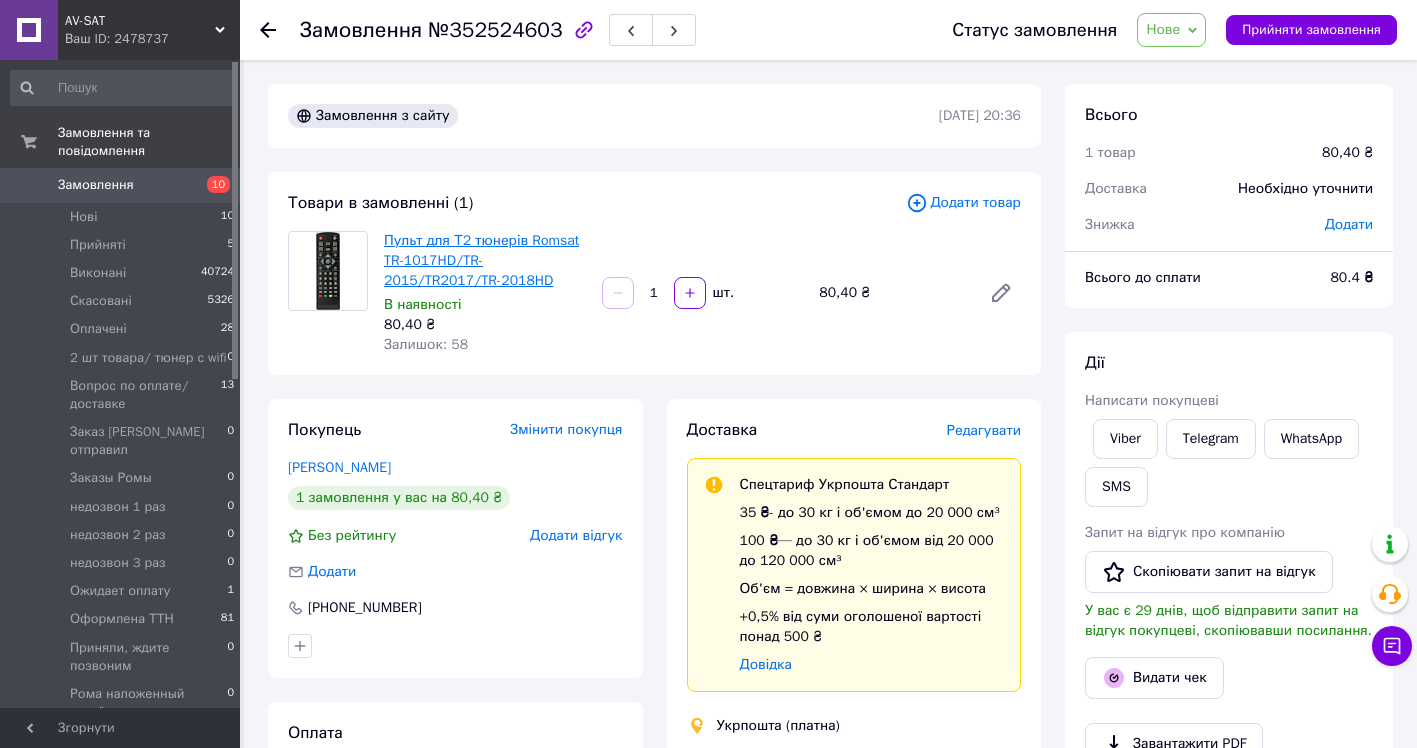 click on "Пульт для Т2 тюнерів Romsat TR-1017HD/TR-2015/TR2017/TR-2018HD" at bounding box center (481, 260) 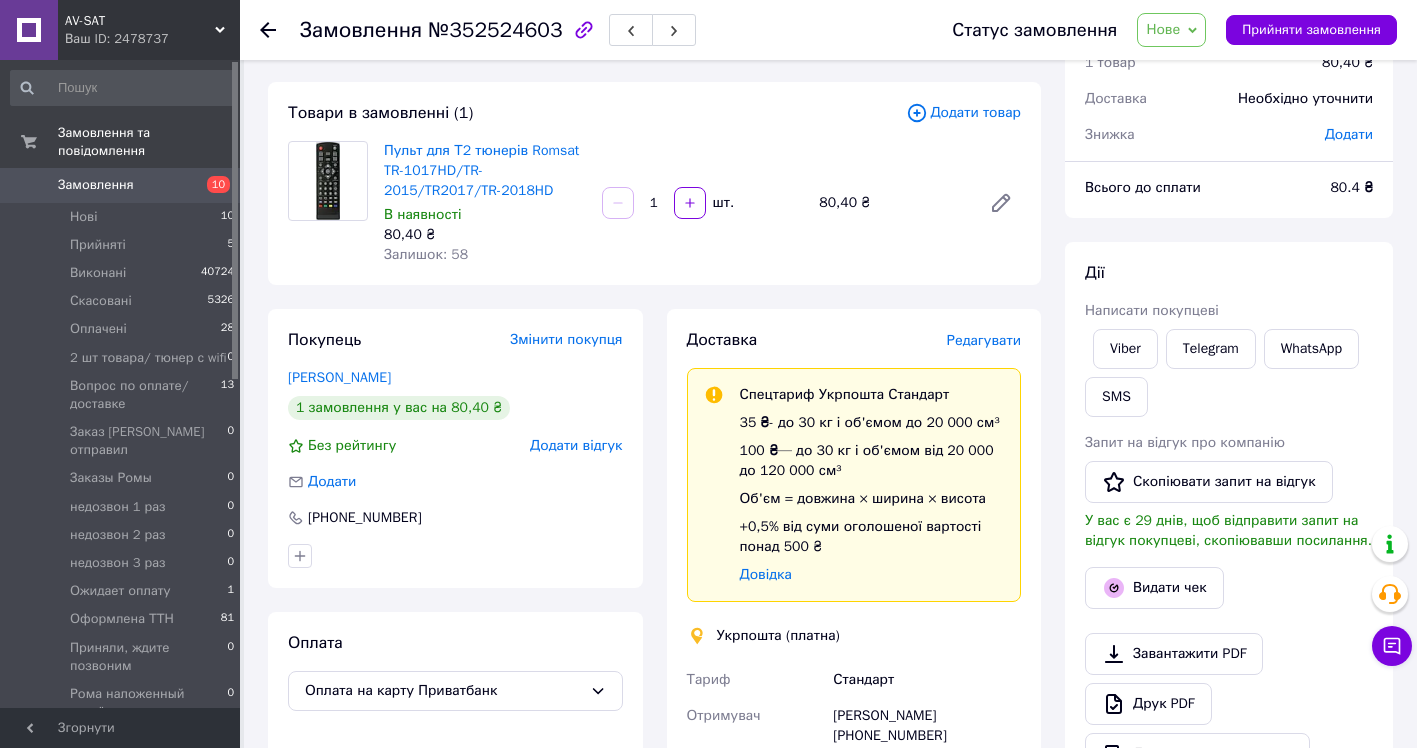 scroll, scrollTop: 0, scrollLeft: 0, axis: both 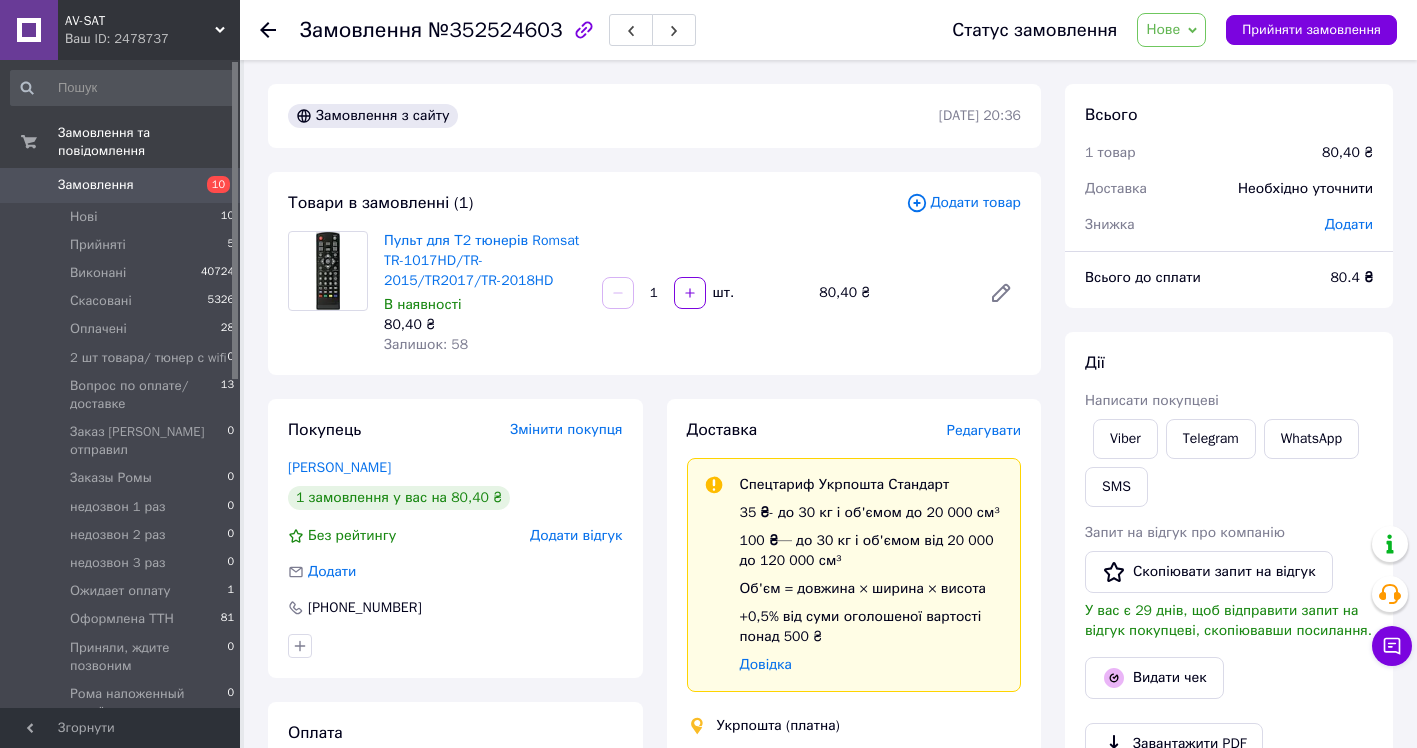 click 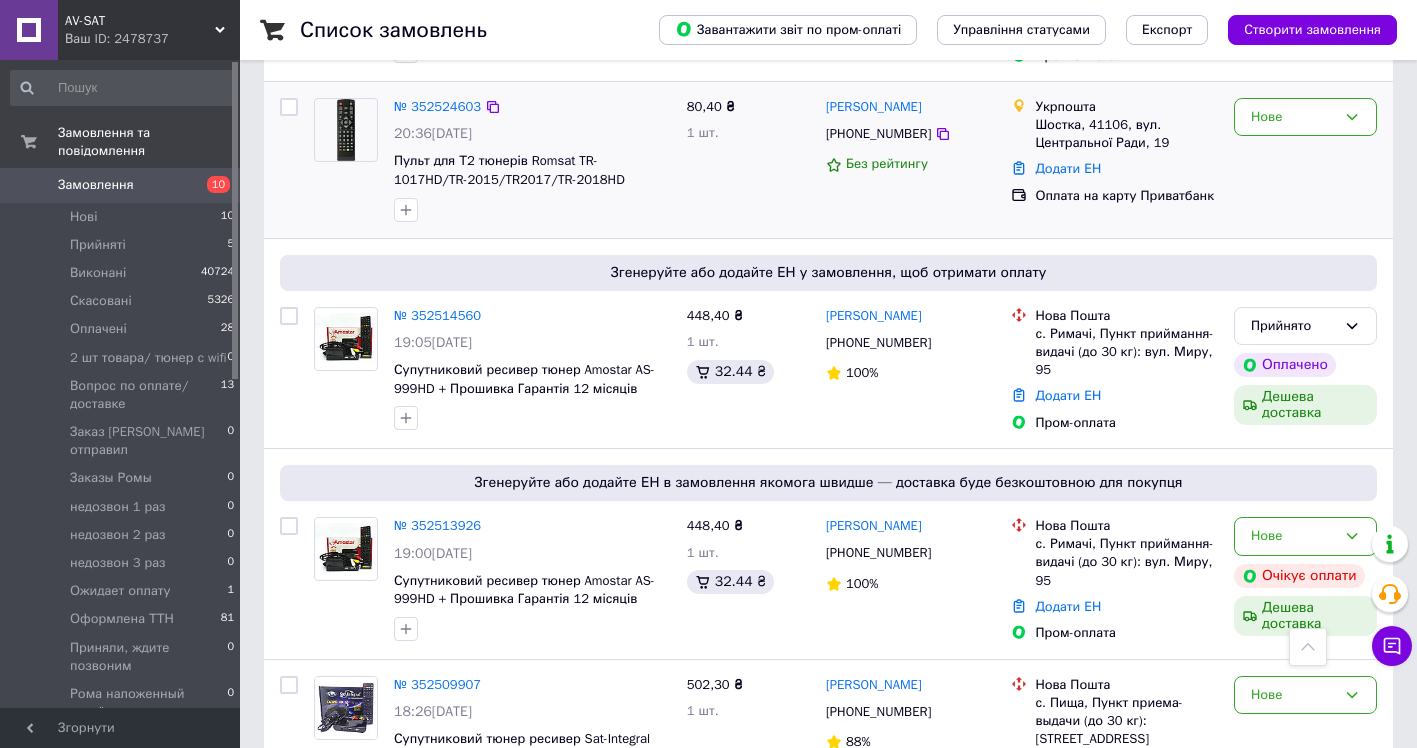 scroll, scrollTop: 1000, scrollLeft: 0, axis: vertical 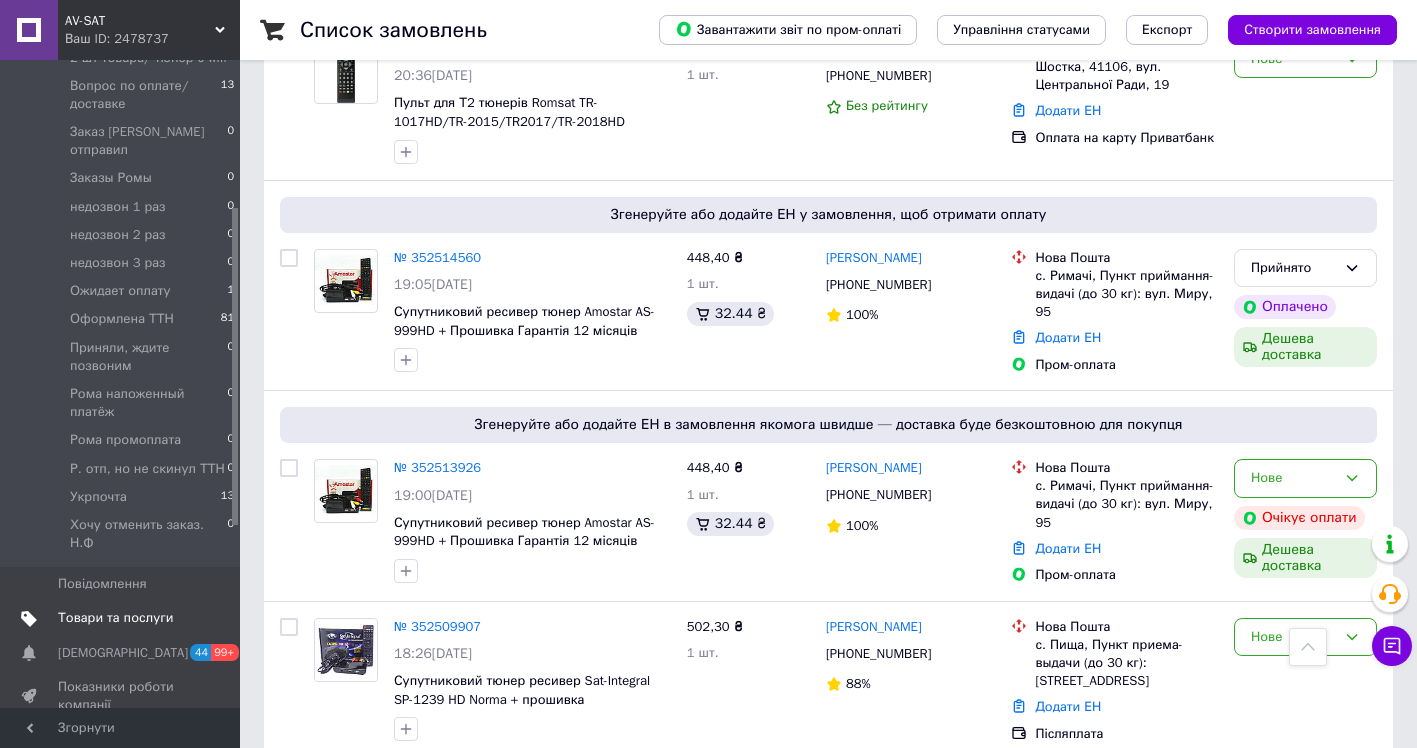 click on "Товари та послуги" at bounding box center [115, 618] 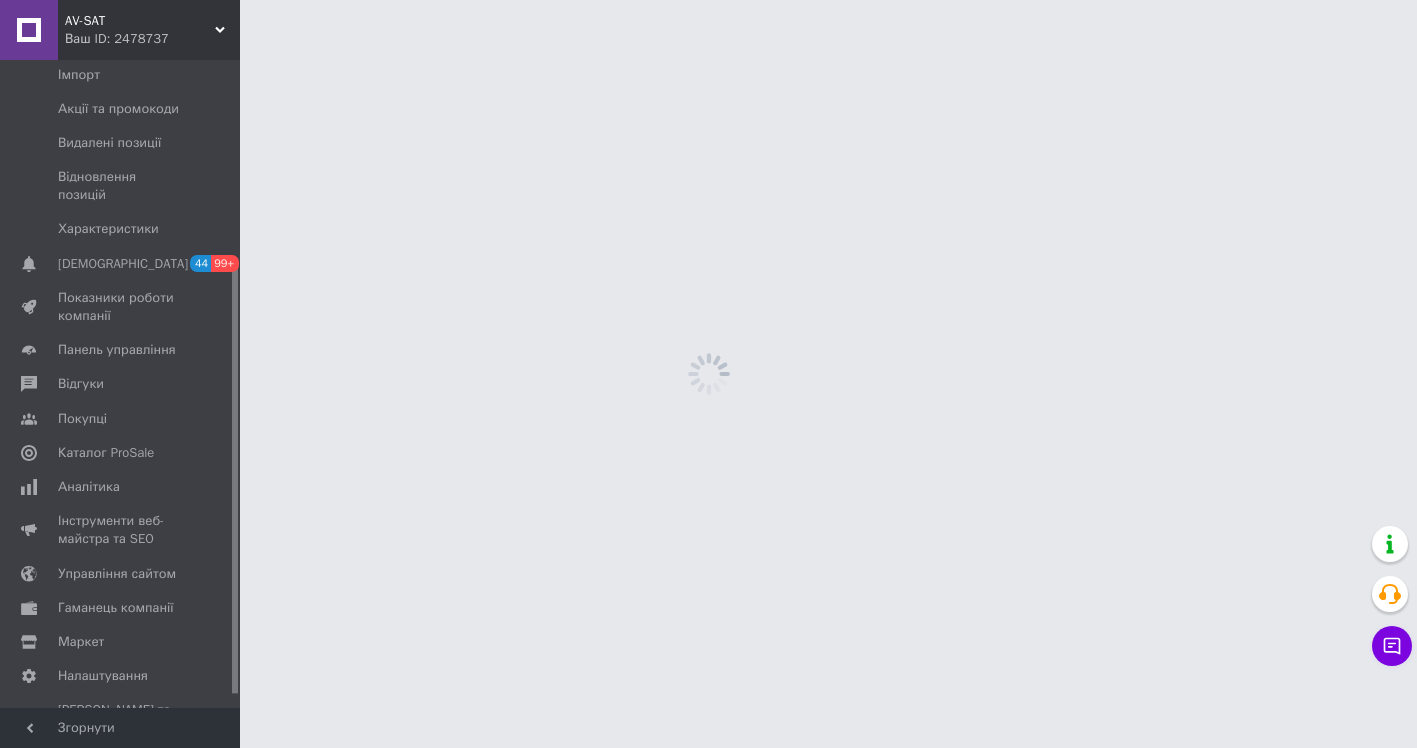 scroll, scrollTop: 0, scrollLeft: 0, axis: both 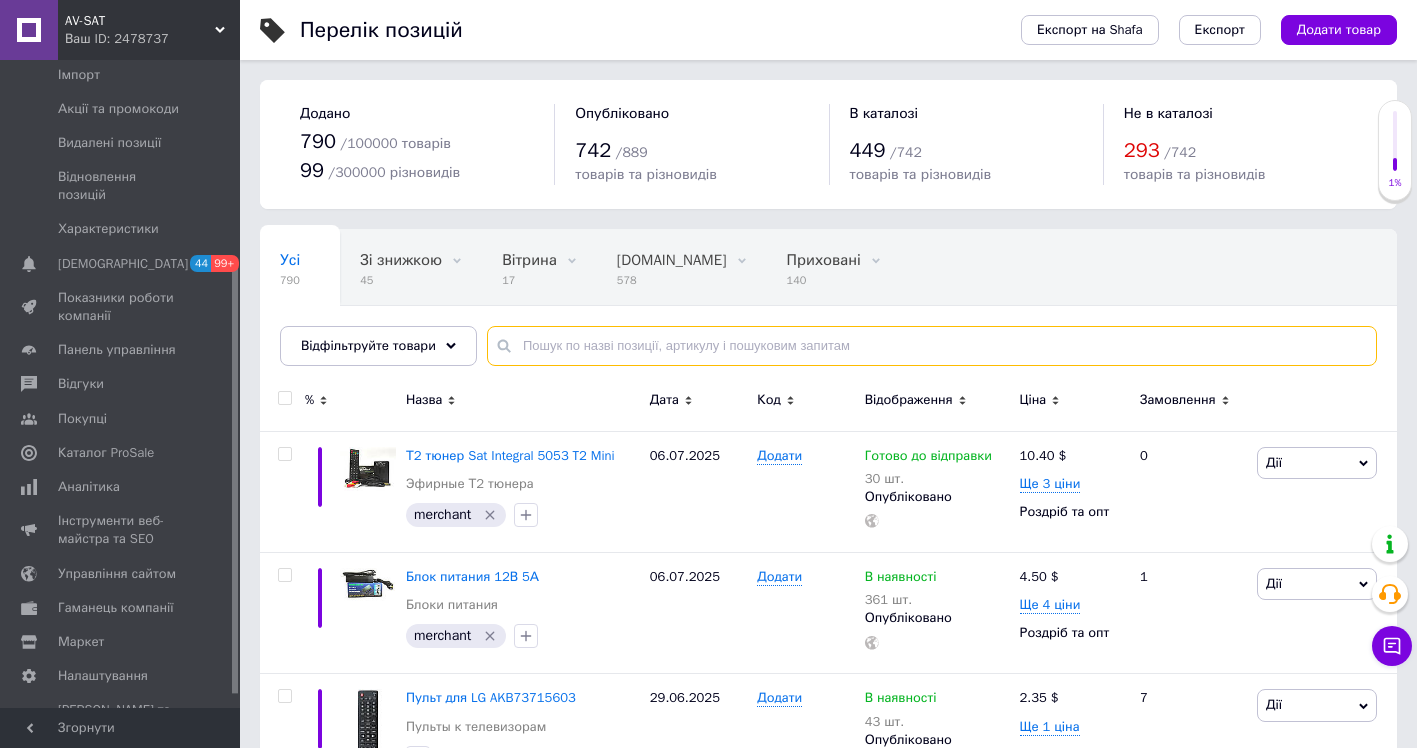 click at bounding box center (932, 346) 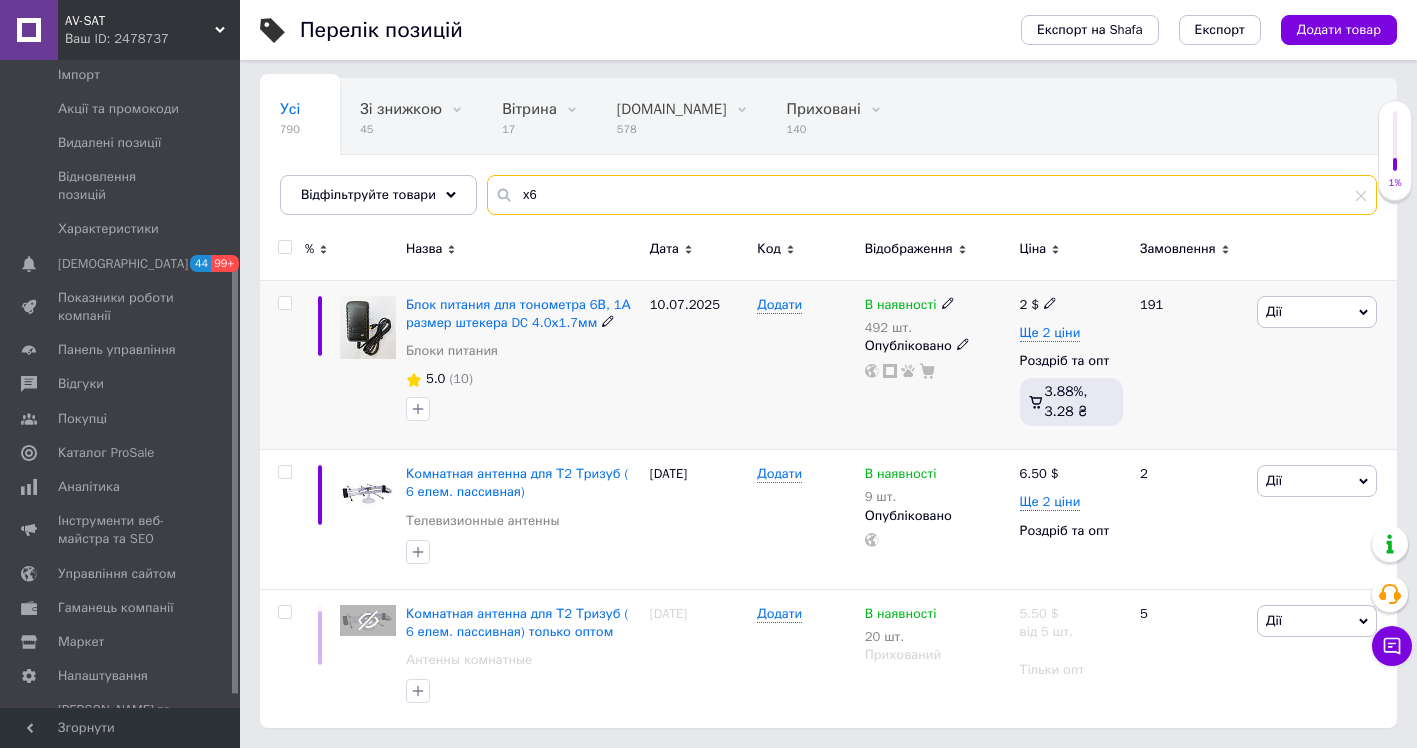 scroll, scrollTop: 0, scrollLeft: 0, axis: both 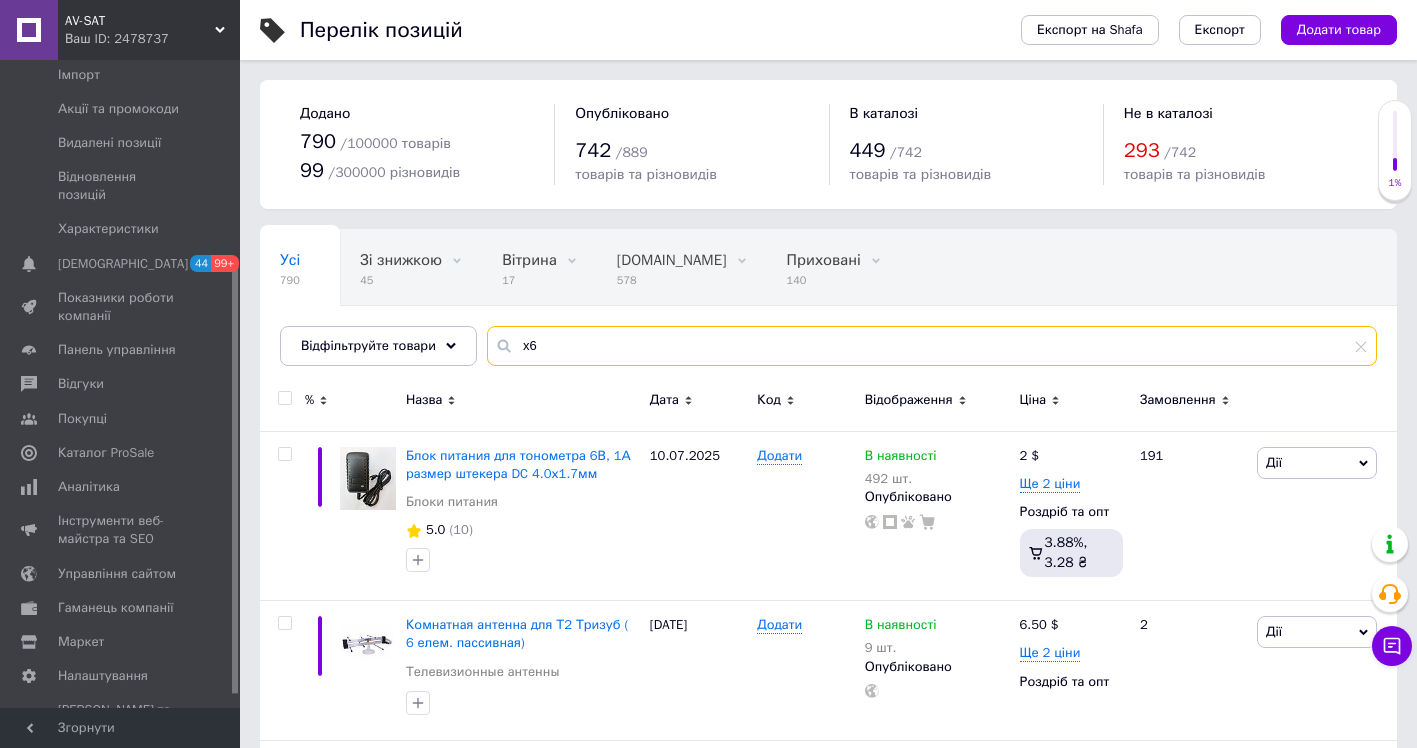 type on "х" 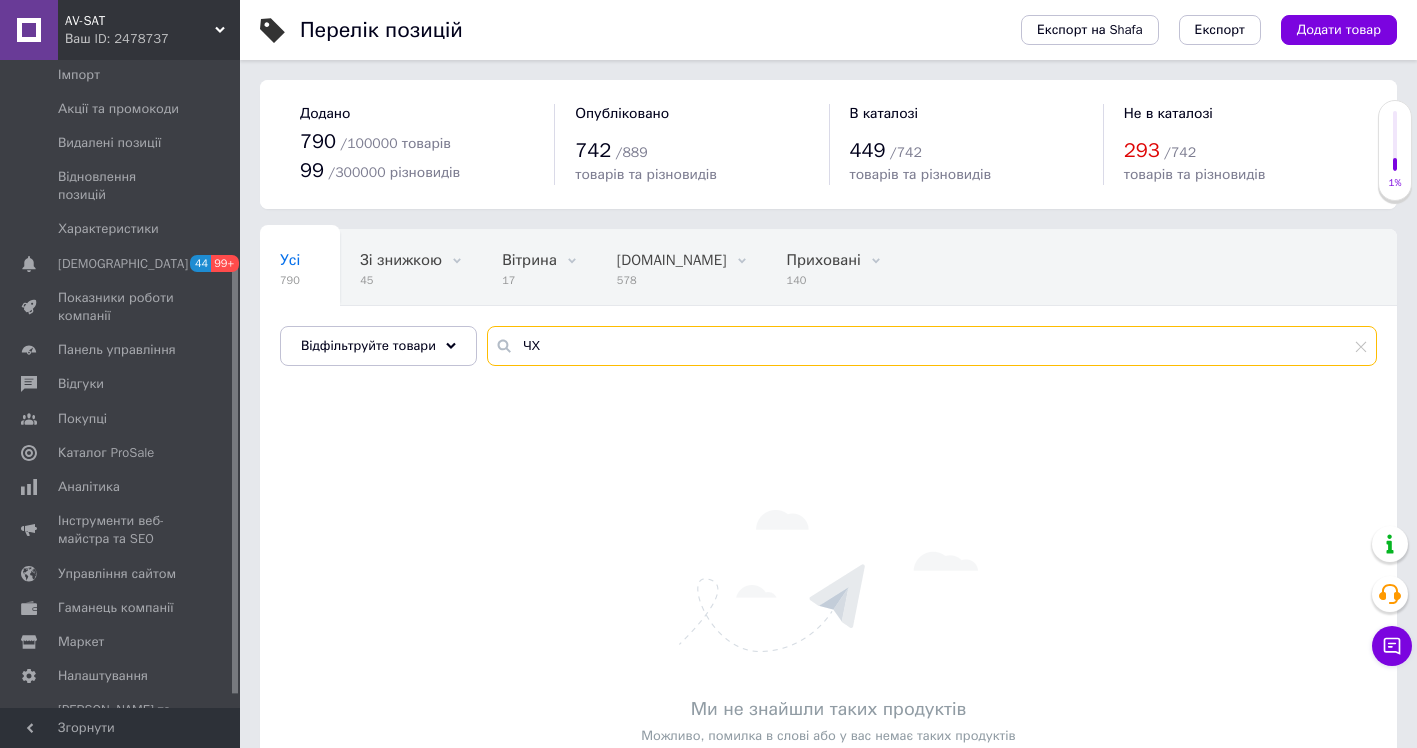 type on "Ч" 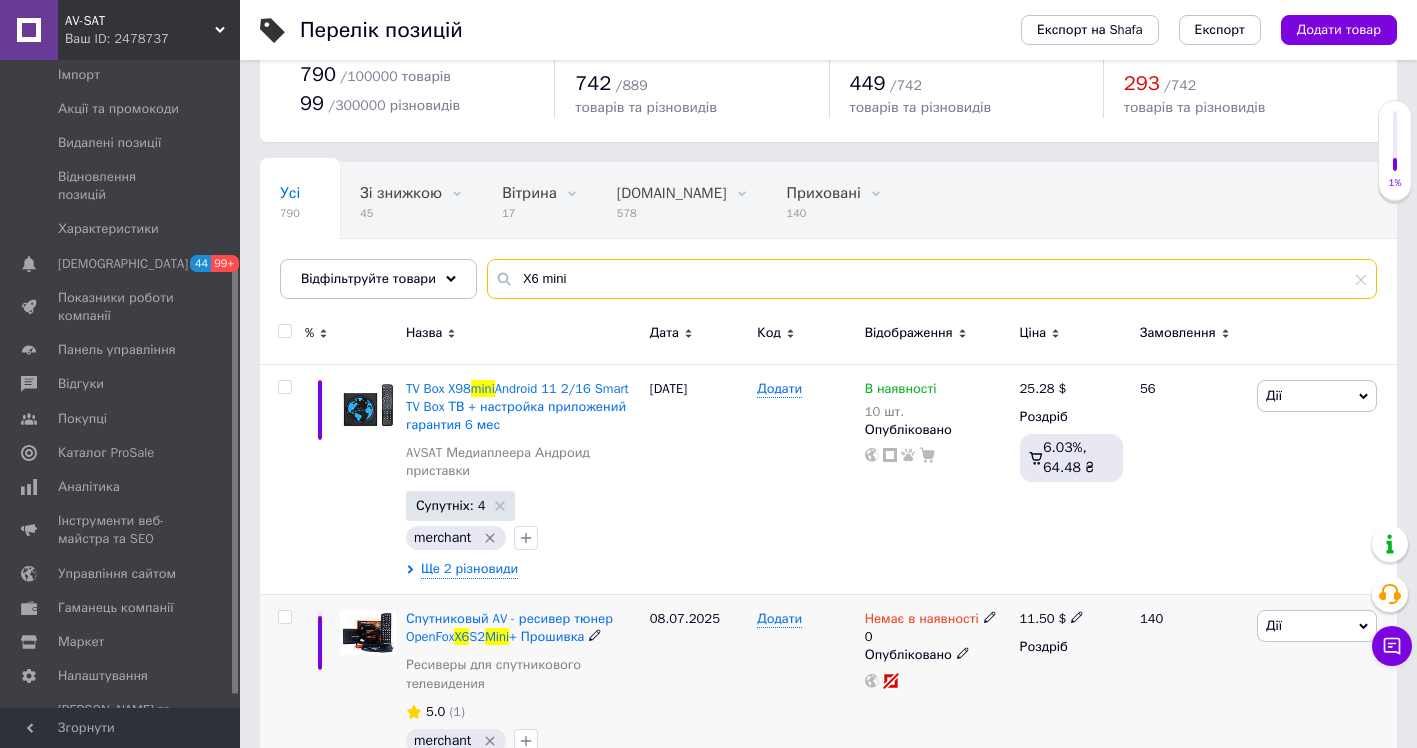 scroll, scrollTop: 117, scrollLeft: 0, axis: vertical 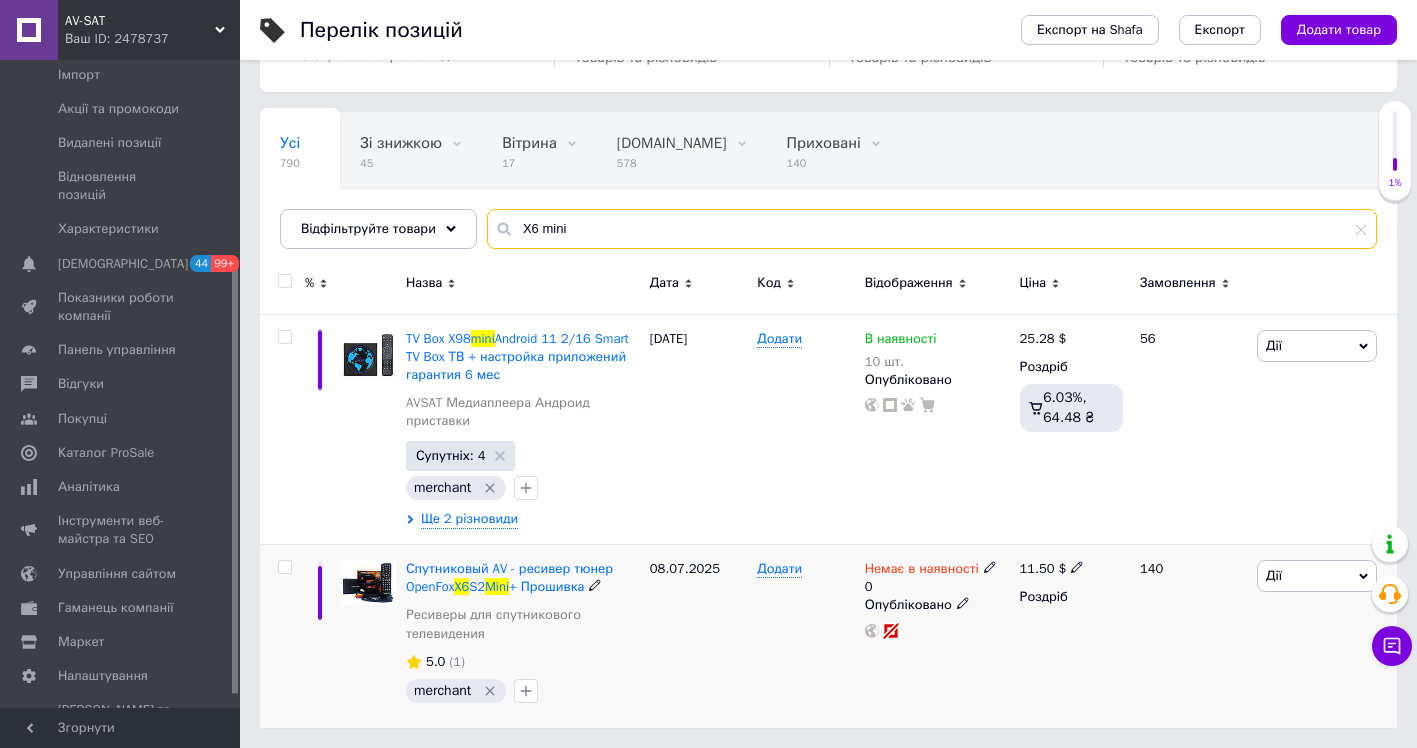type on "X6 mini" 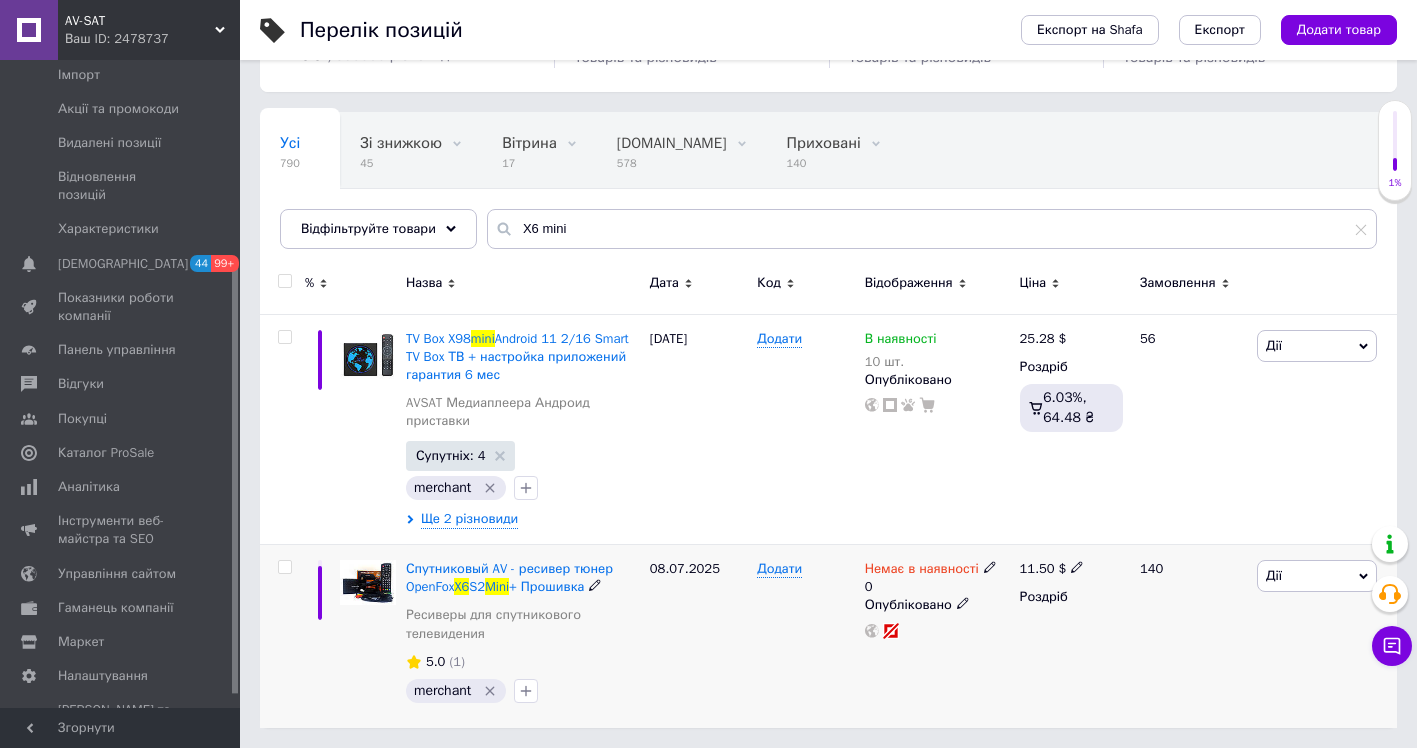 click 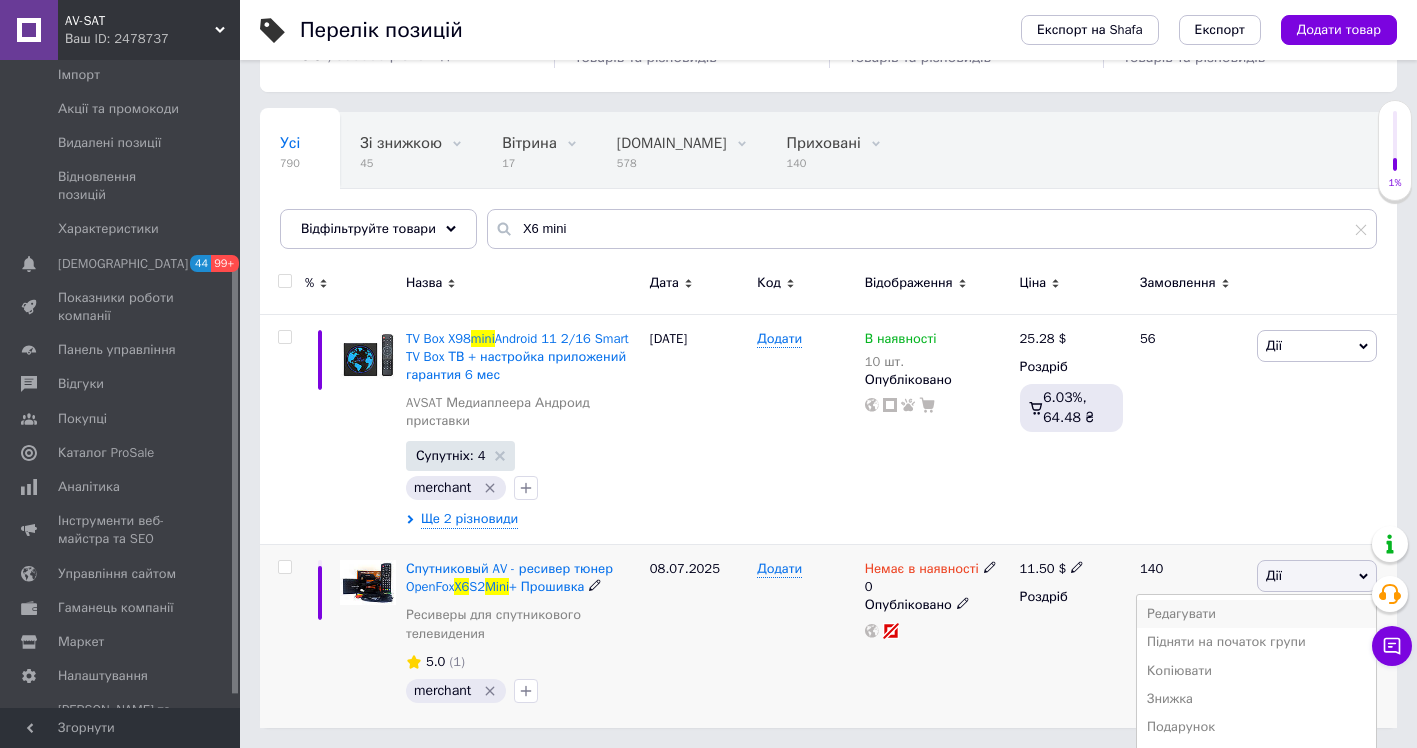 click on "Редагувати" at bounding box center [1256, 614] 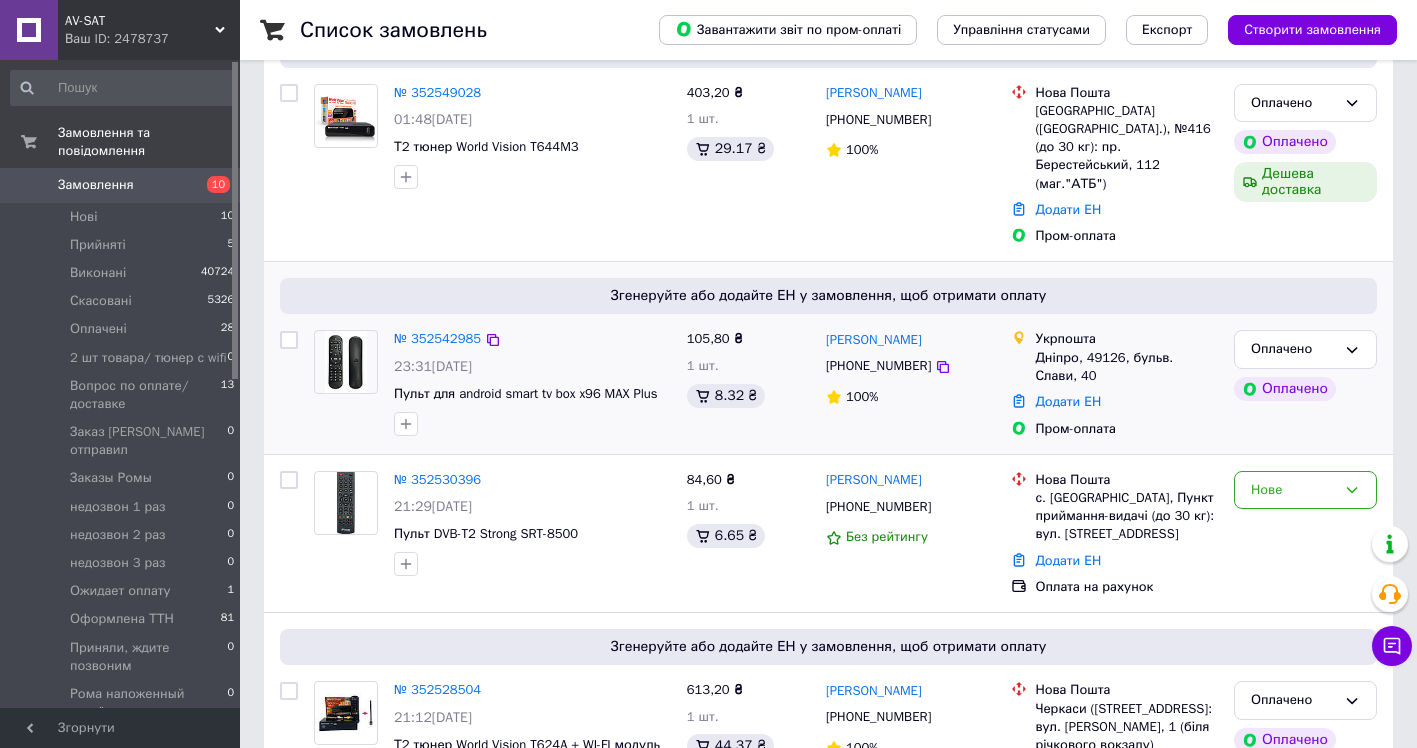 scroll, scrollTop: 300, scrollLeft: 0, axis: vertical 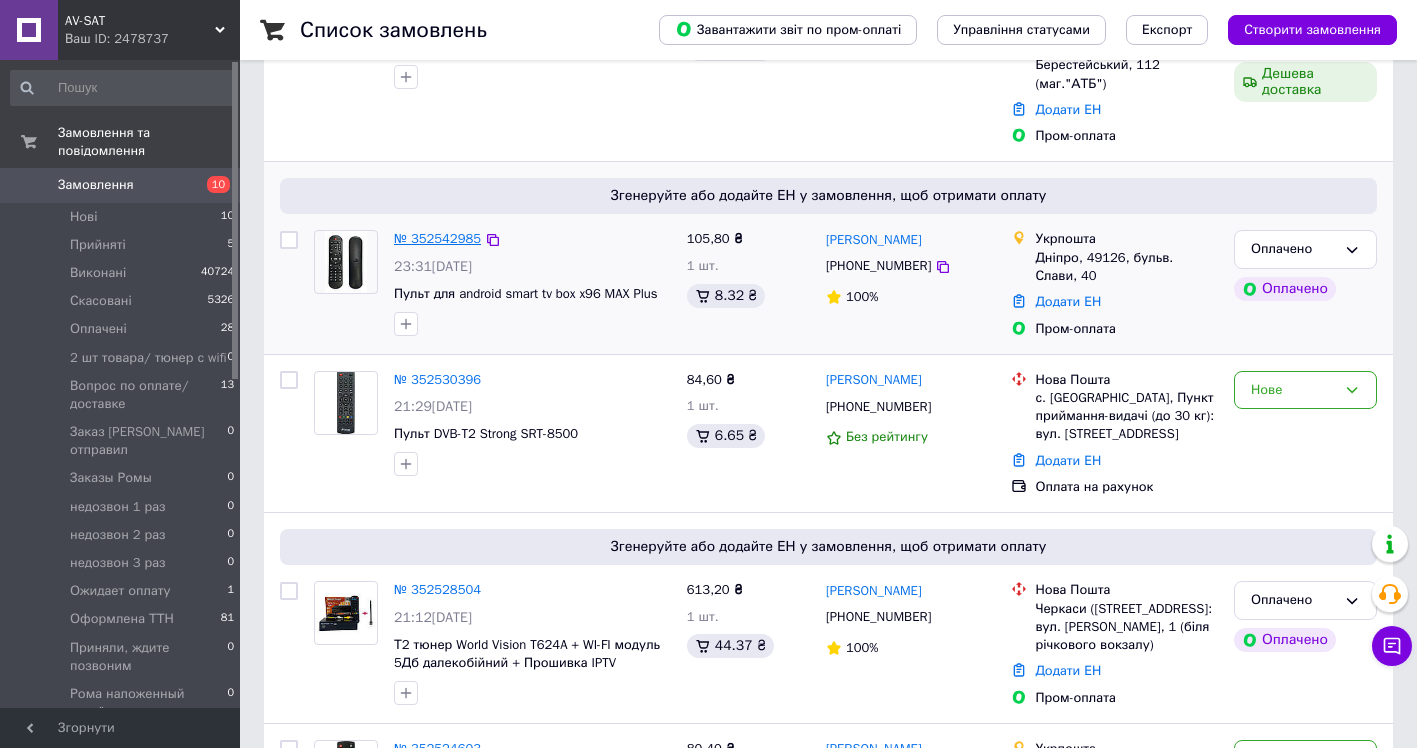 click on "№ 352542985" at bounding box center (437, 238) 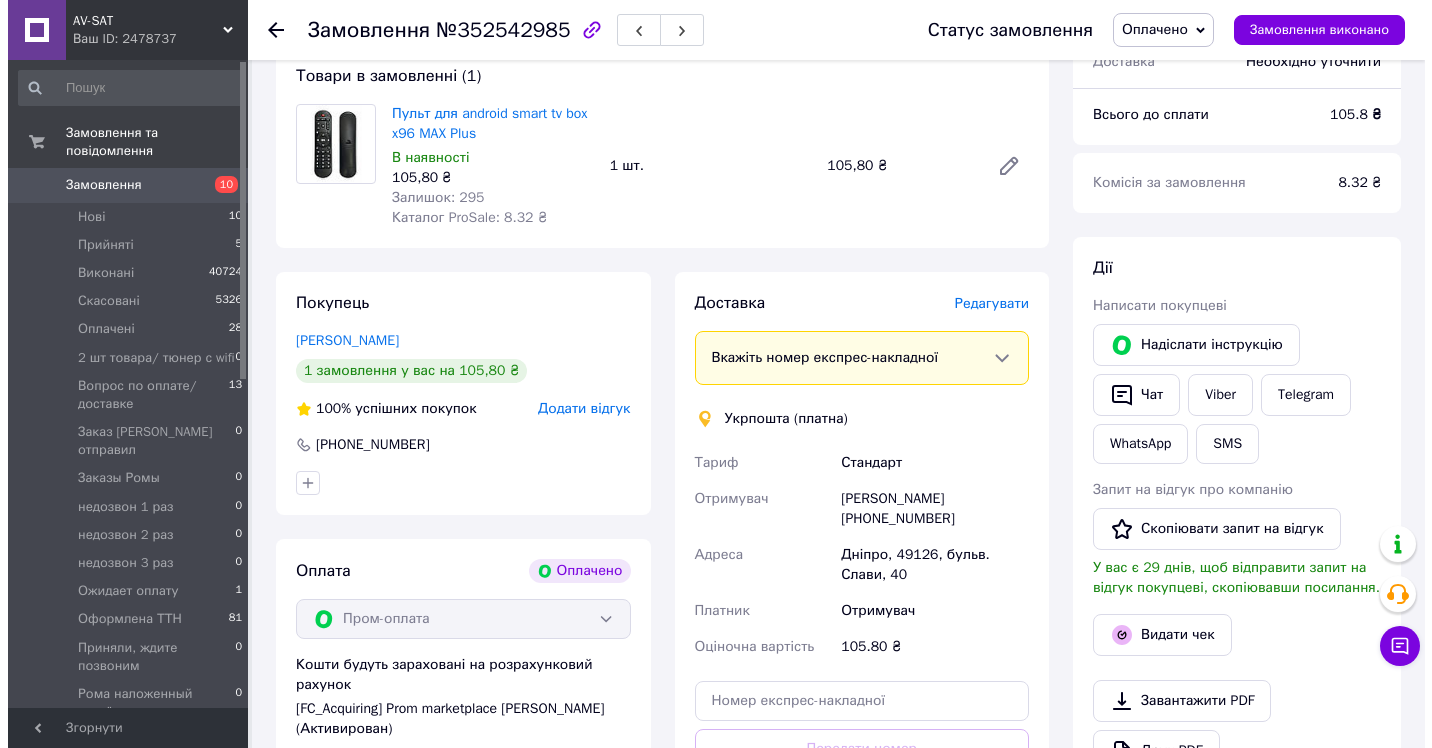 scroll, scrollTop: 600, scrollLeft: 0, axis: vertical 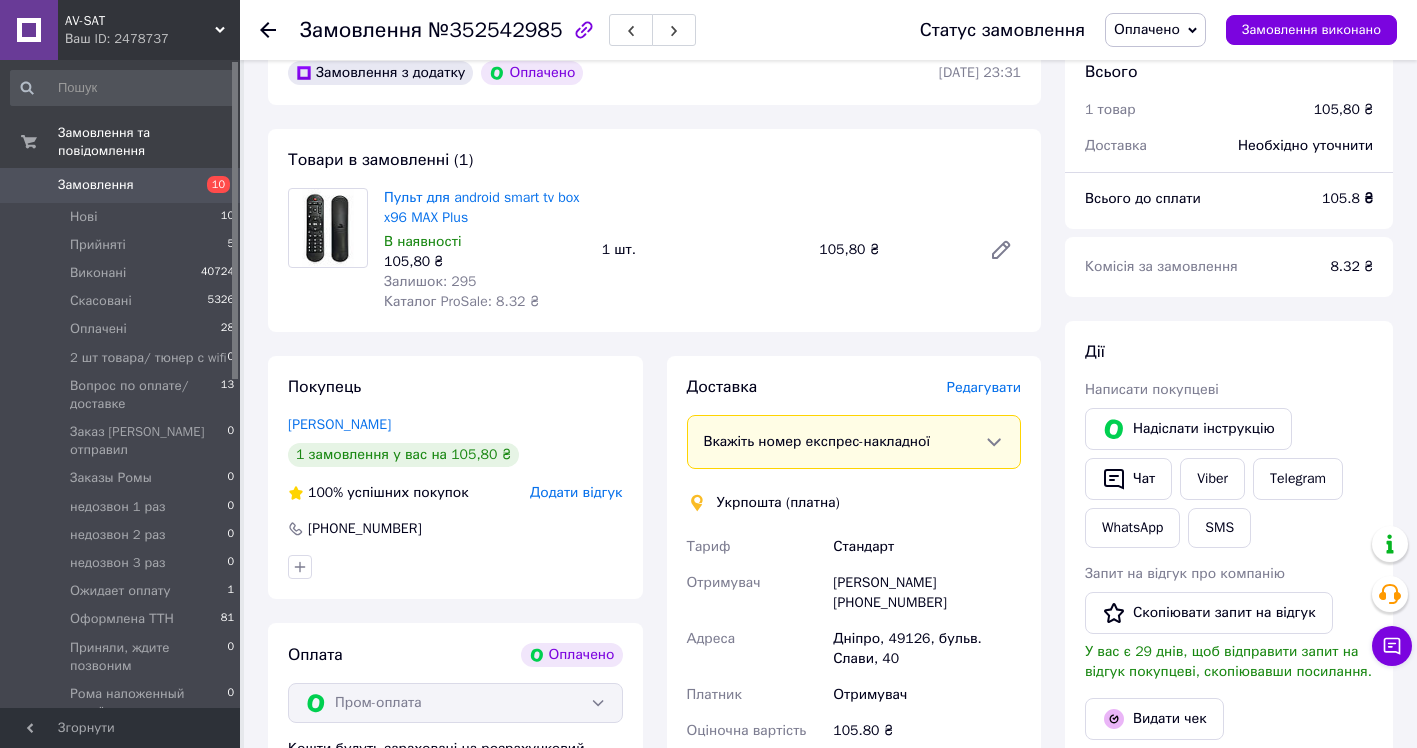 click on "Редагувати" at bounding box center (984, 387) 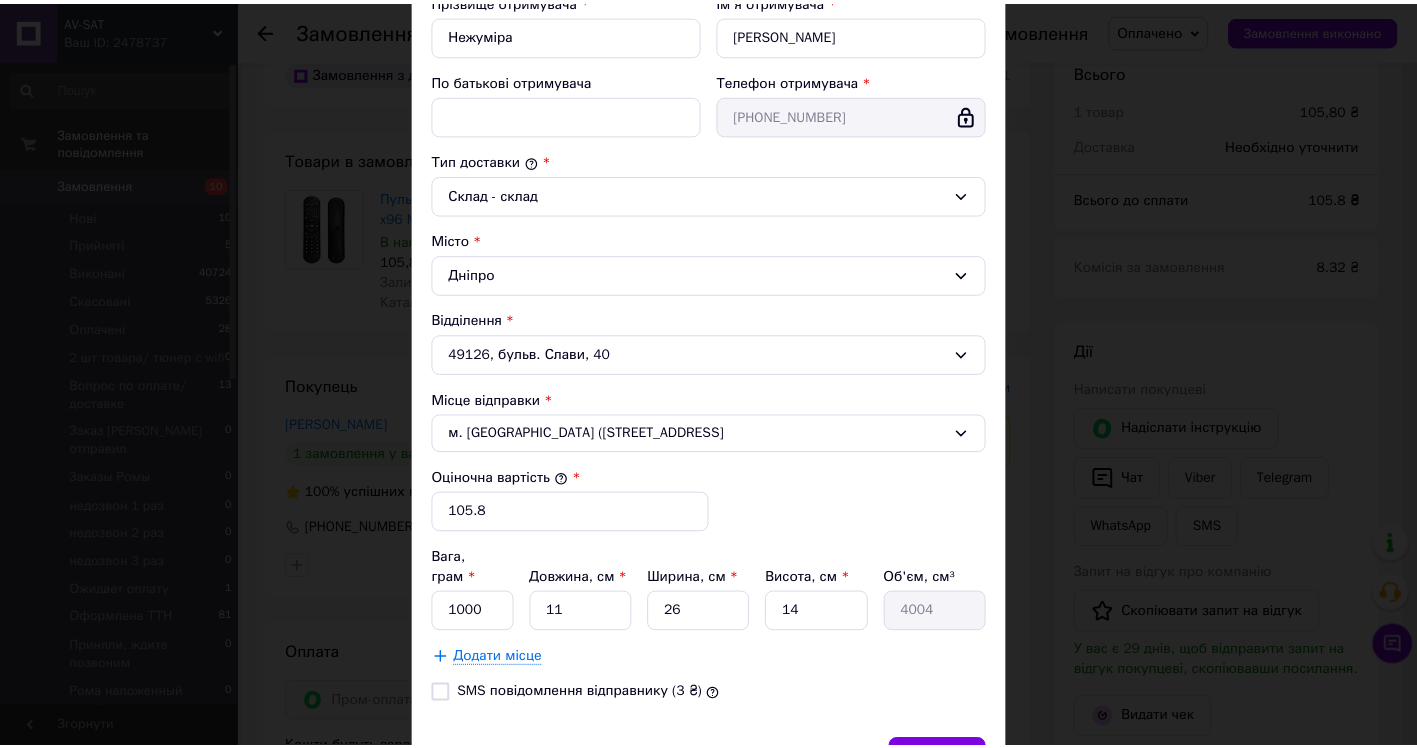 scroll, scrollTop: 503, scrollLeft: 0, axis: vertical 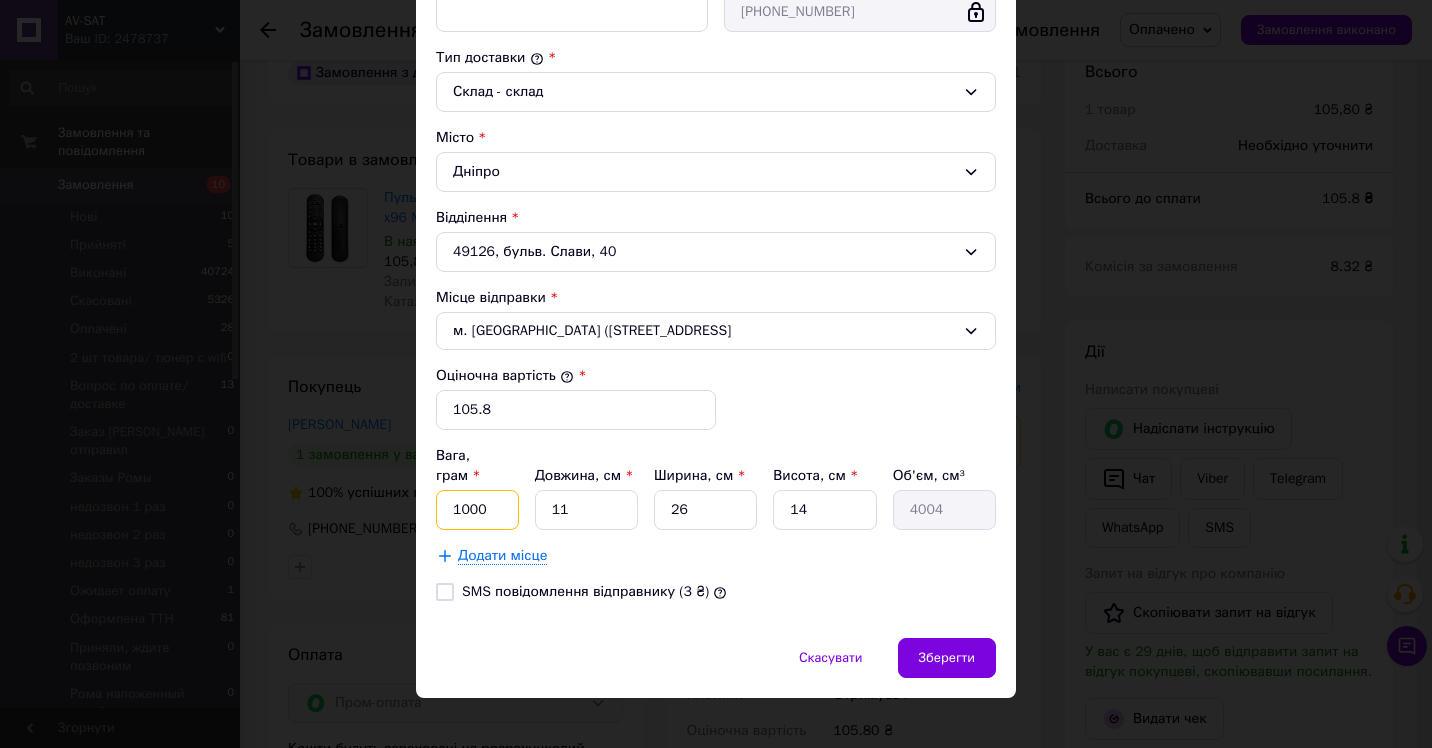 click on "1000" at bounding box center (477, 510) 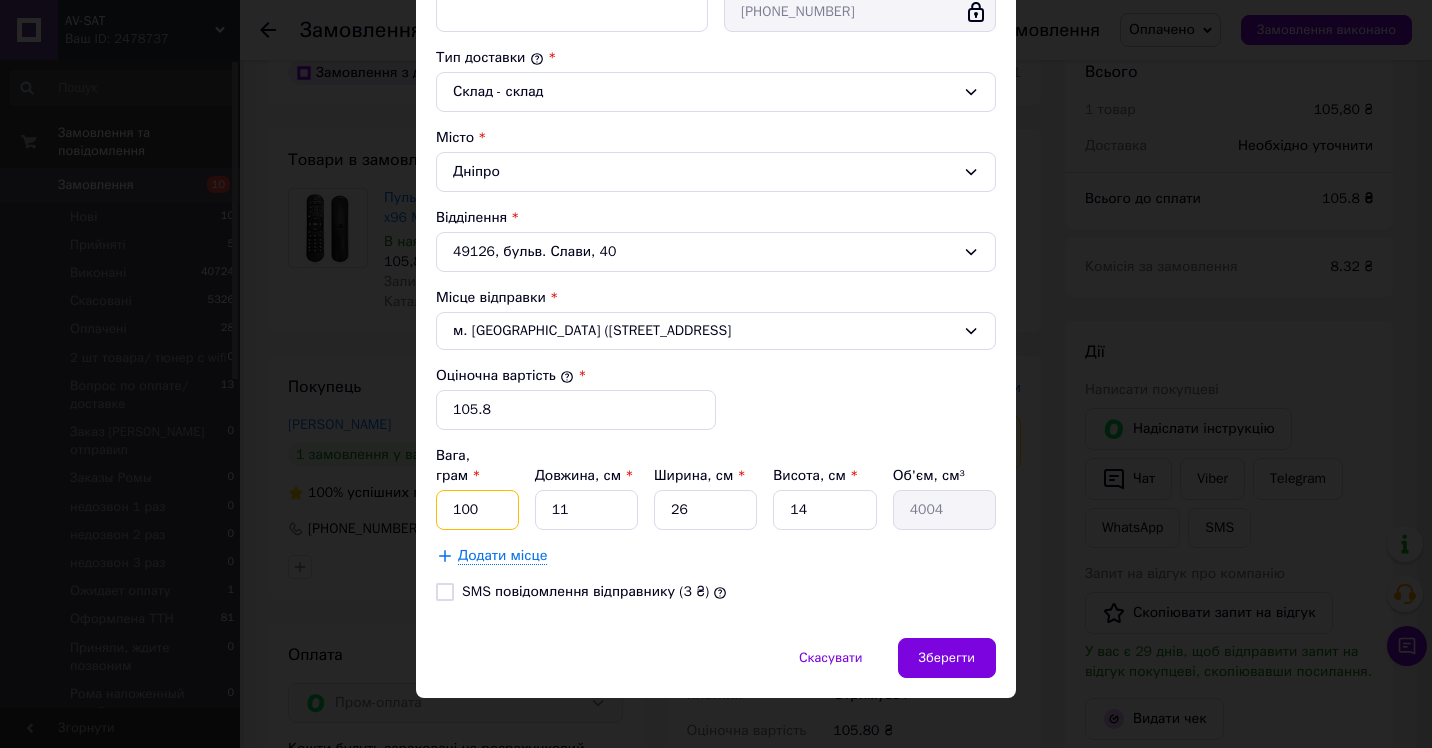 type on "100" 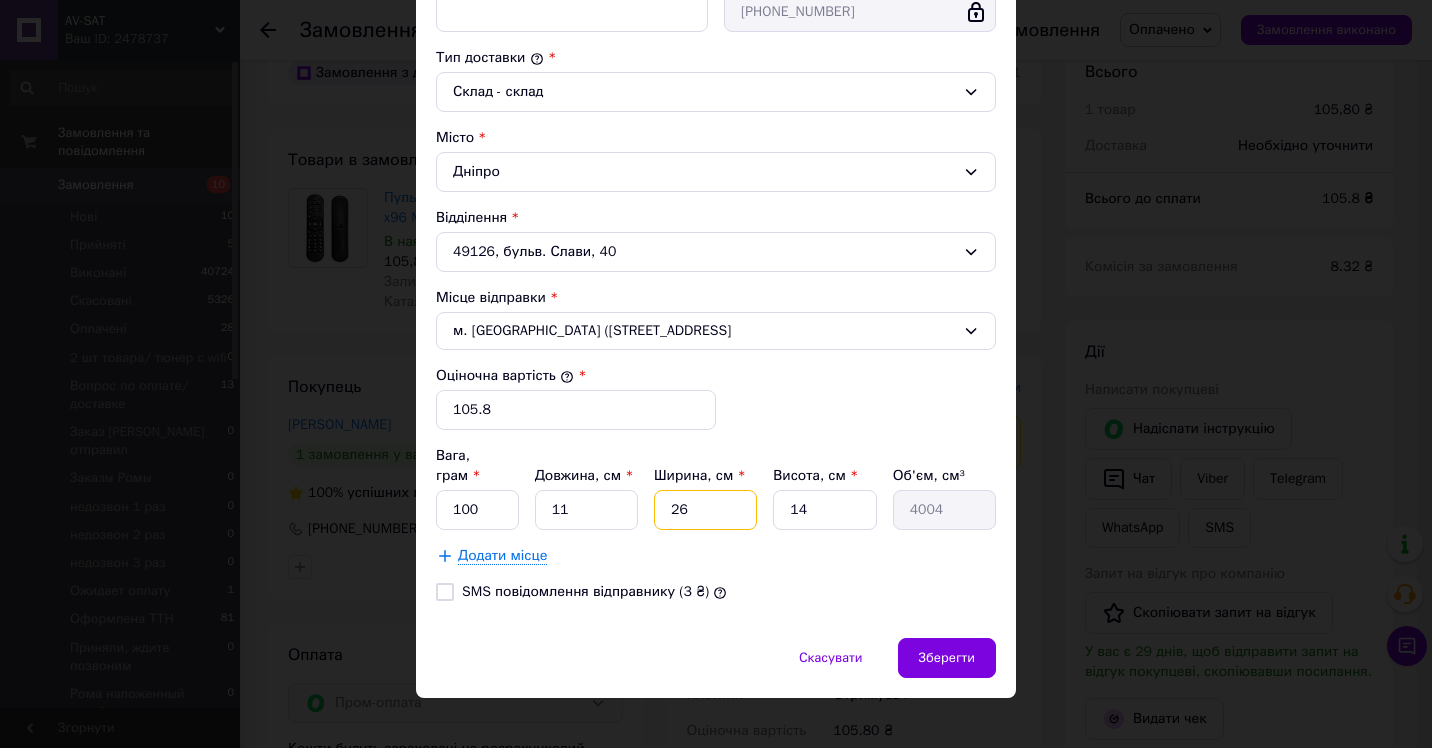 click on "26" at bounding box center [705, 510] 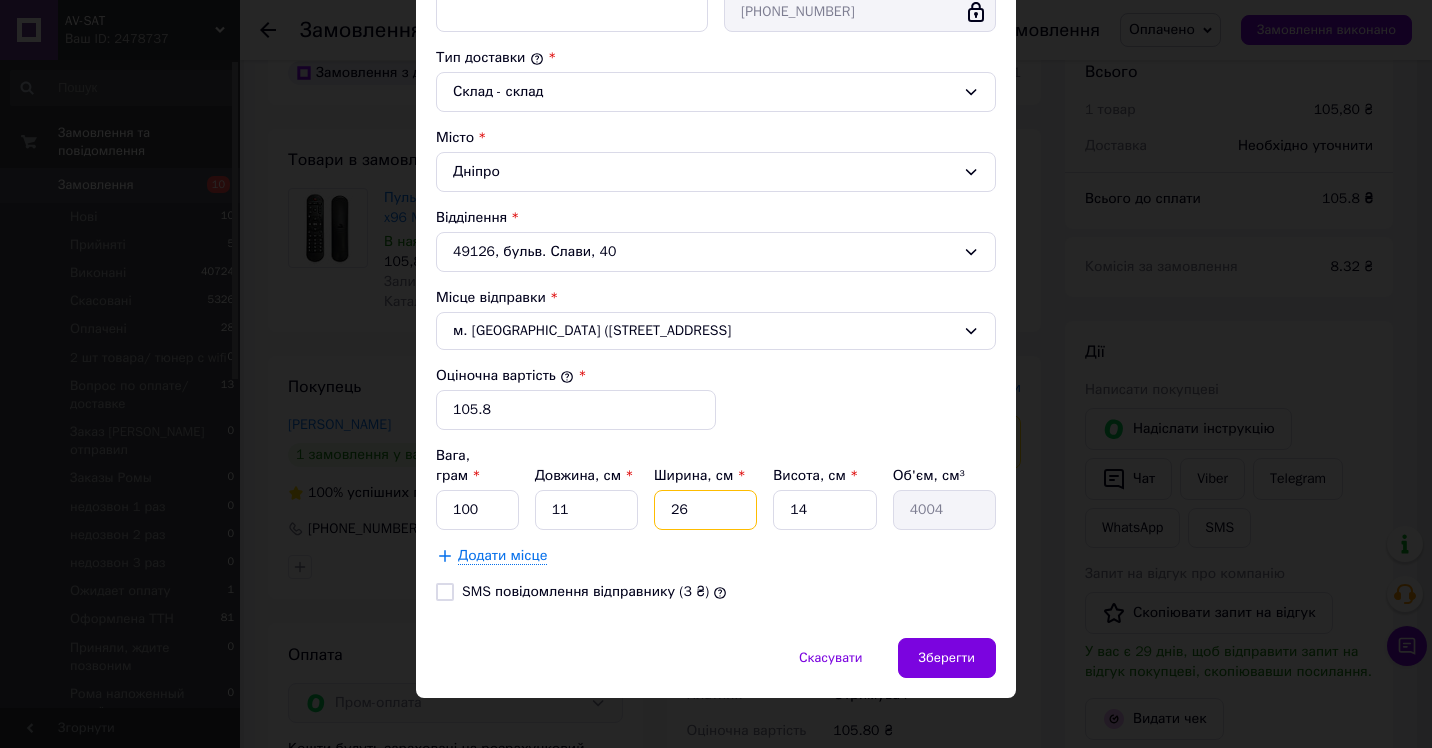 type on "2" 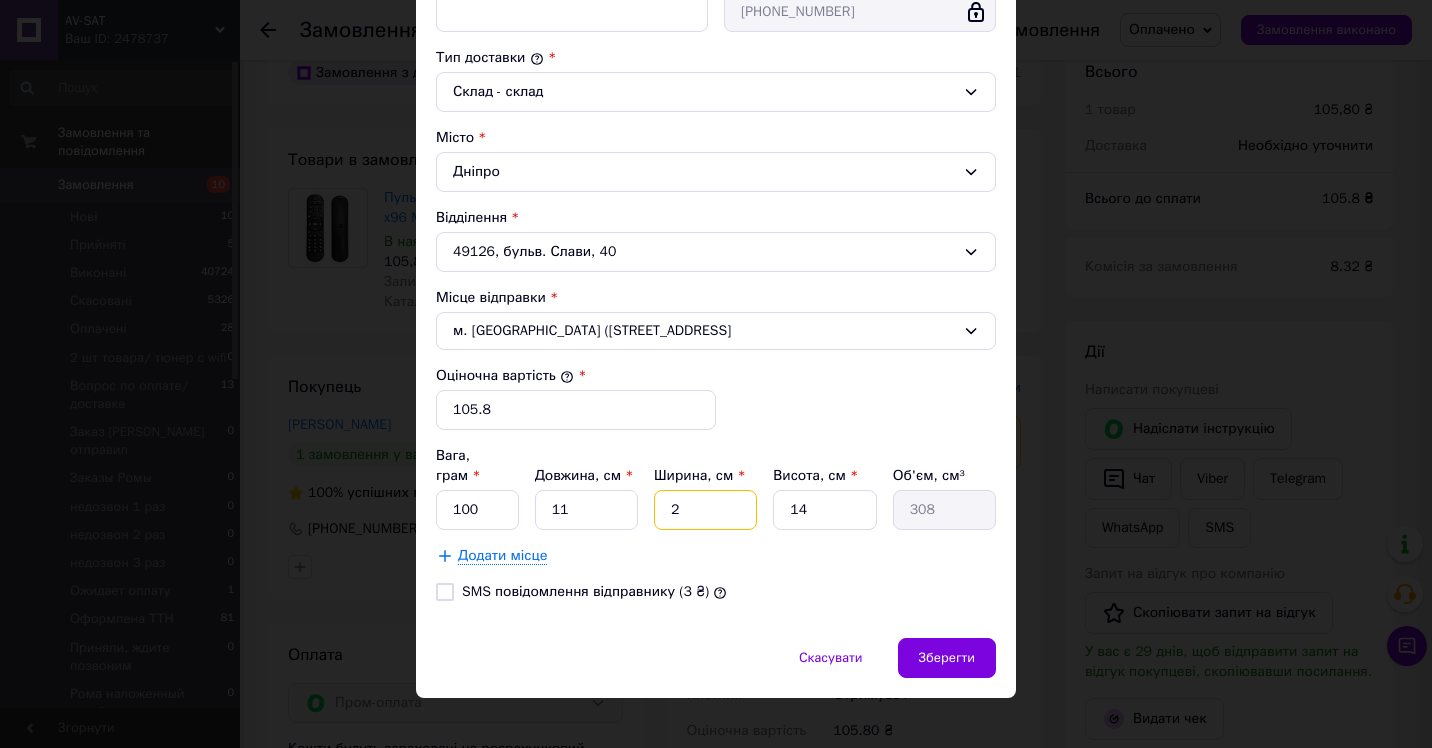 type on "20" 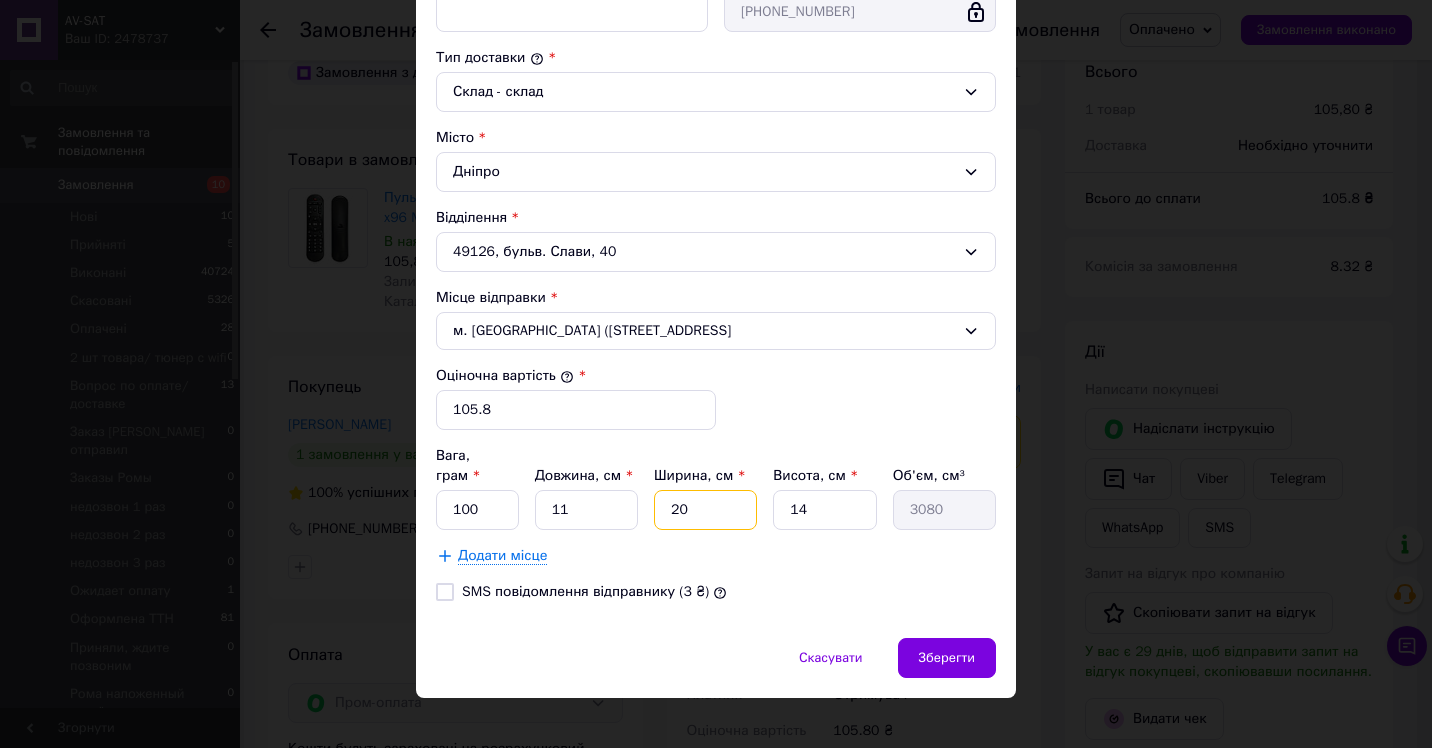 type on "20" 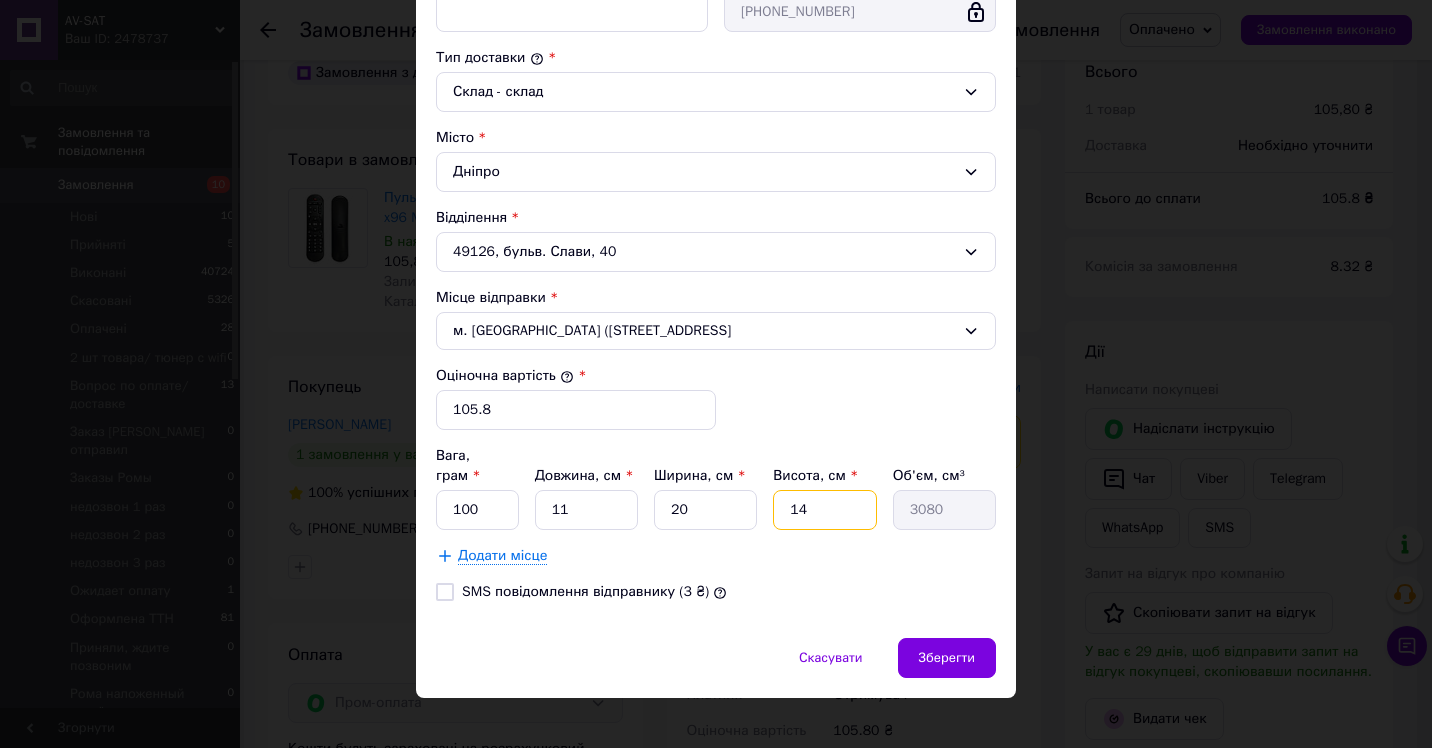 click on "14" at bounding box center [824, 510] 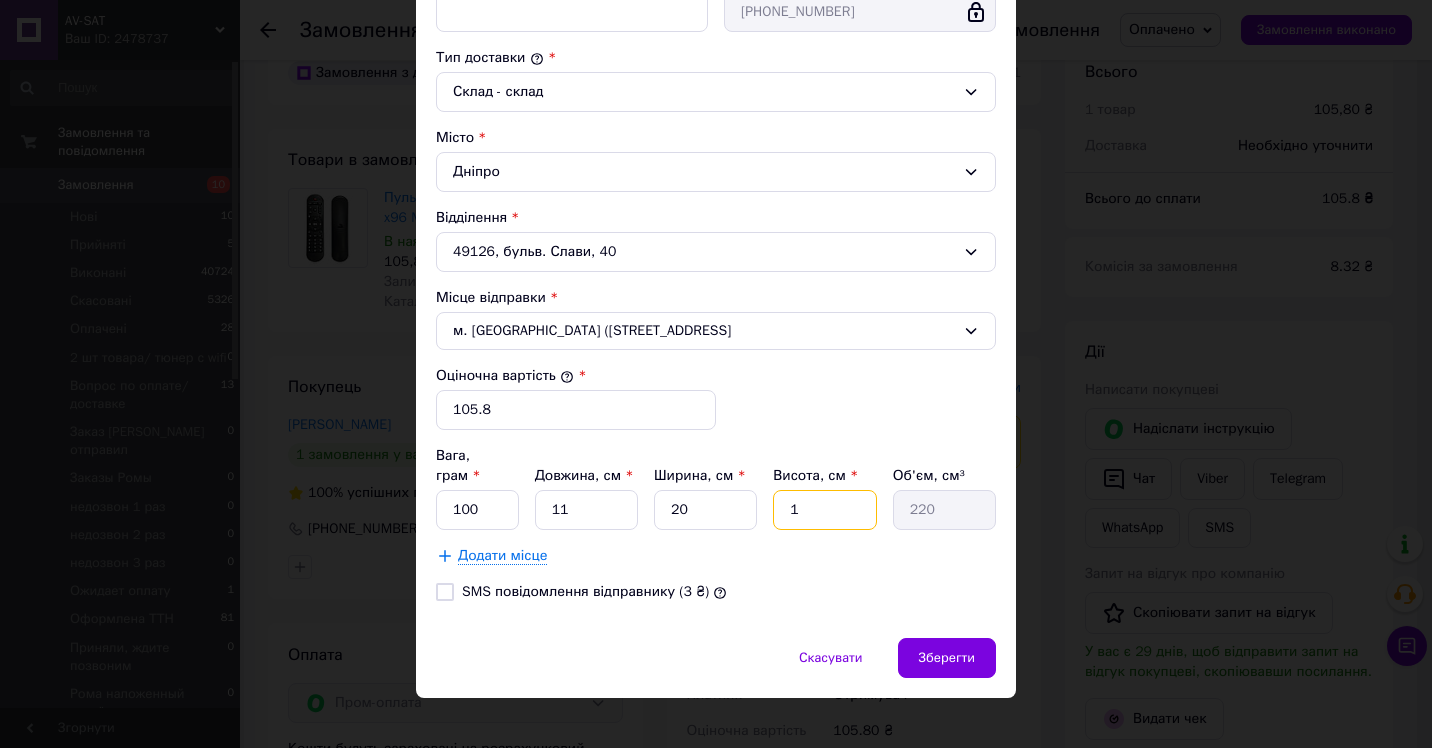 type 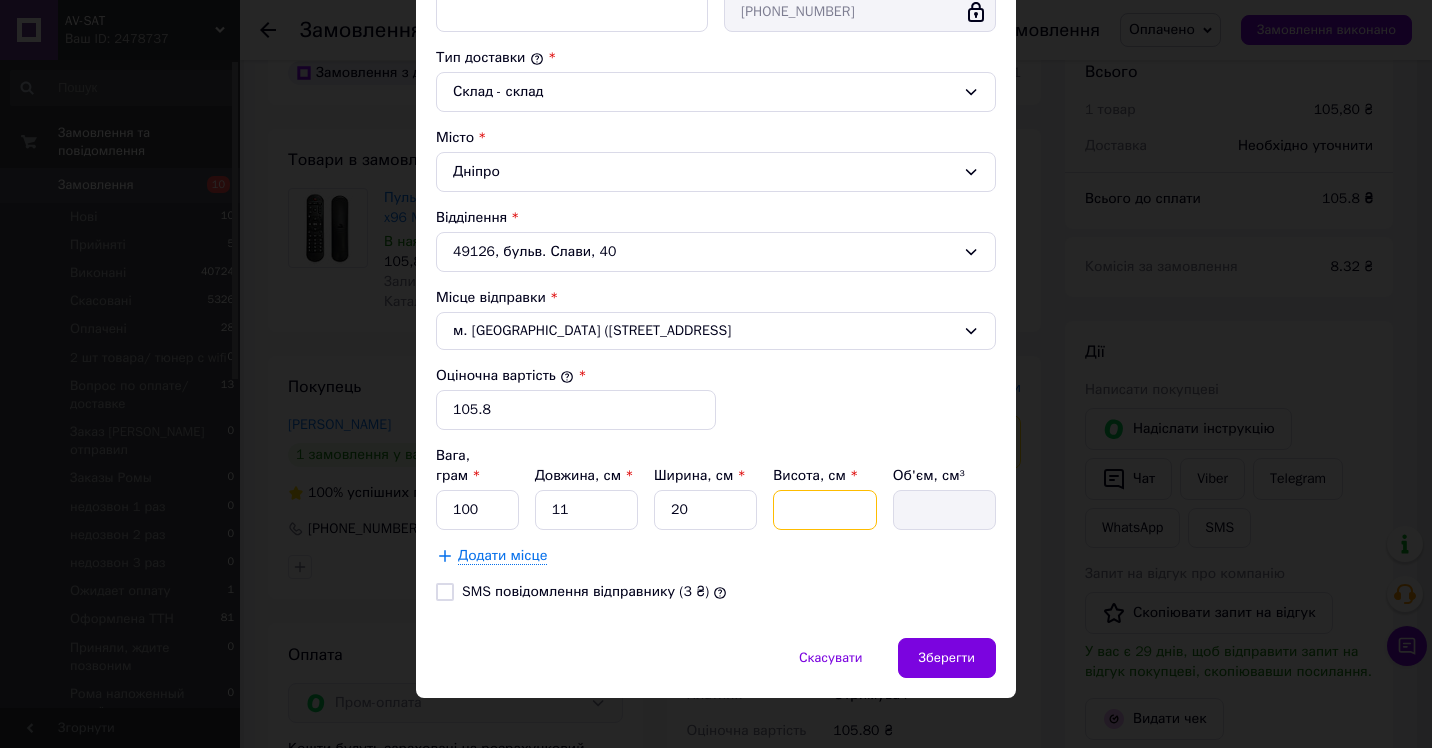 type on "5" 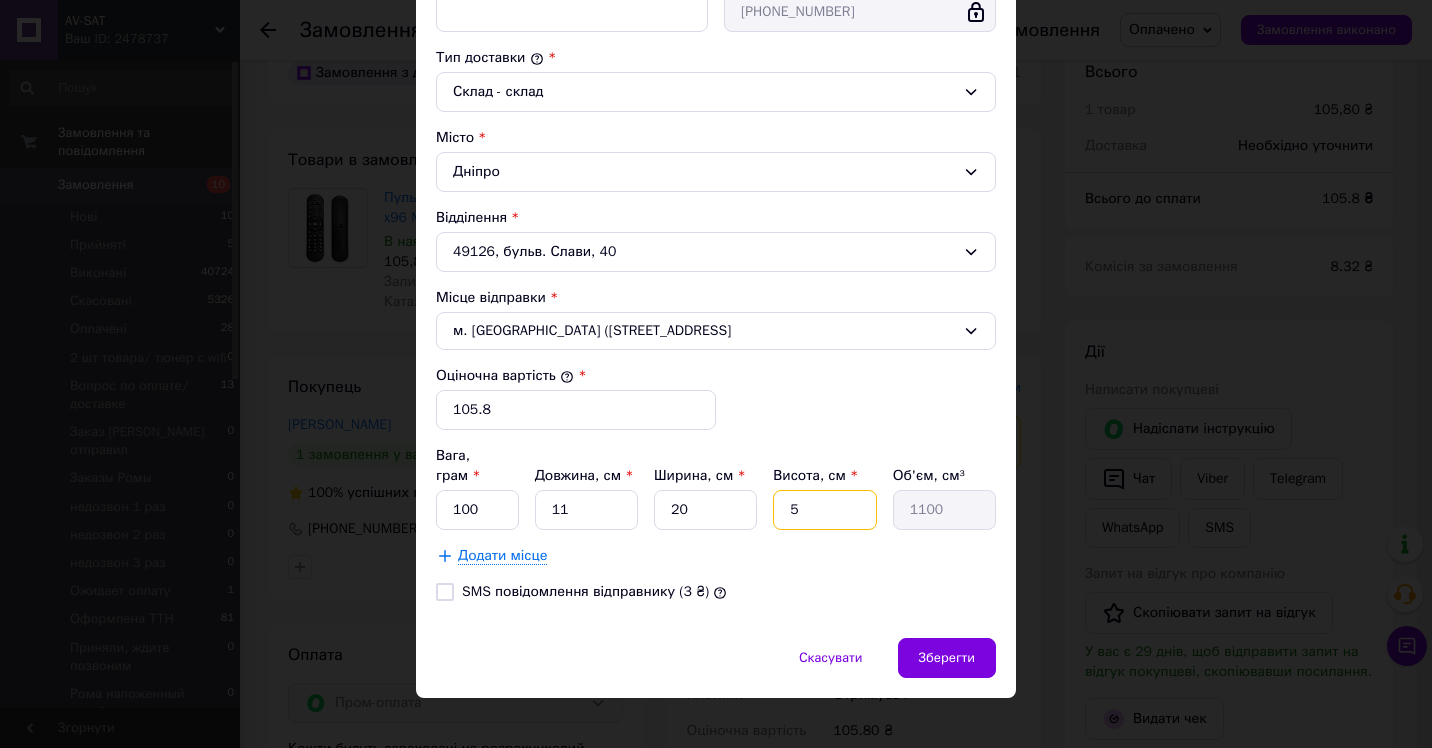 type on "5" 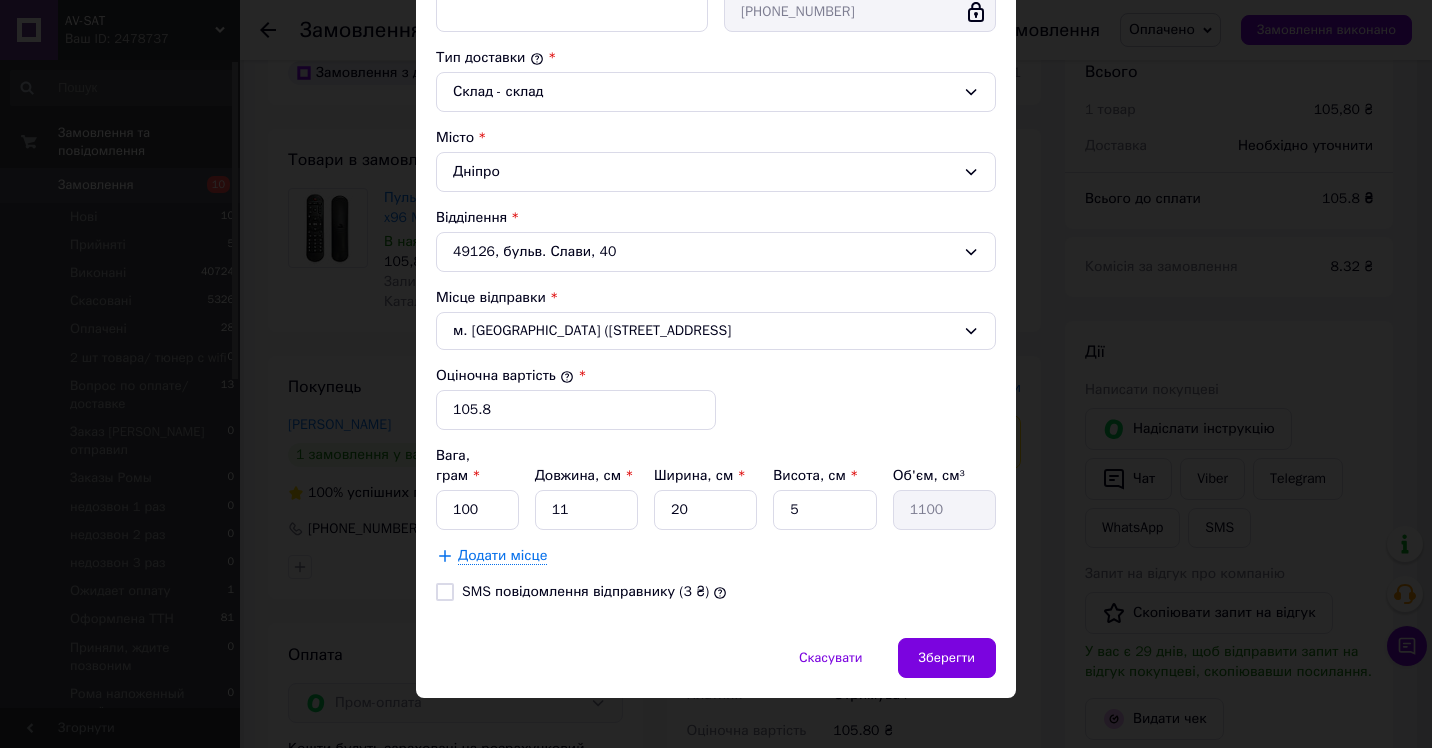 click on "Додати місце" at bounding box center (716, 556) 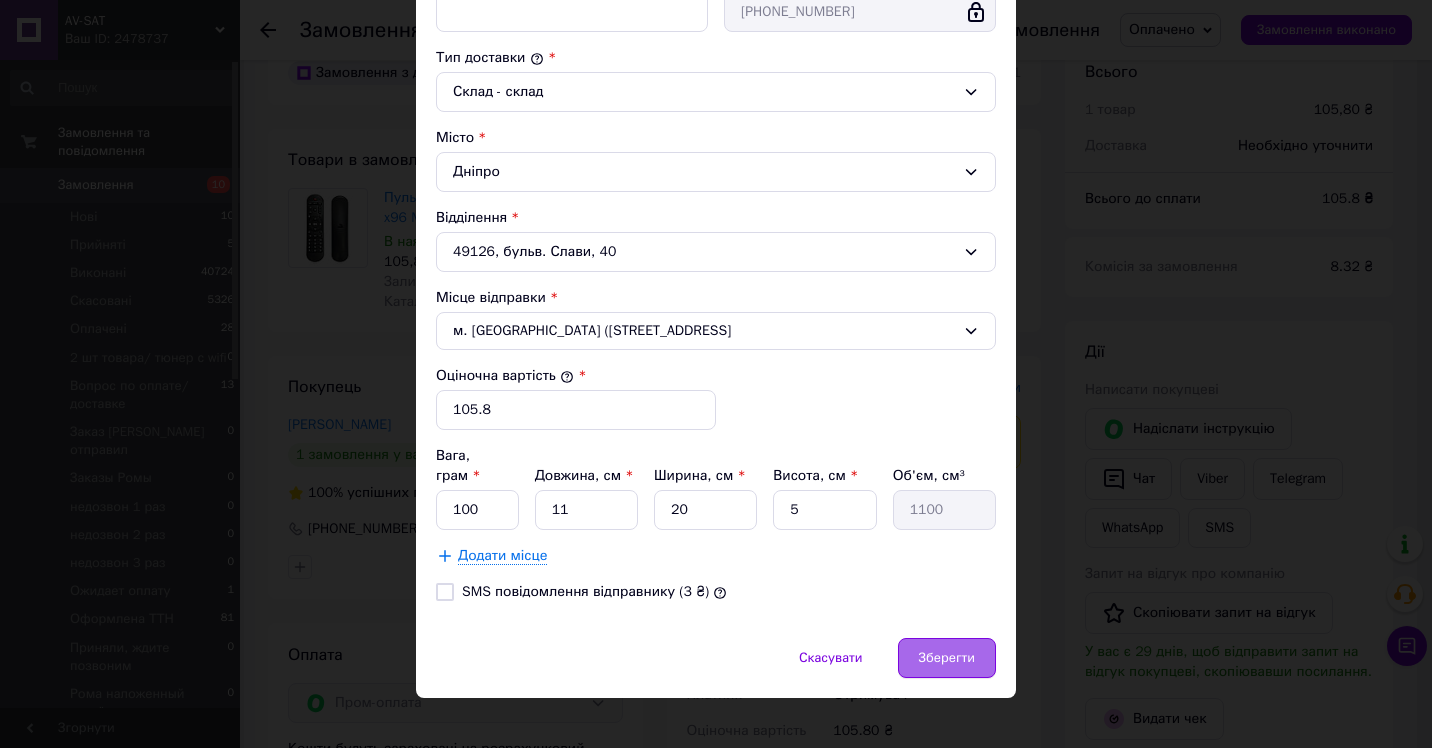click on "Зберегти" at bounding box center (947, 658) 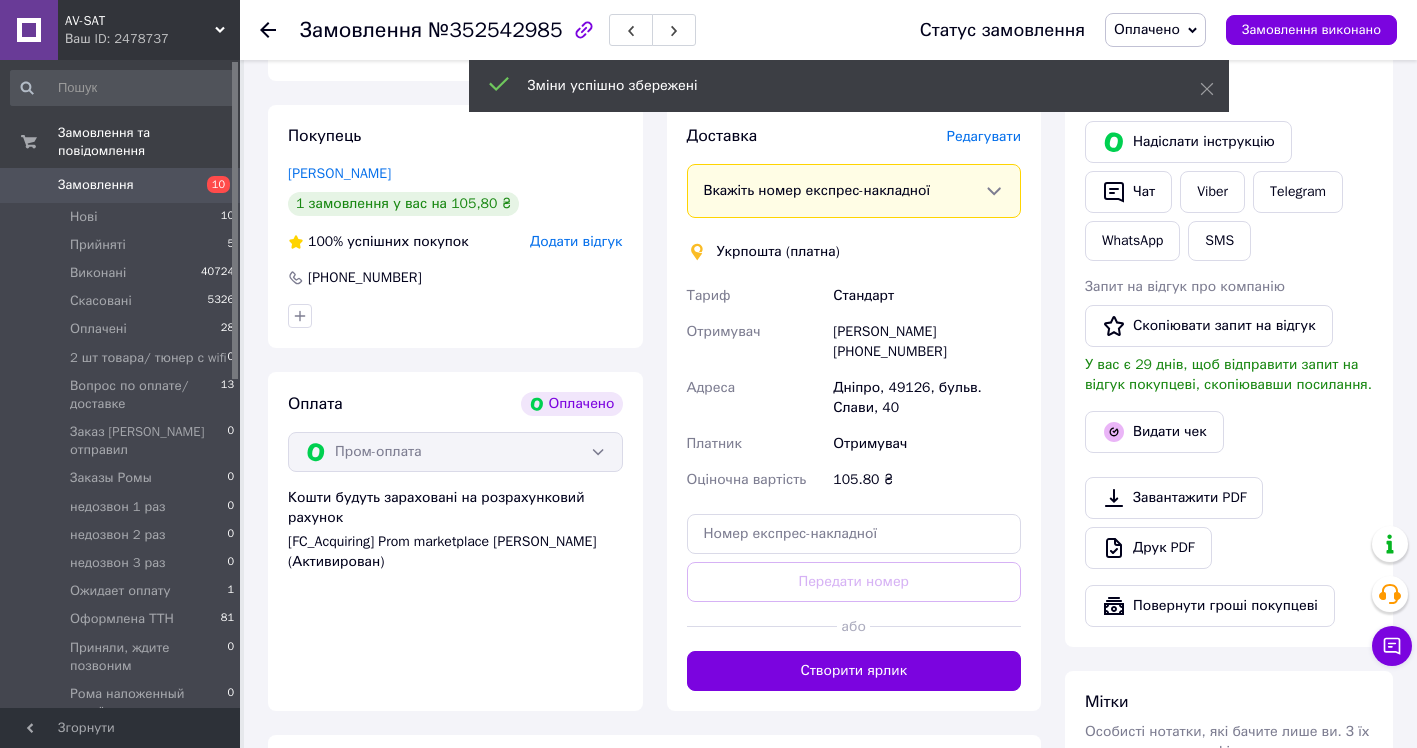 scroll, scrollTop: 900, scrollLeft: 0, axis: vertical 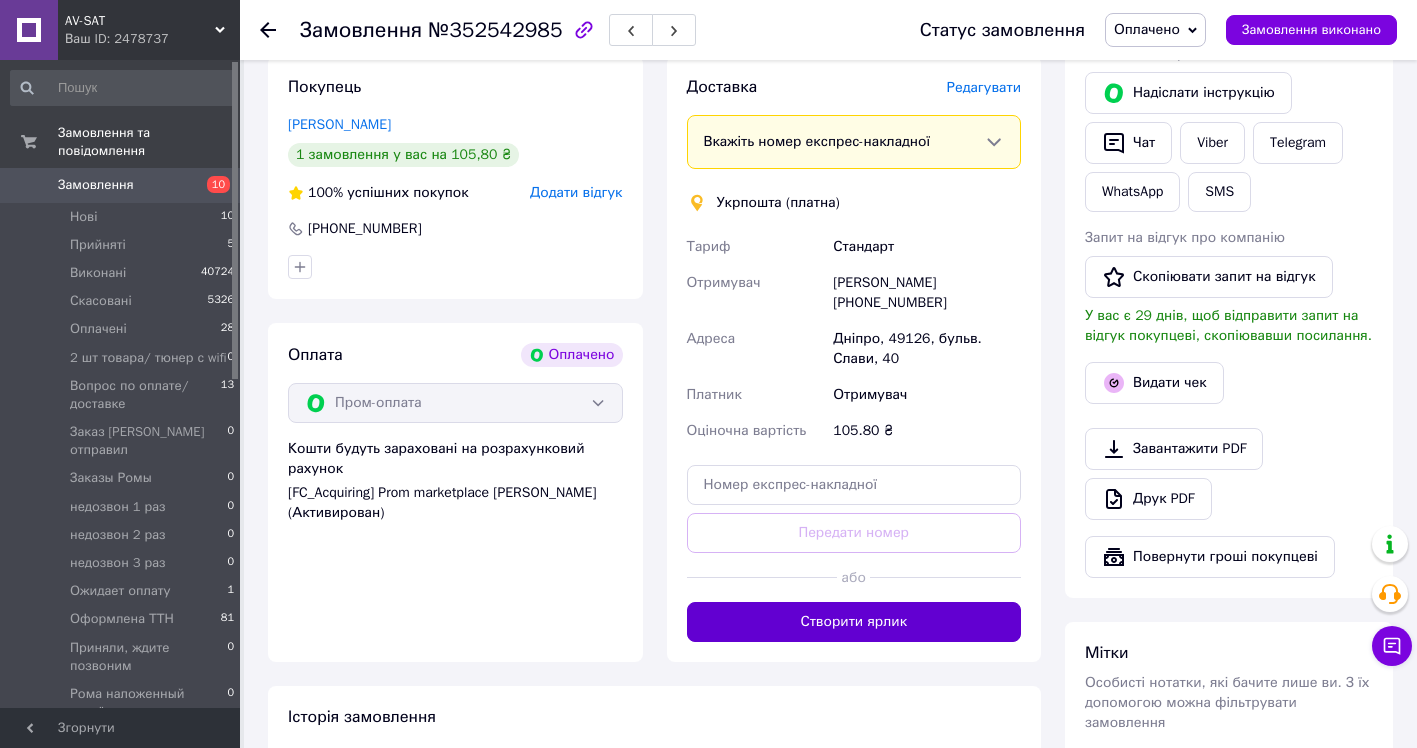 click on "Створити ярлик" at bounding box center [854, 622] 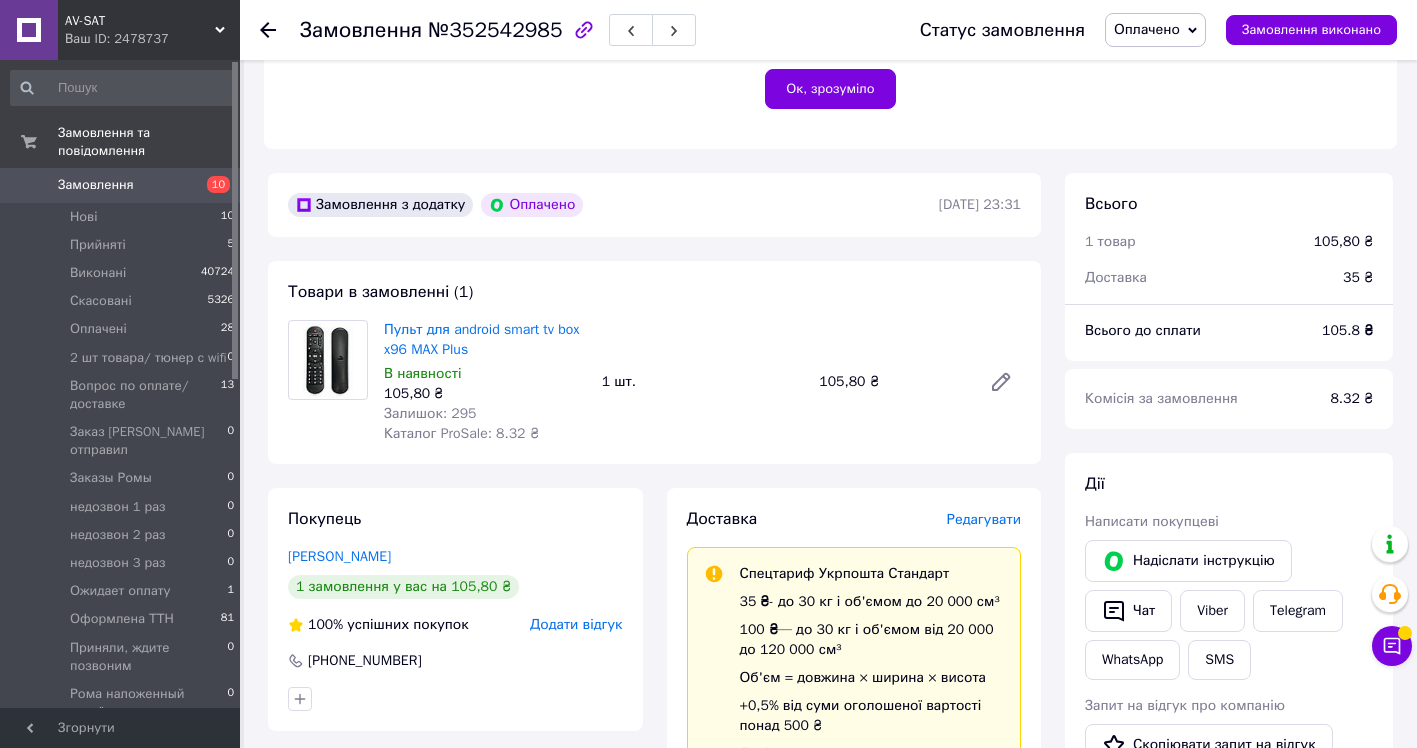 scroll, scrollTop: 500, scrollLeft: 0, axis: vertical 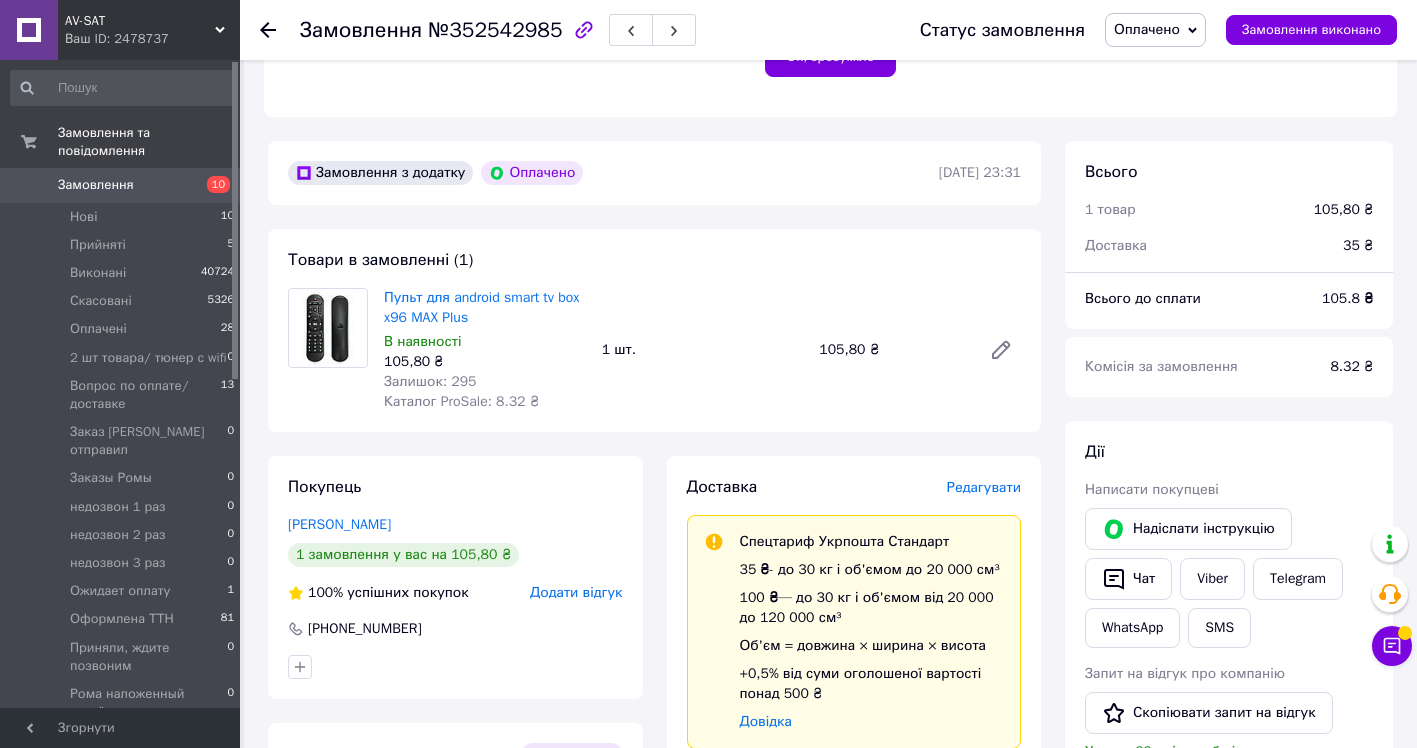click 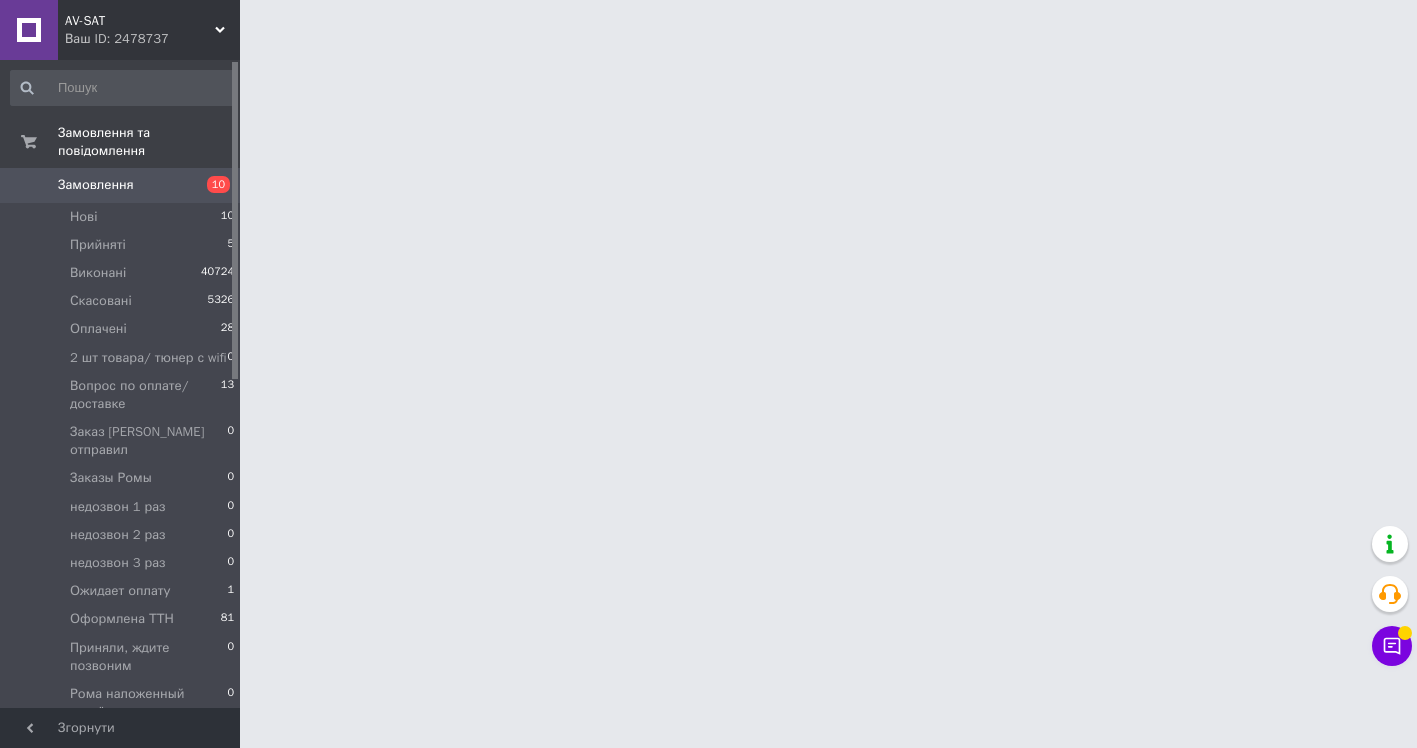 scroll, scrollTop: 0, scrollLeft: 0, axis: both 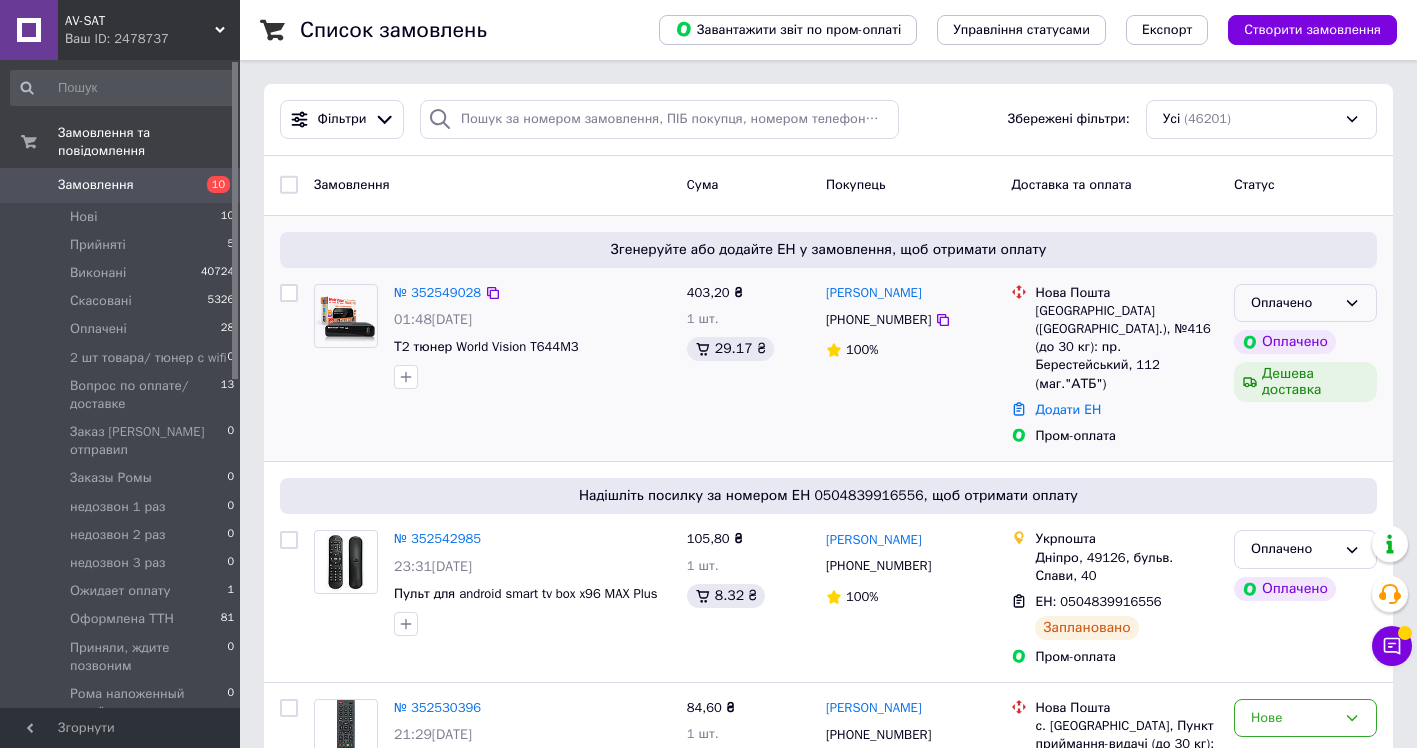 click 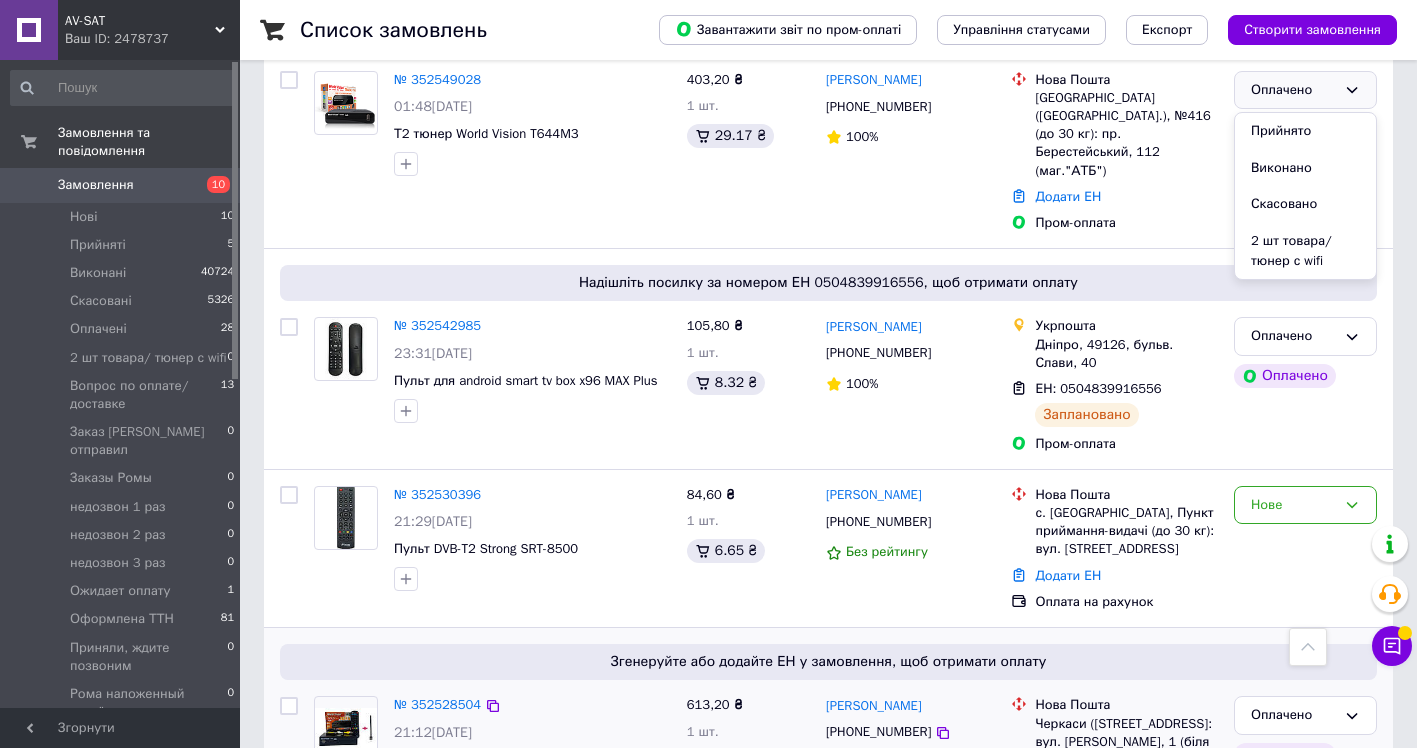 scroll, scrollTop: 200, scrollLeft: 0, axis: vertical 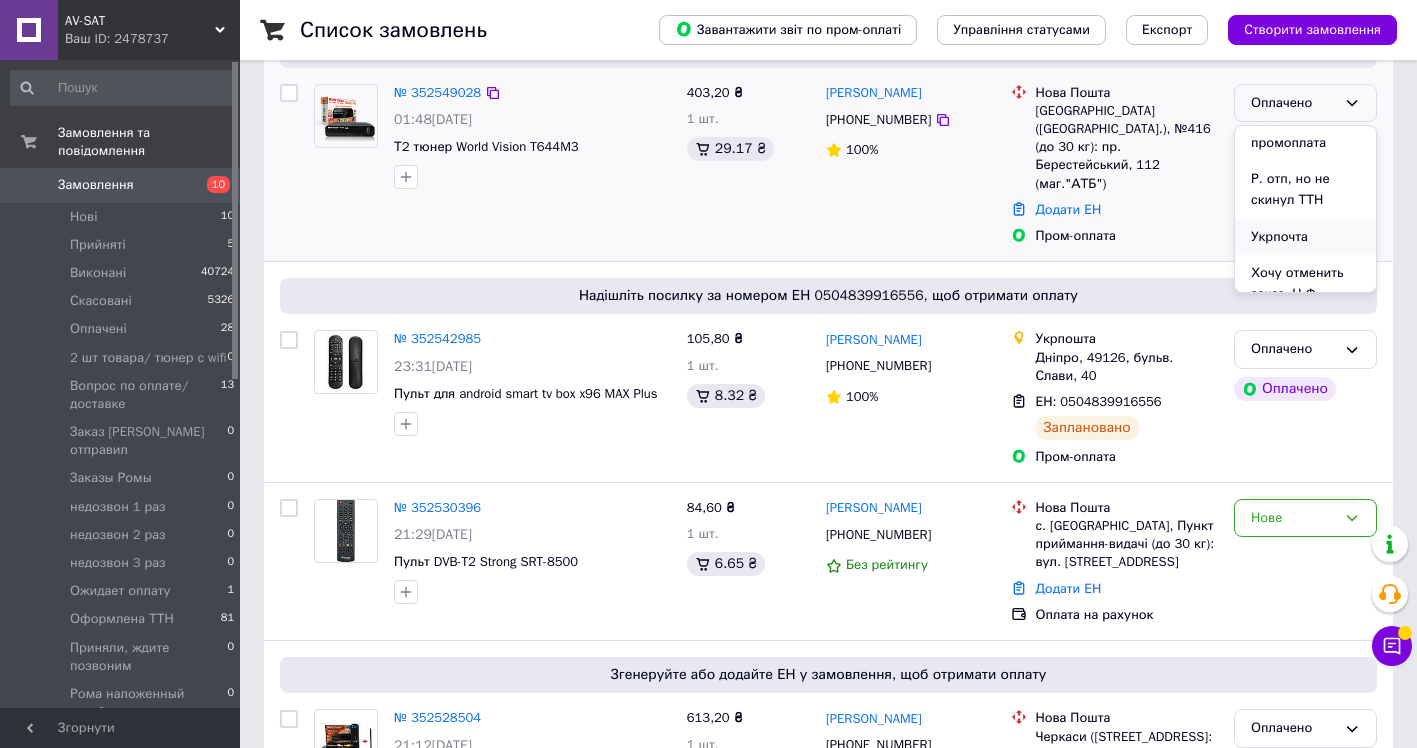 click on "Укрпочта" at bounding box center [1305, 237] 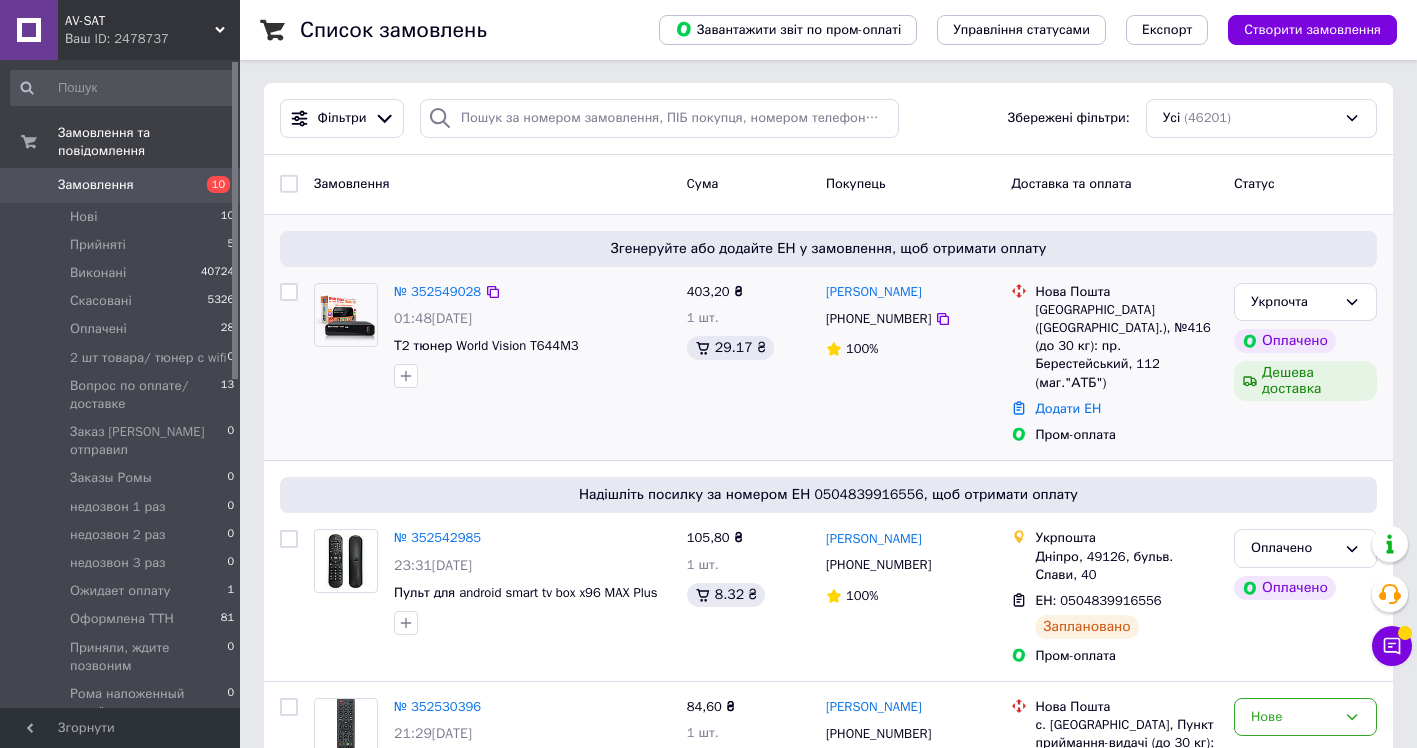 scroll, scrollTop: 0, scrollLeft: 0, axis: both 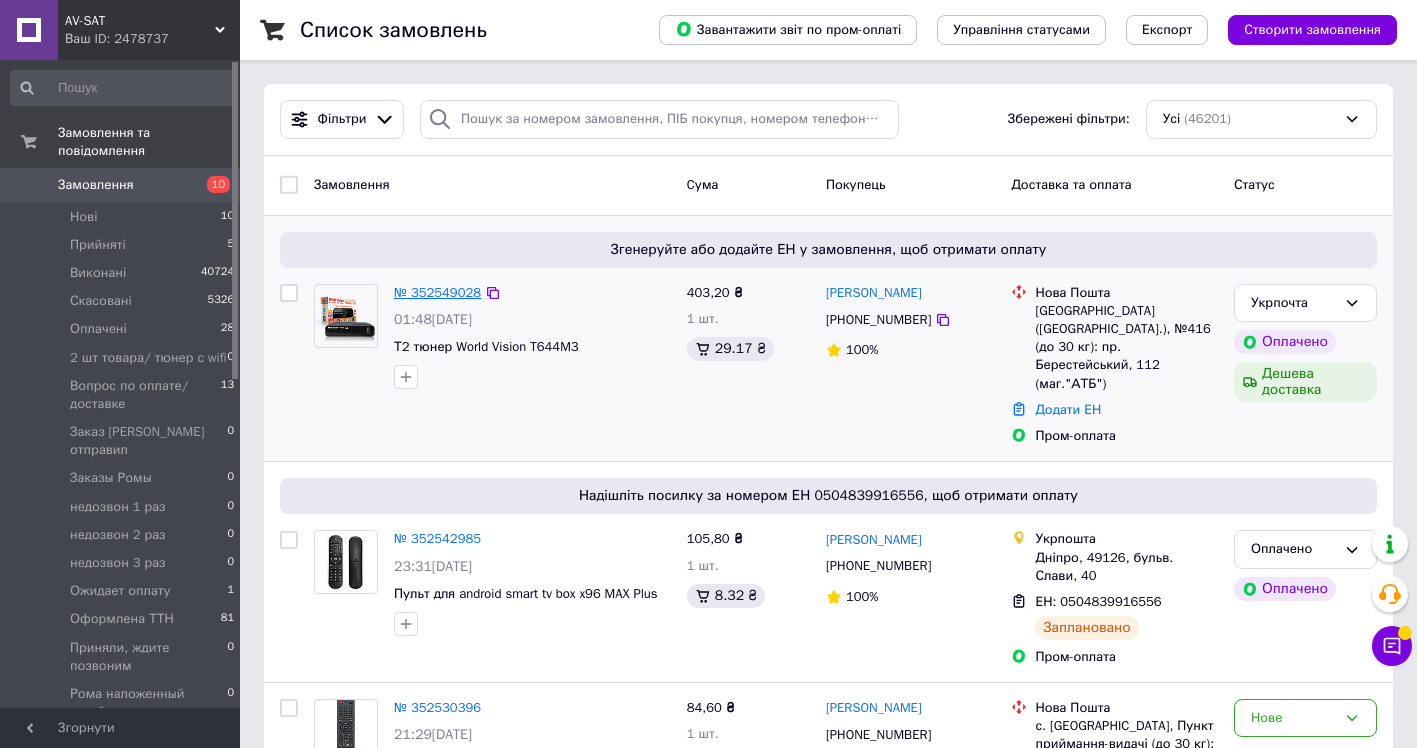 click on "№ 352549028" at bounding box center (437, 292) 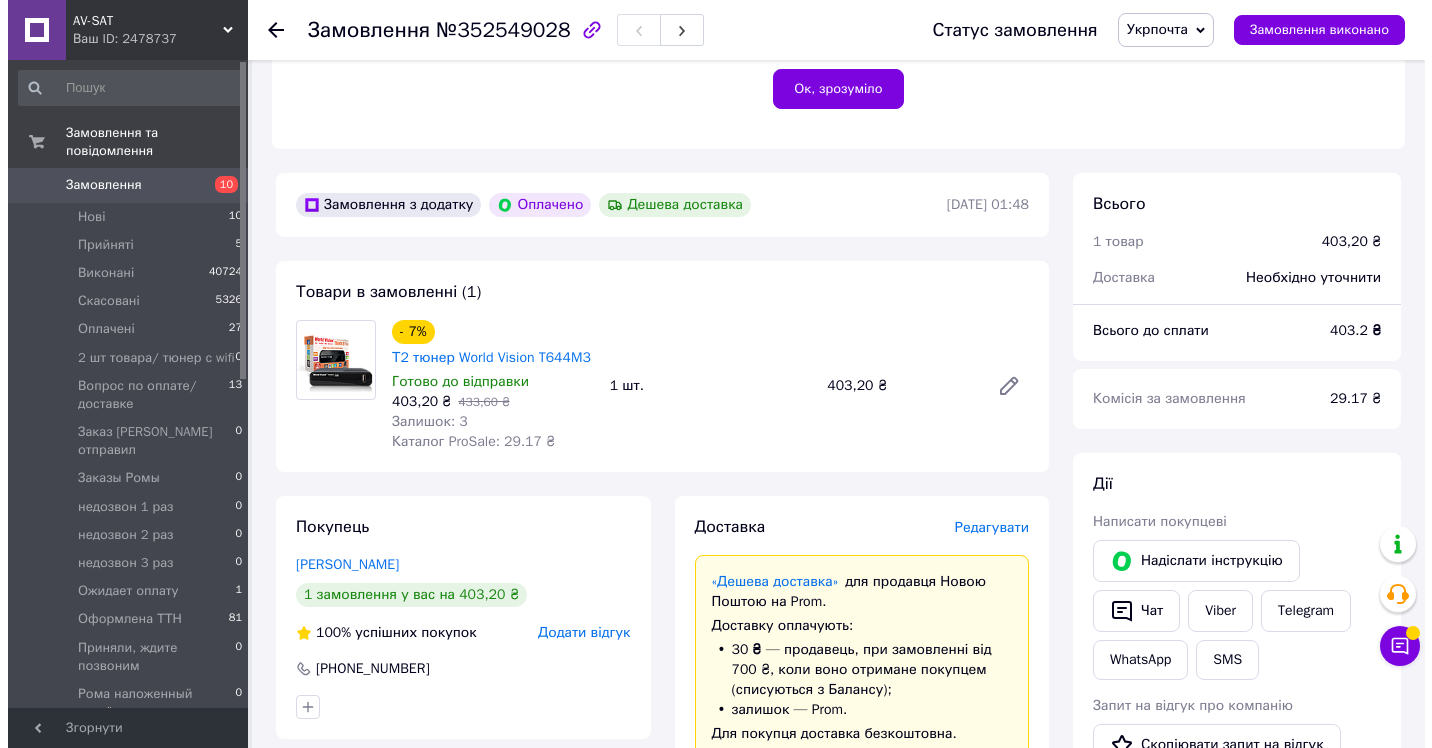 scroll, scrollTop: 600, scrollLeft: 0, axis: vertical 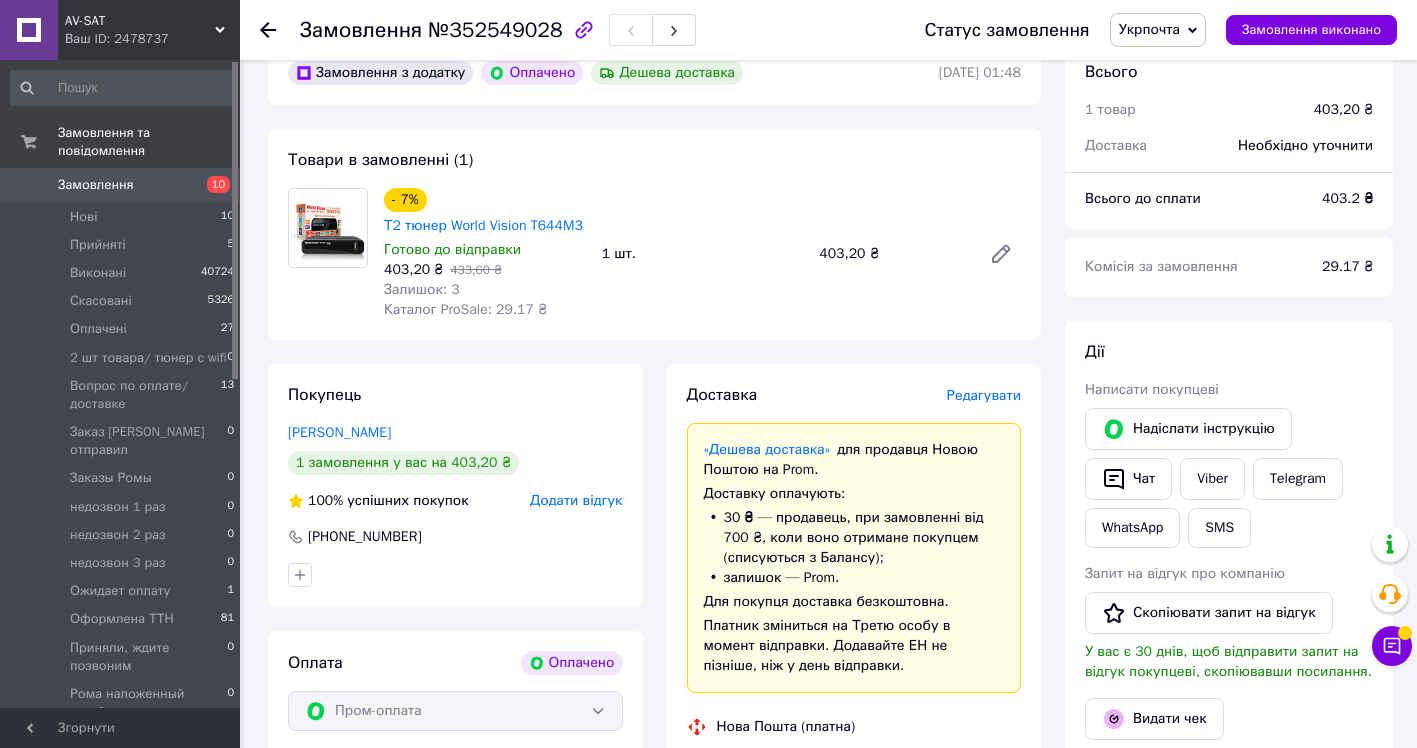 click on "Редагувати" at bounding box center [984, 395] 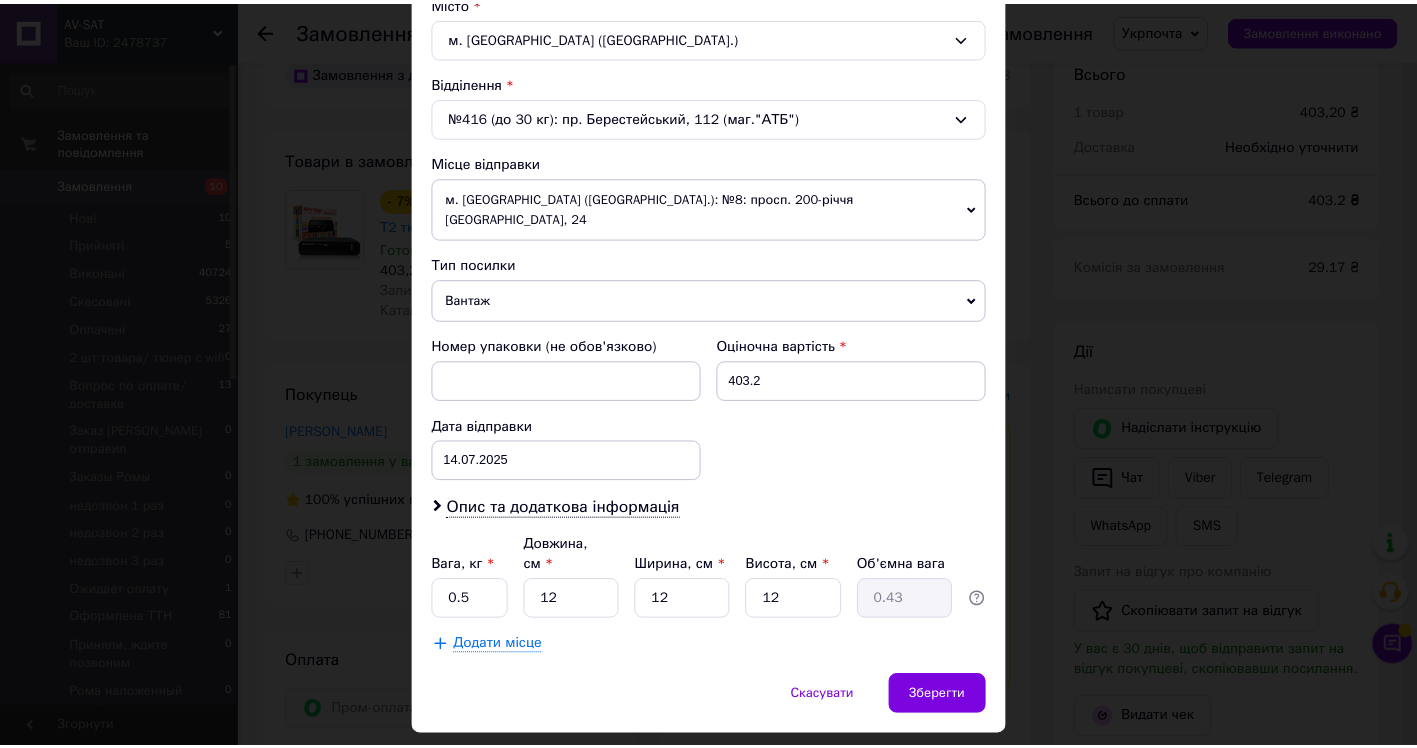 scroll, scrollTop: 580, scrollLeft: 0, axis: vertical 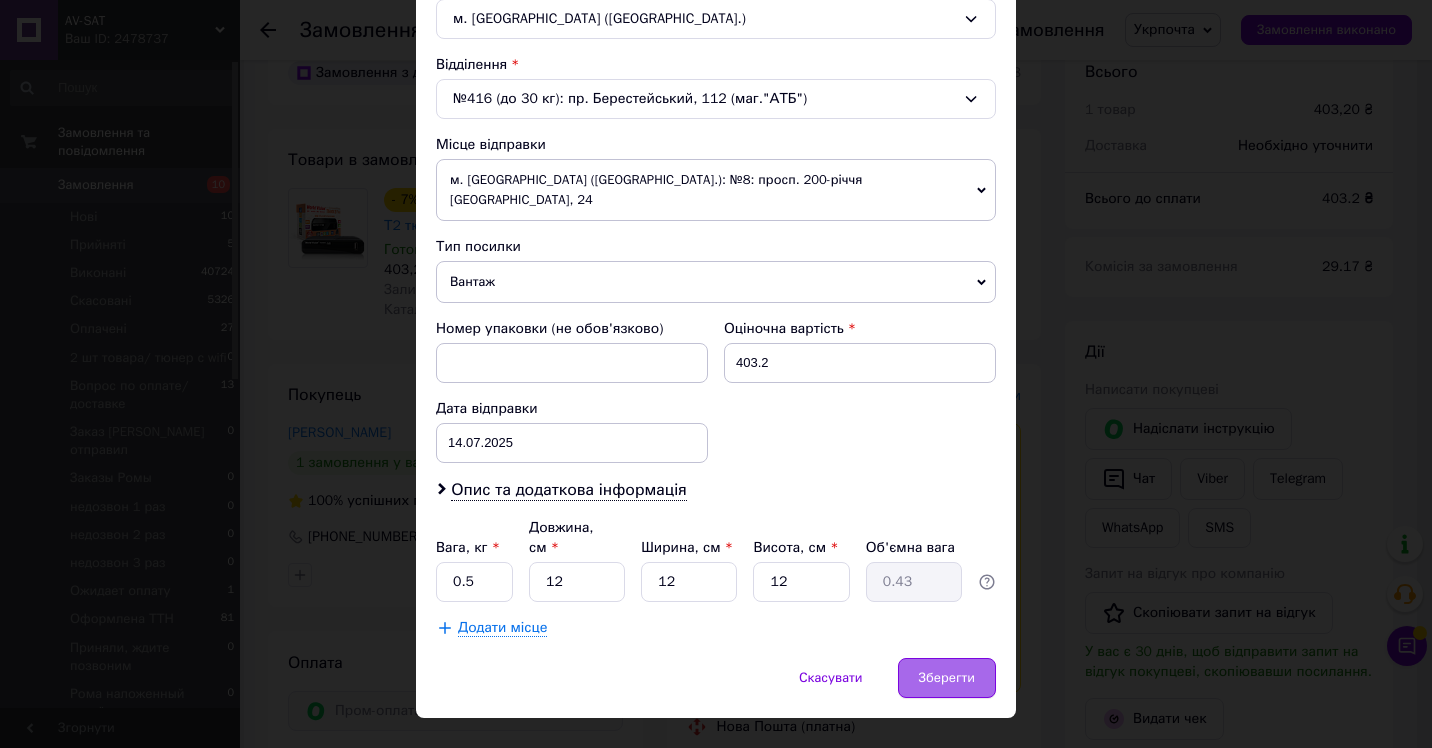 click on "Зберегти" at bounding box center (947, 678) 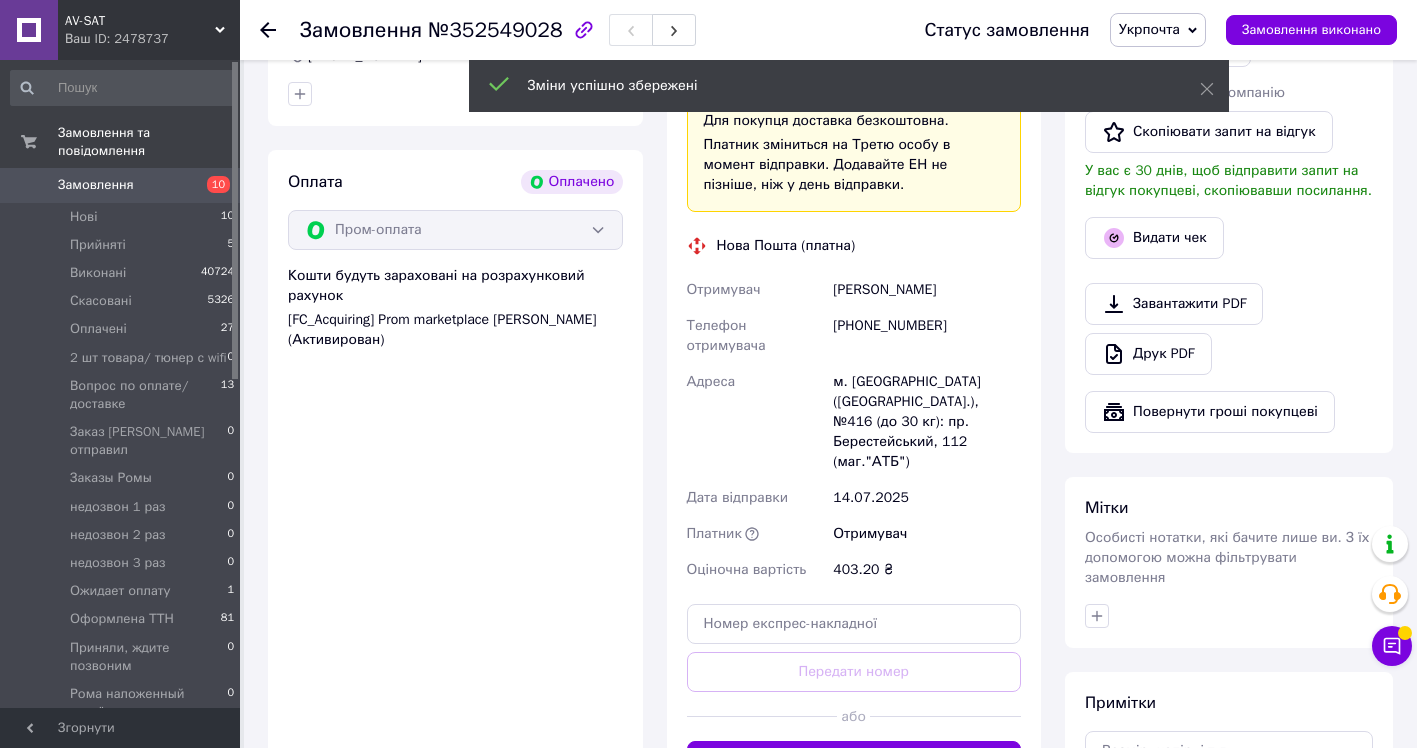 scroll, scrollTop: 1300, scrollLeft: 0, axis: vertical 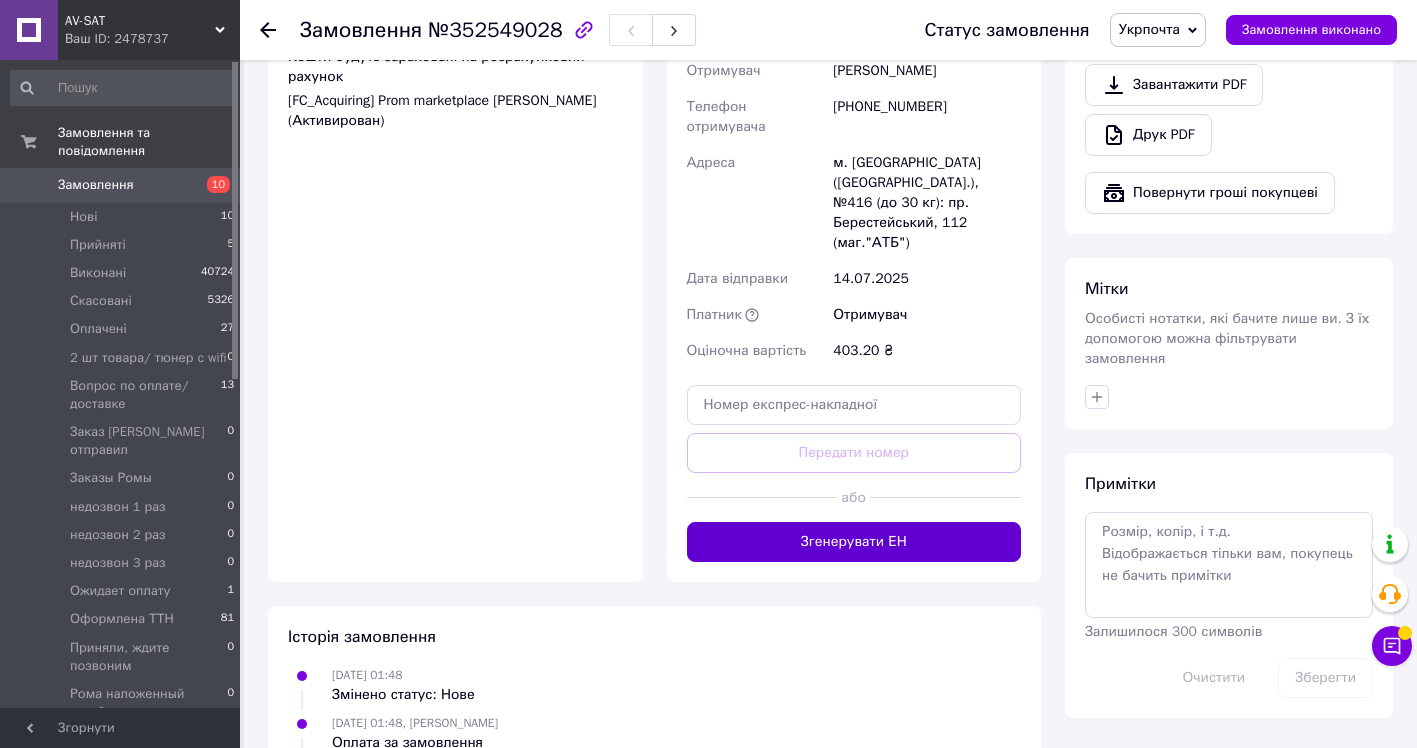 click on "Згенерувати ЕН" at bounding box center [854, 542] 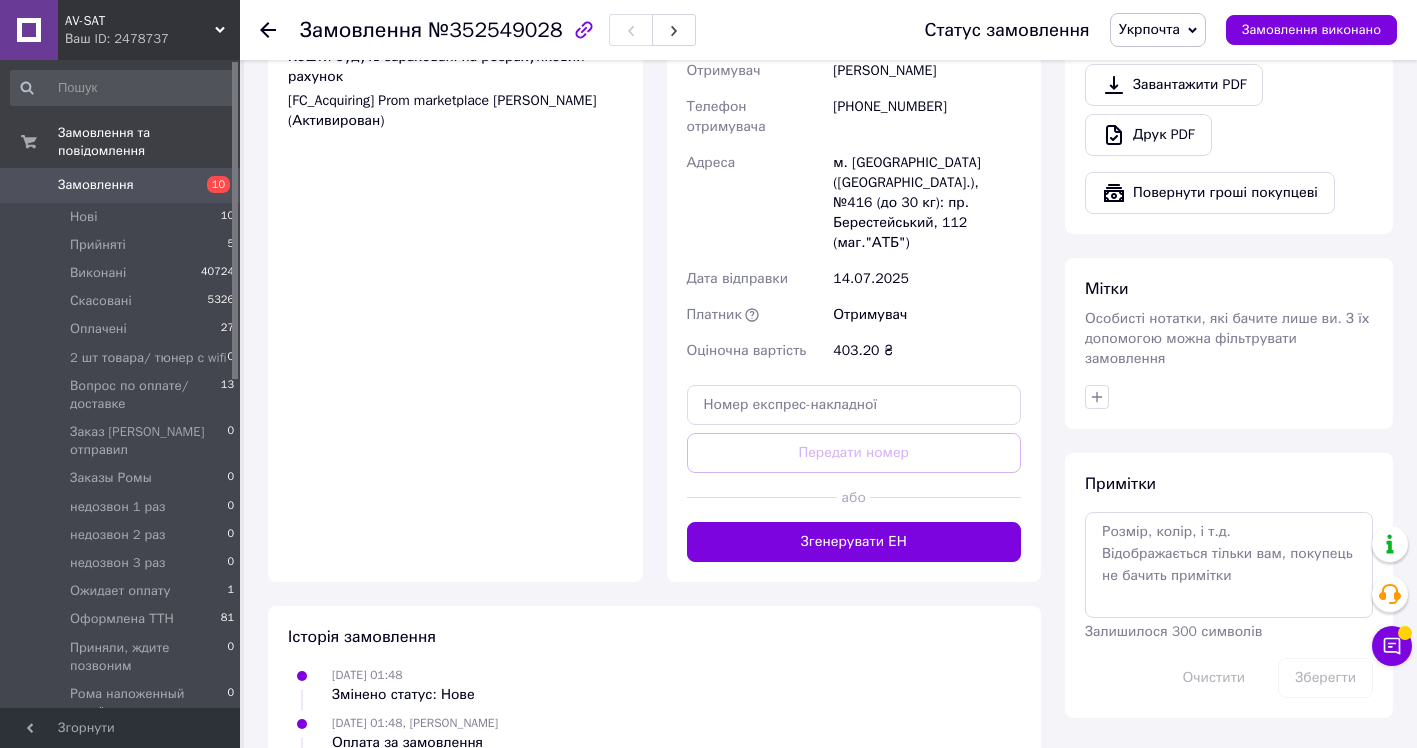 click on "Доставка Редагувати «Дешева доставка»   для продавця [GEOGRAPHIC_DATA] на Prom. Доставку оплачують: 30 ₴   — продавець , при замовленні від 700 ₴, коли воно отримане покупцем (списуються з Балансу); залишок — Prom. Для покупця доставка безкоштовна. Платник зміниться на Третю особу в момент відправки. Додавайте ЕН не пізніше, ніж у день відправки. Нова Пошта (платна) Отримувач [PERSON_NAME] Телефон отримувача [PHONE_NUMBER] [GEOGRAPHIC_DATA] м. [GEOGRAPHIC_DATA] ([GEOGRAPHIC_DATA].), №416 (до 30 кг): пр. Берестейський, 112 (маг."АТБ") Дата відправки [DATE] Платник   Отримувач Оціночна вартість 403.20 ₴ або" at bounding box center [854, 123] 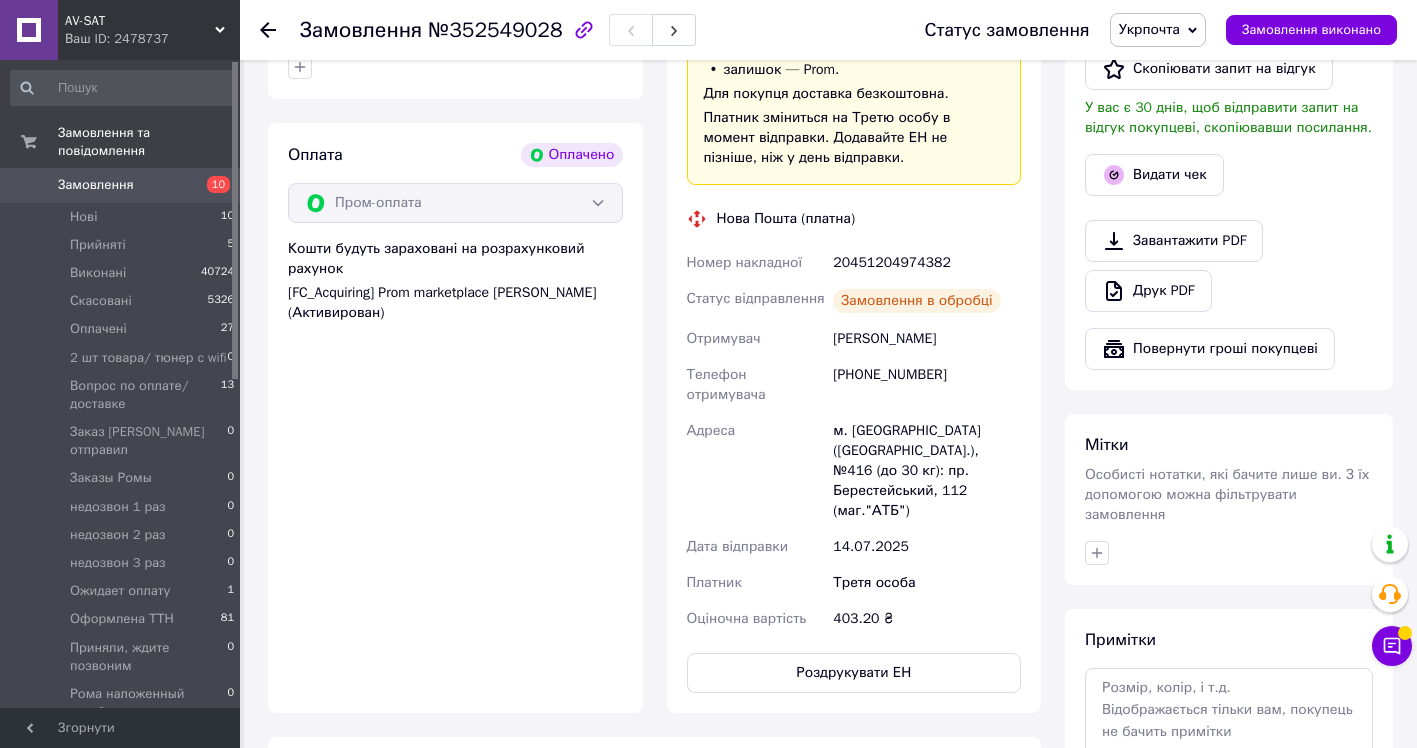 scroll, scrollTop: 1100, scrollLeft: 0, axis: vertical 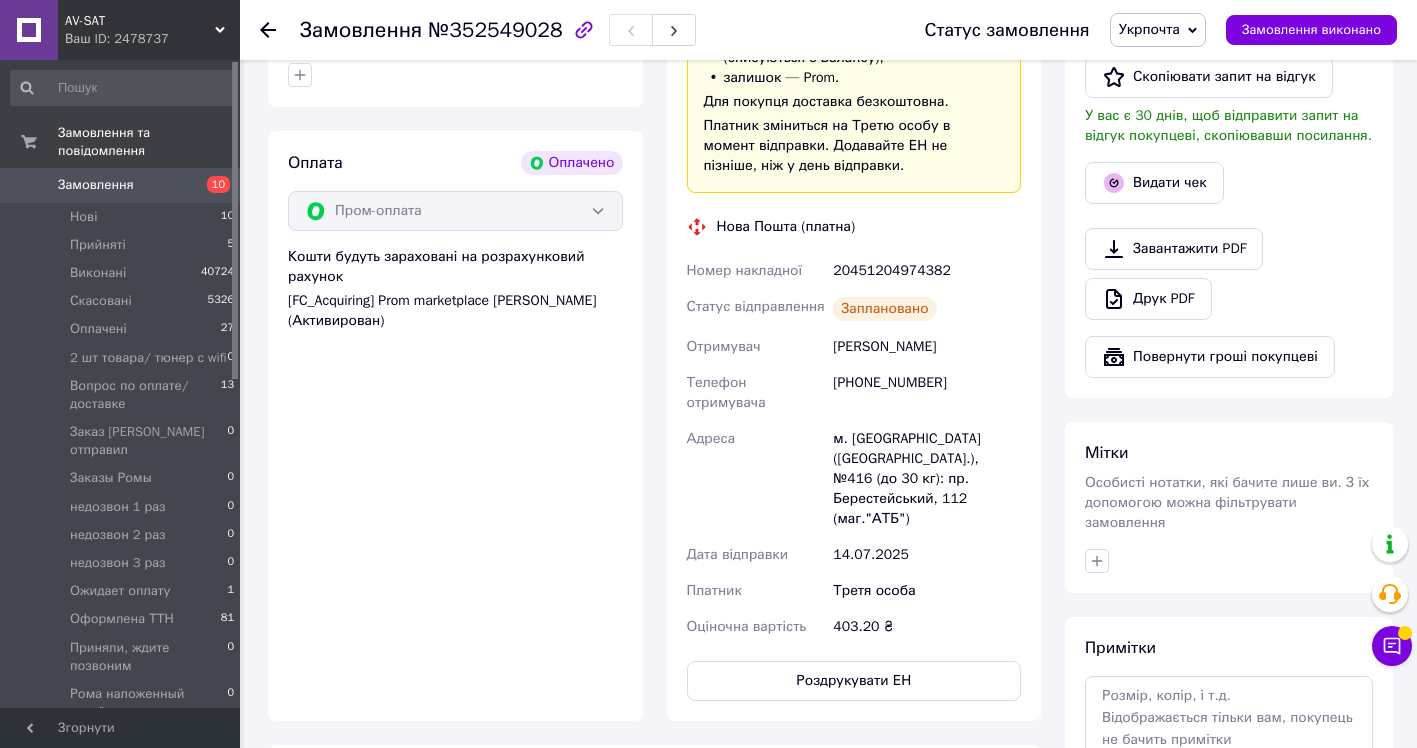 click 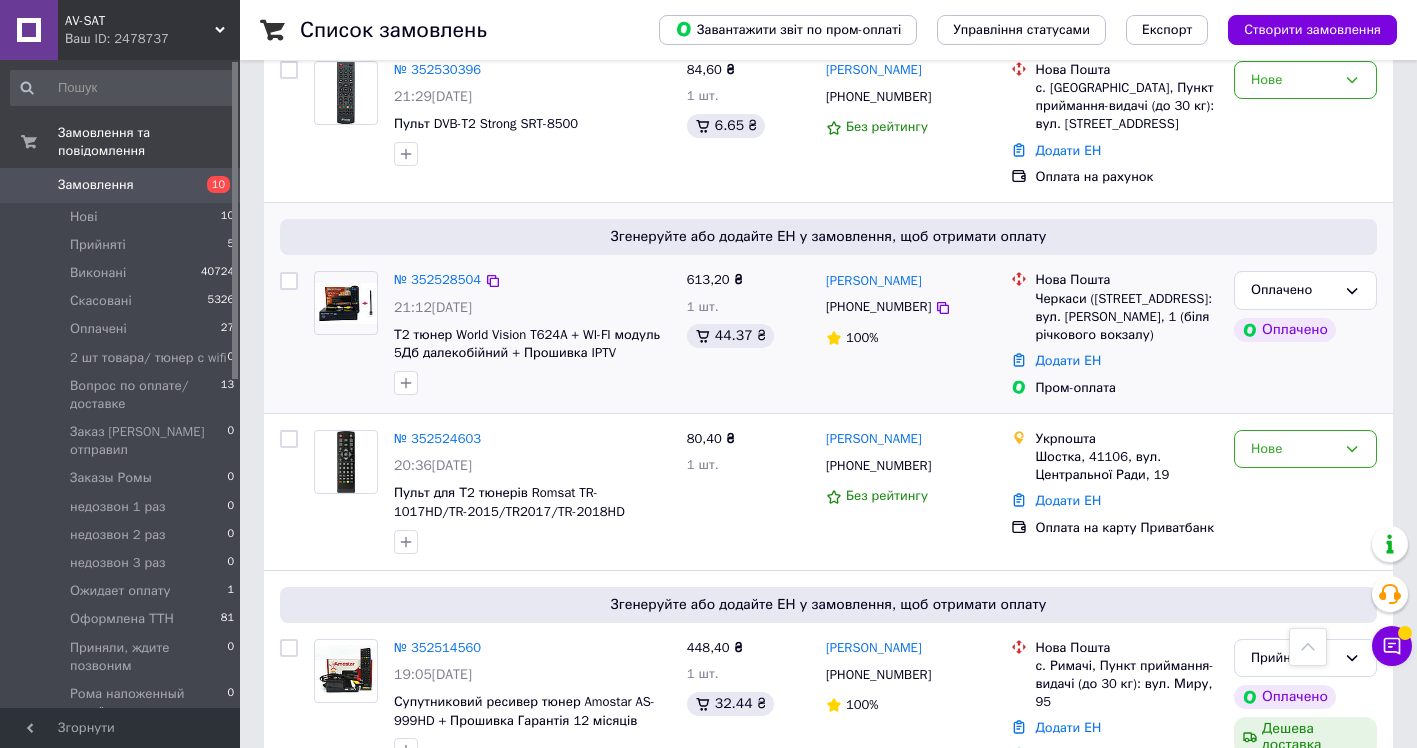scroll, scrollTop: 800, scrollLeft: 0, axis: vertical 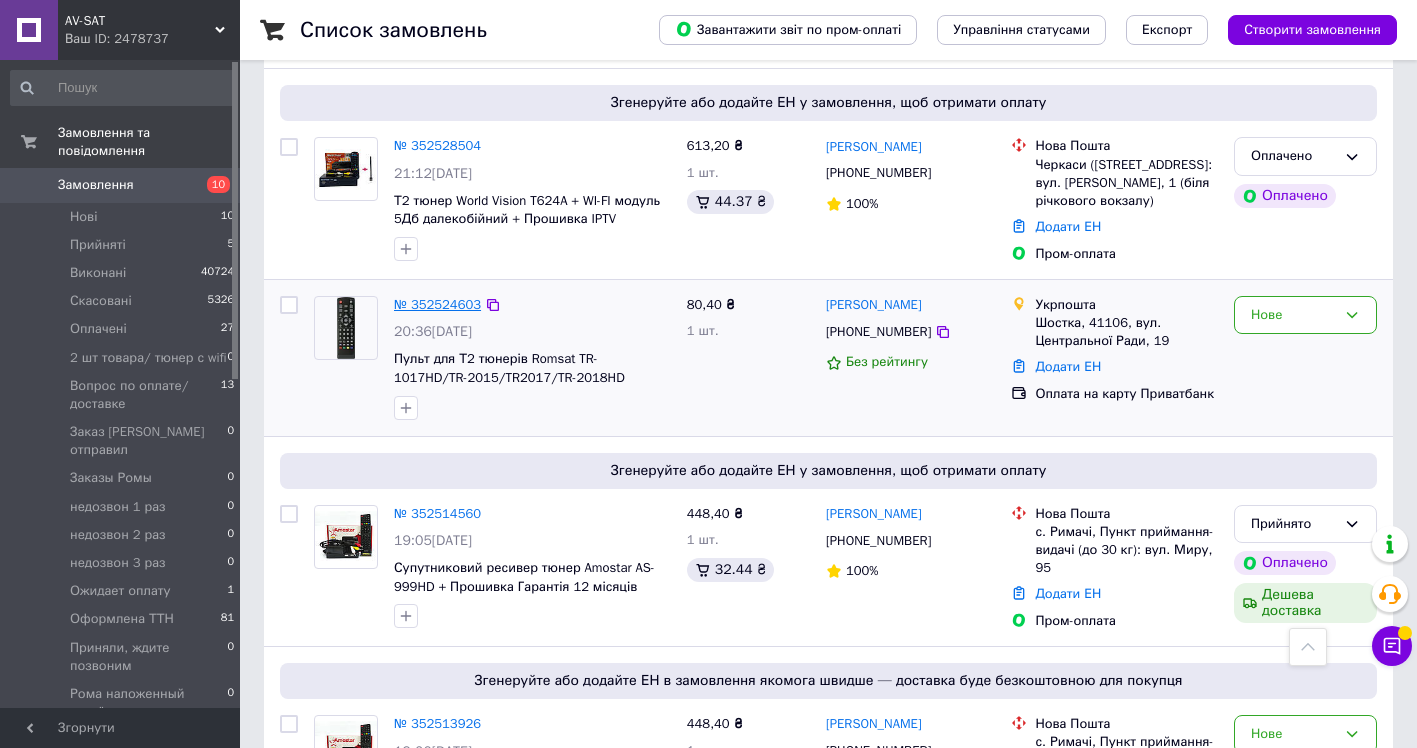 click on "№ 352524603" at bounding box center [437, 304] 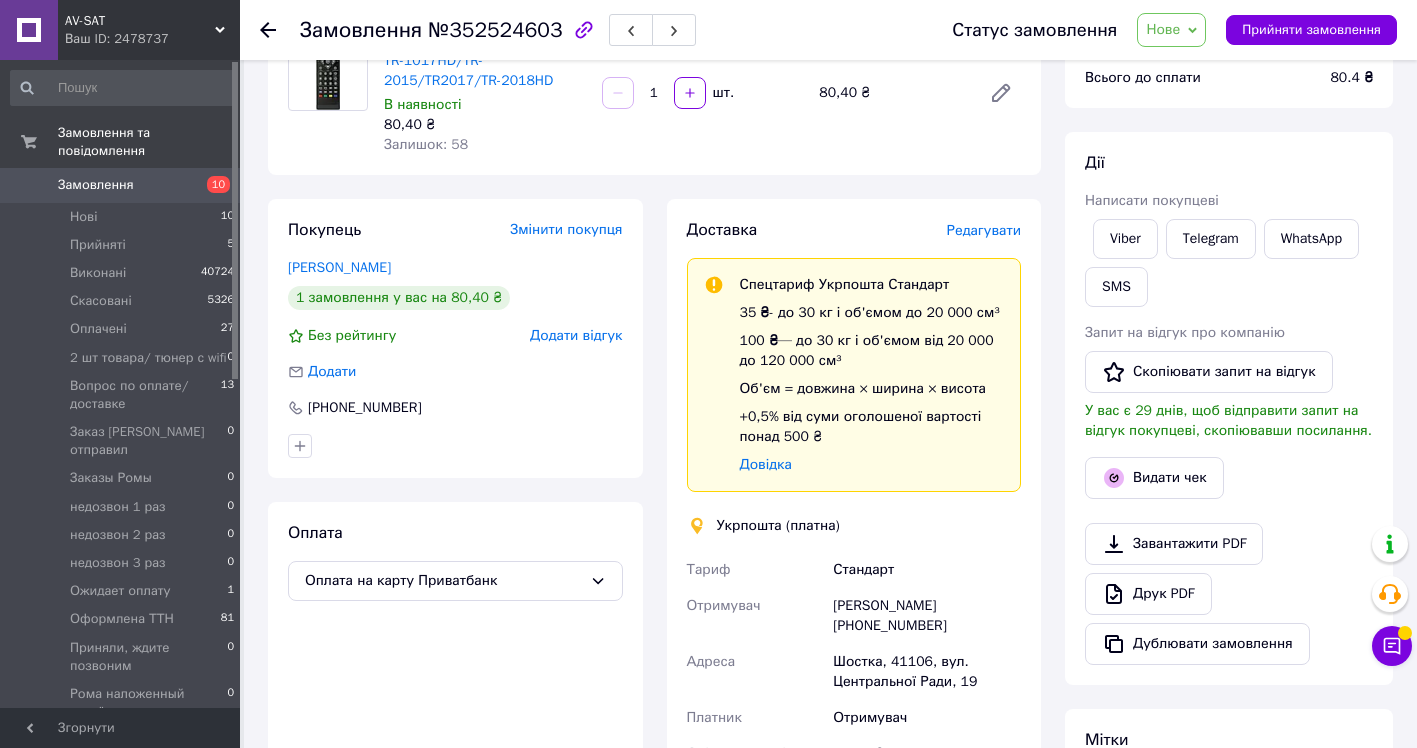 scroll, scrollTop: 0, scrollLeft: 0, axis: both 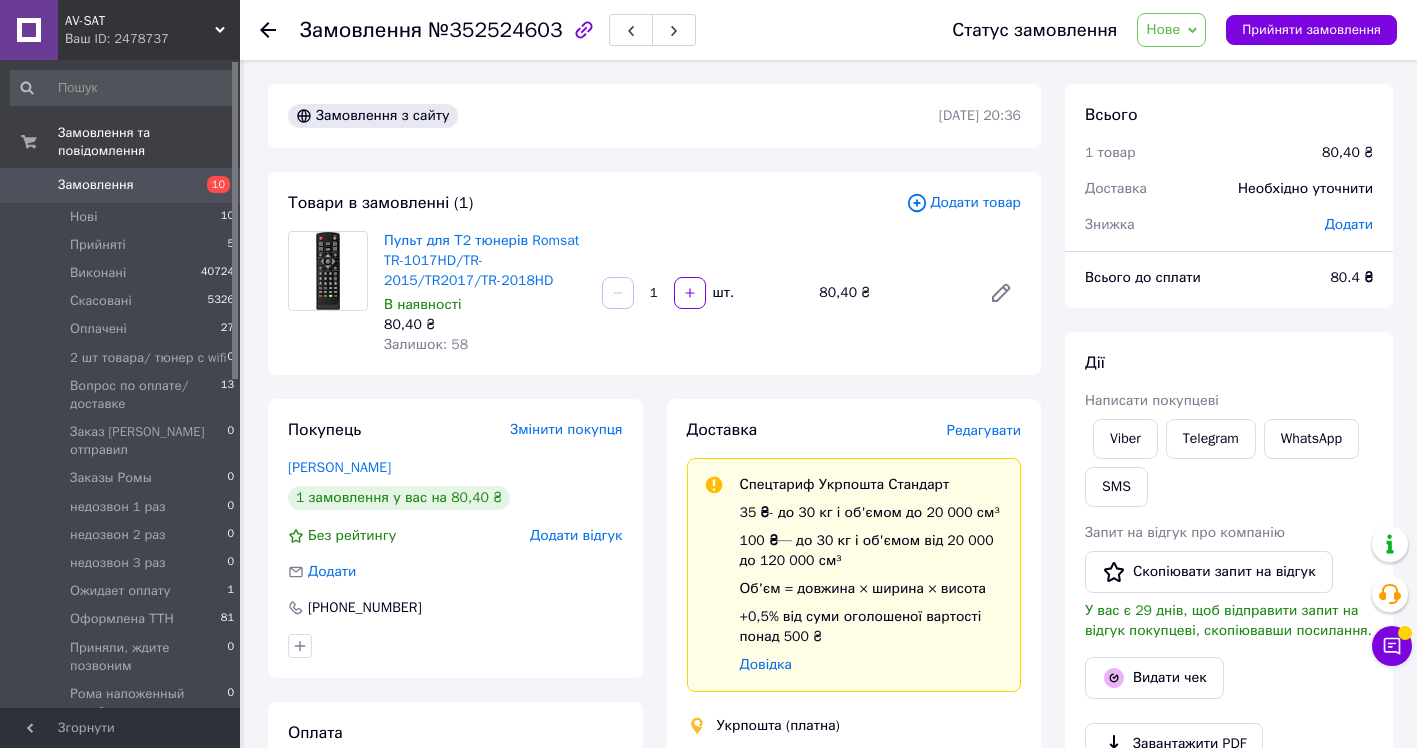 click 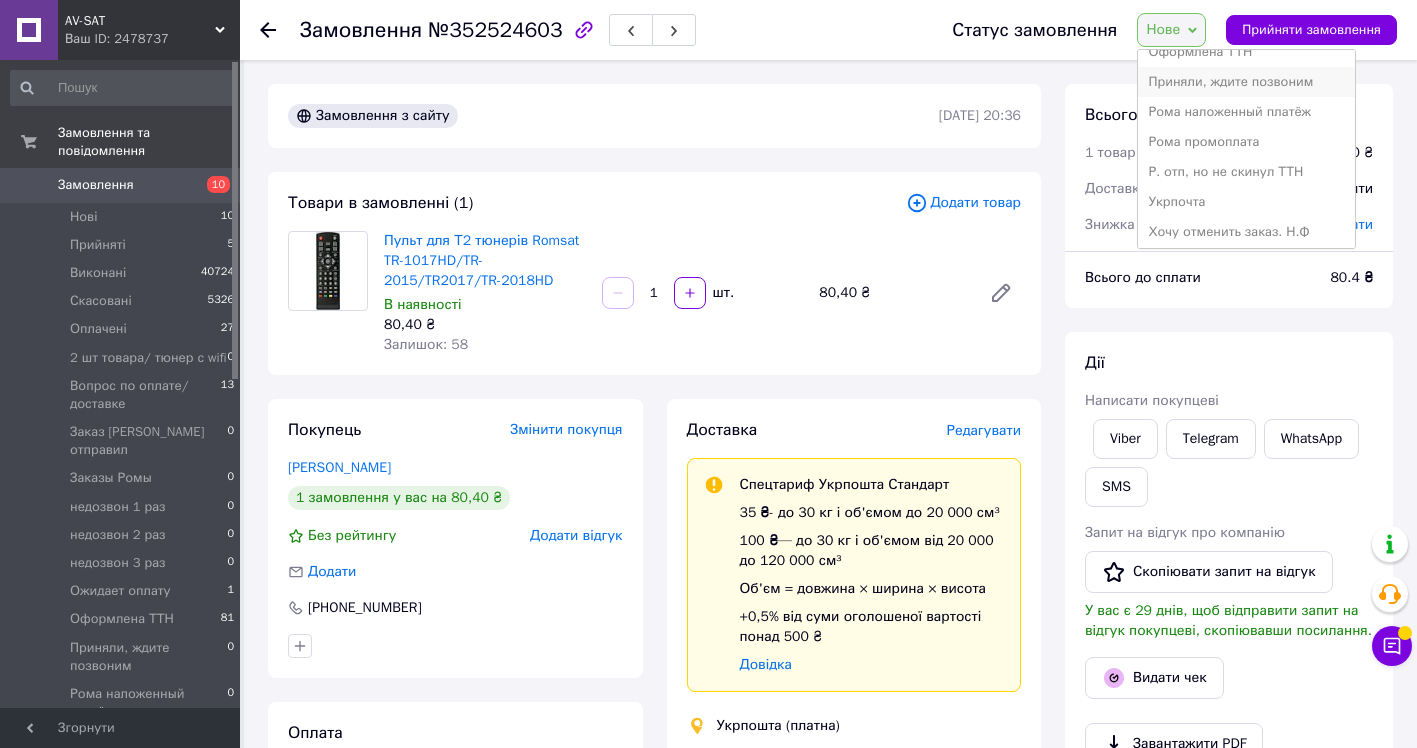 scroll, scrollTop: 382, scrollLeft: 0, axis: vertical 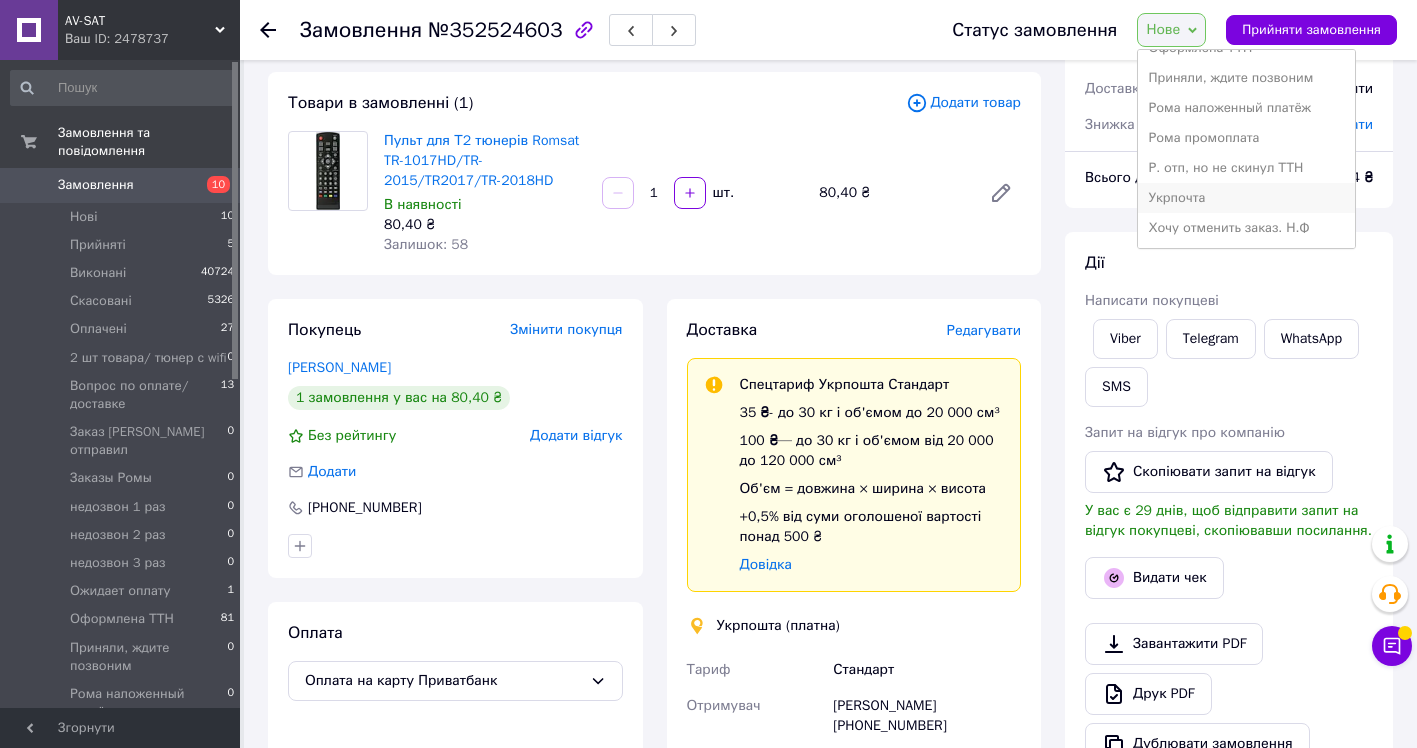click on "Укрпочта" at bounding box center [1246, 198] 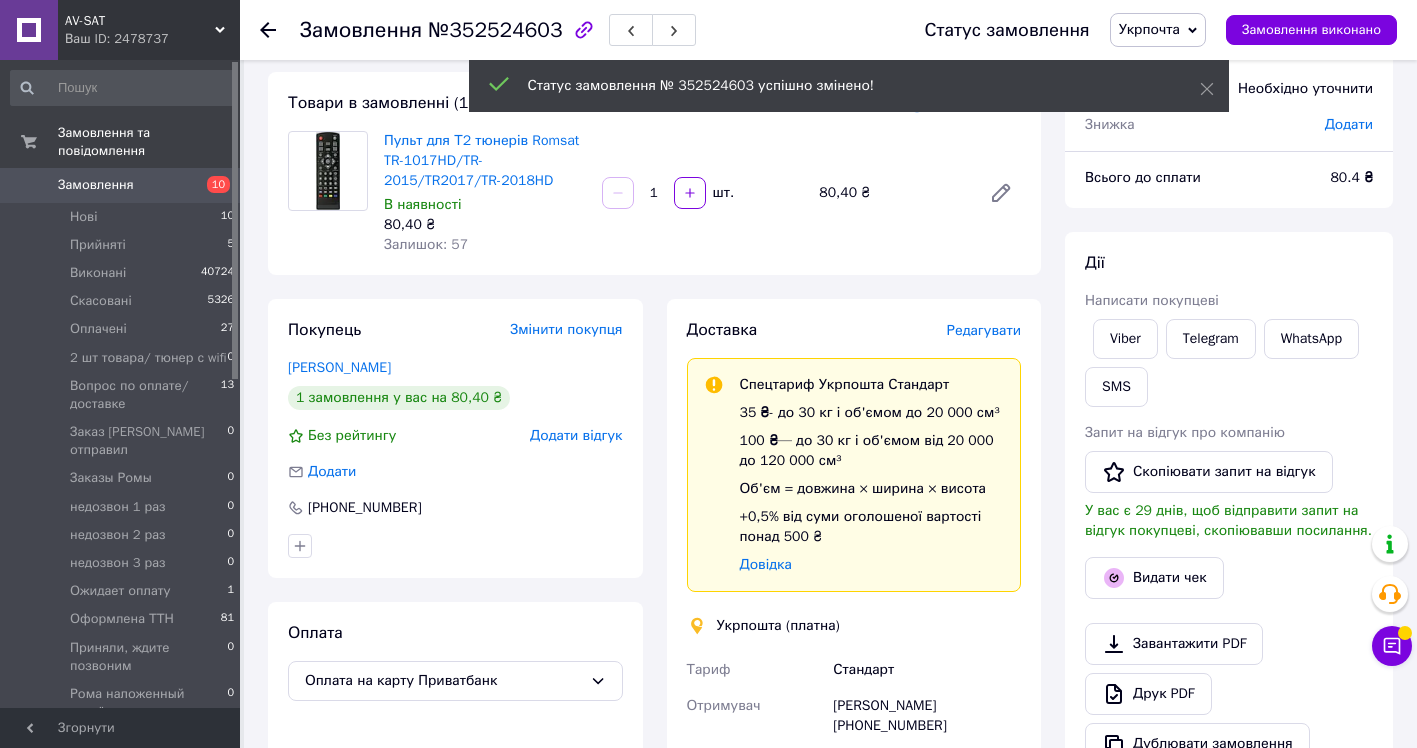 scroll, scrollTop: 0, scrollLeft: 0, axis: both 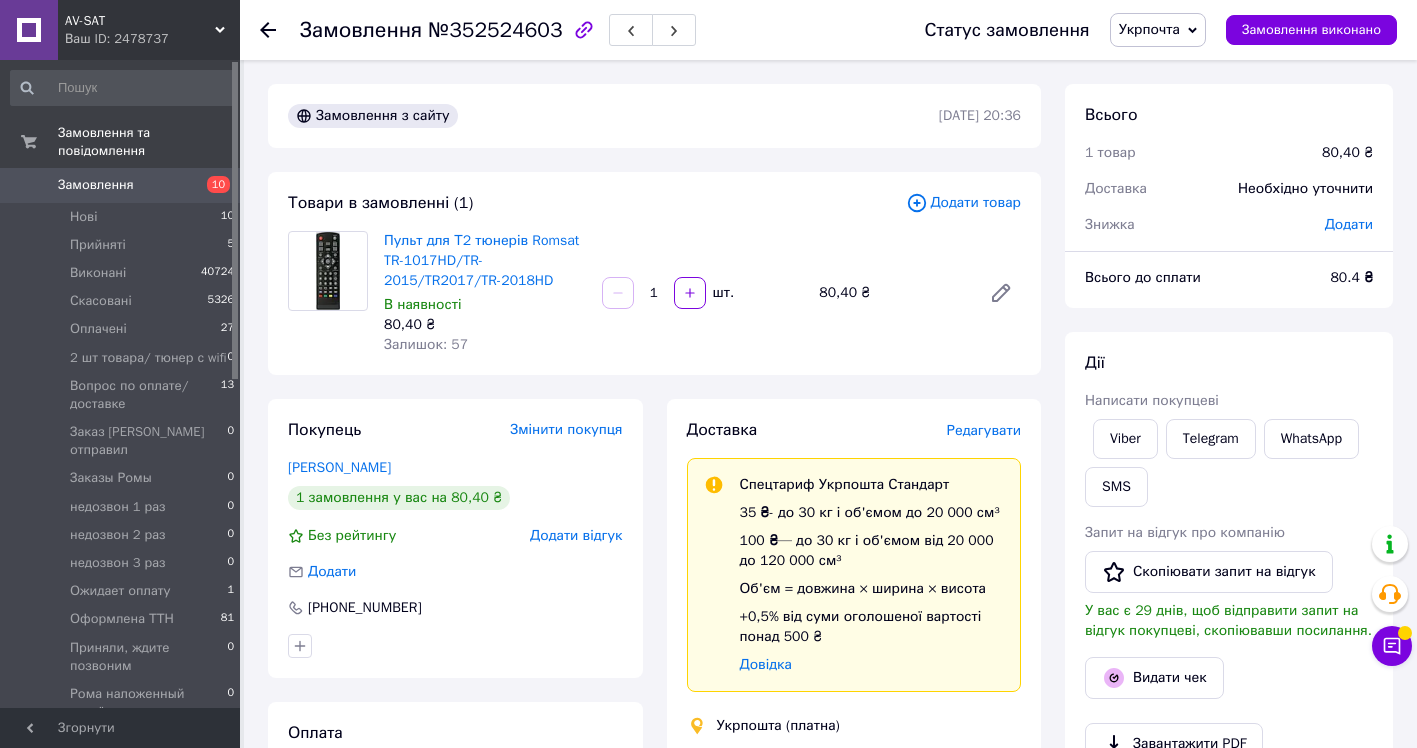 click 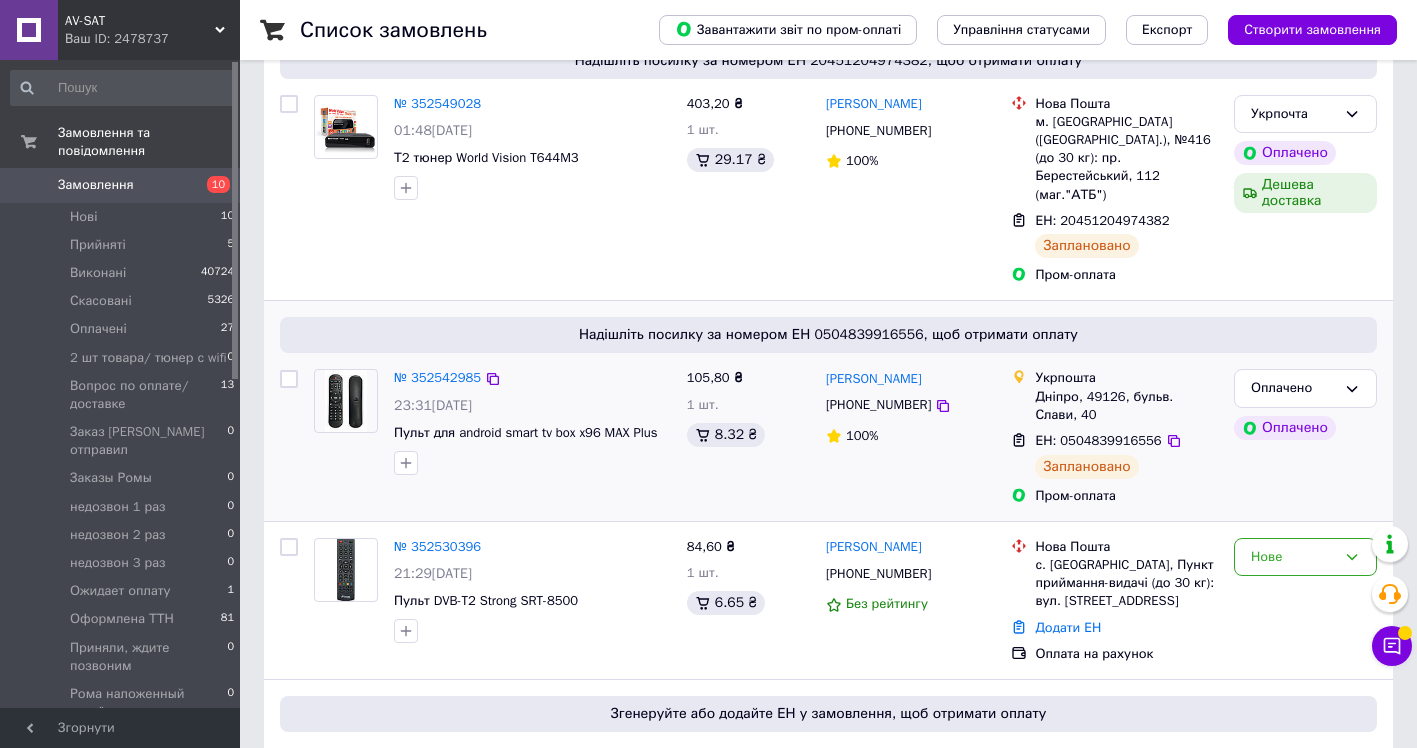 scroll, scrollTop: 200, scrollLeft: 0, axis: vertical 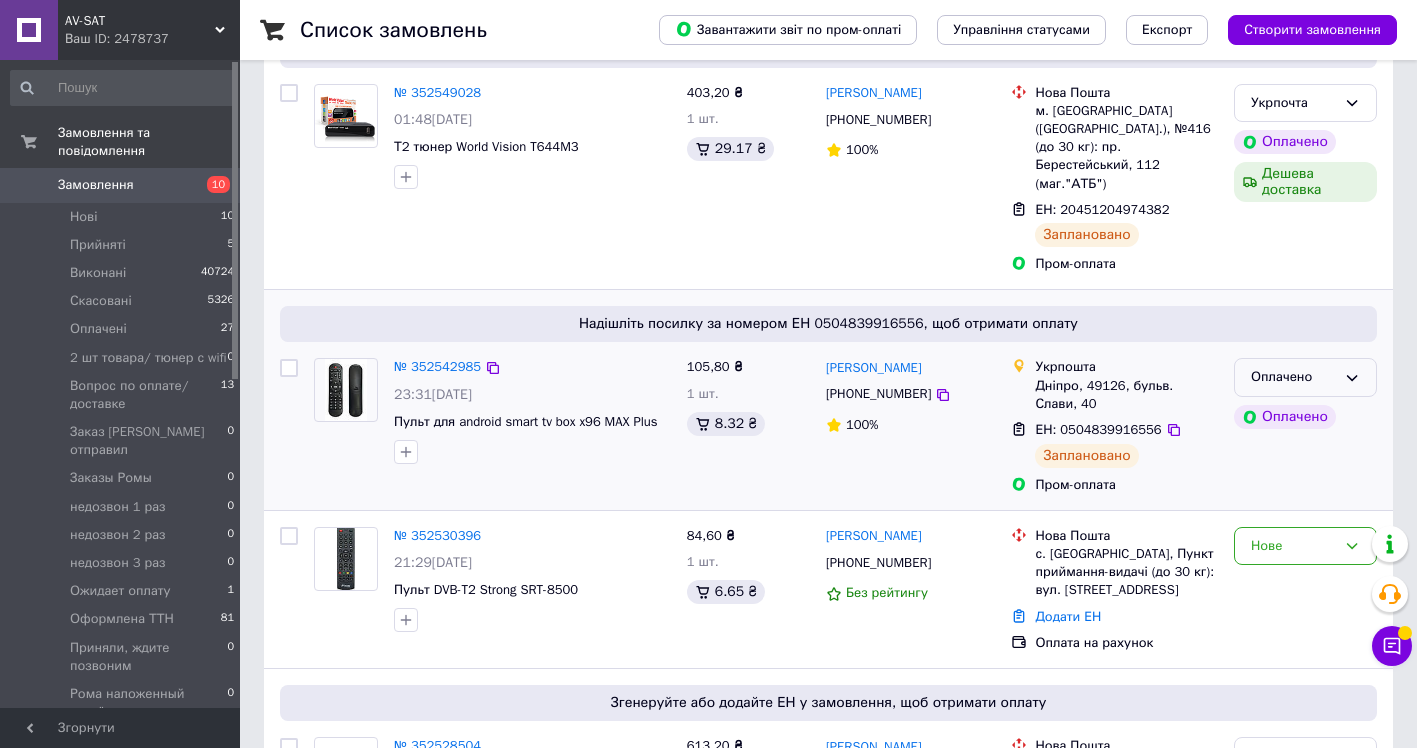 click 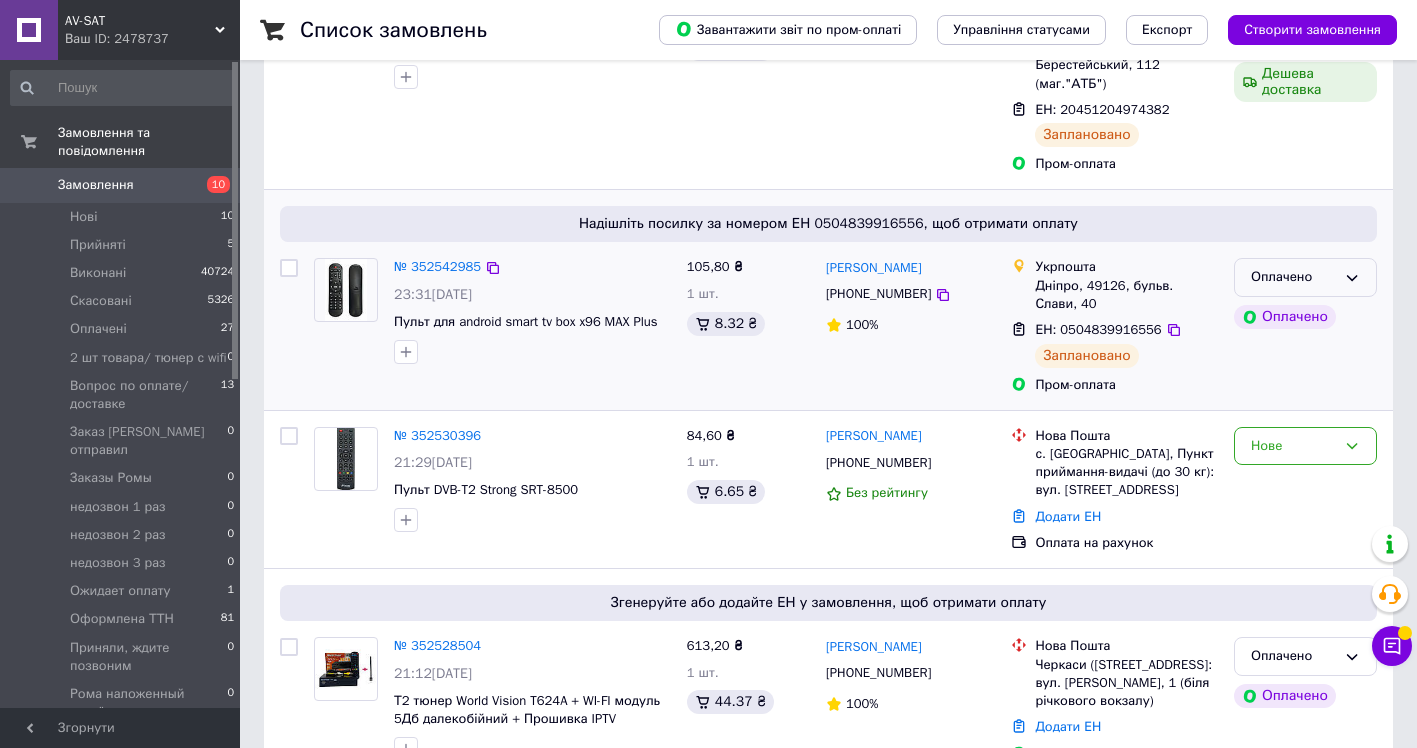 click 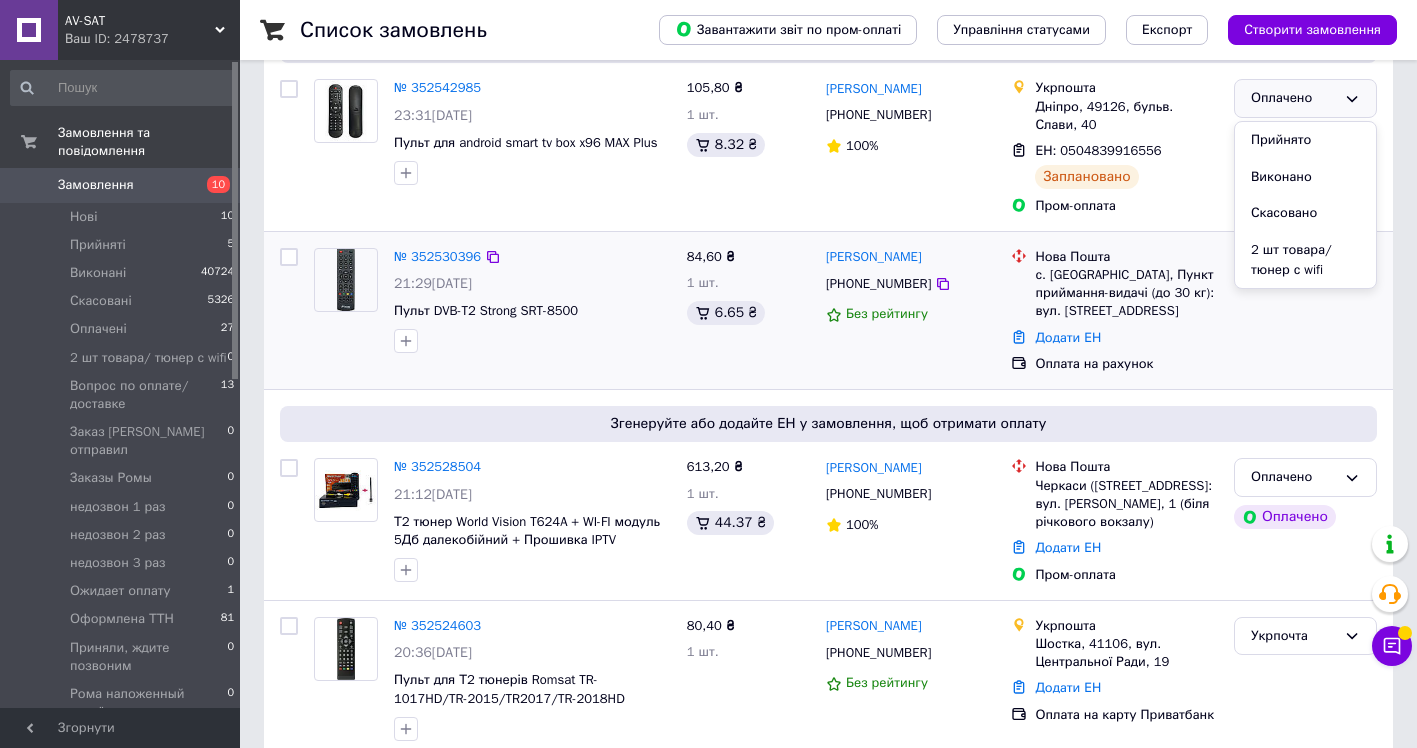 scroll, scrollTop: 500, scrollLeft: 0, axis: vertical 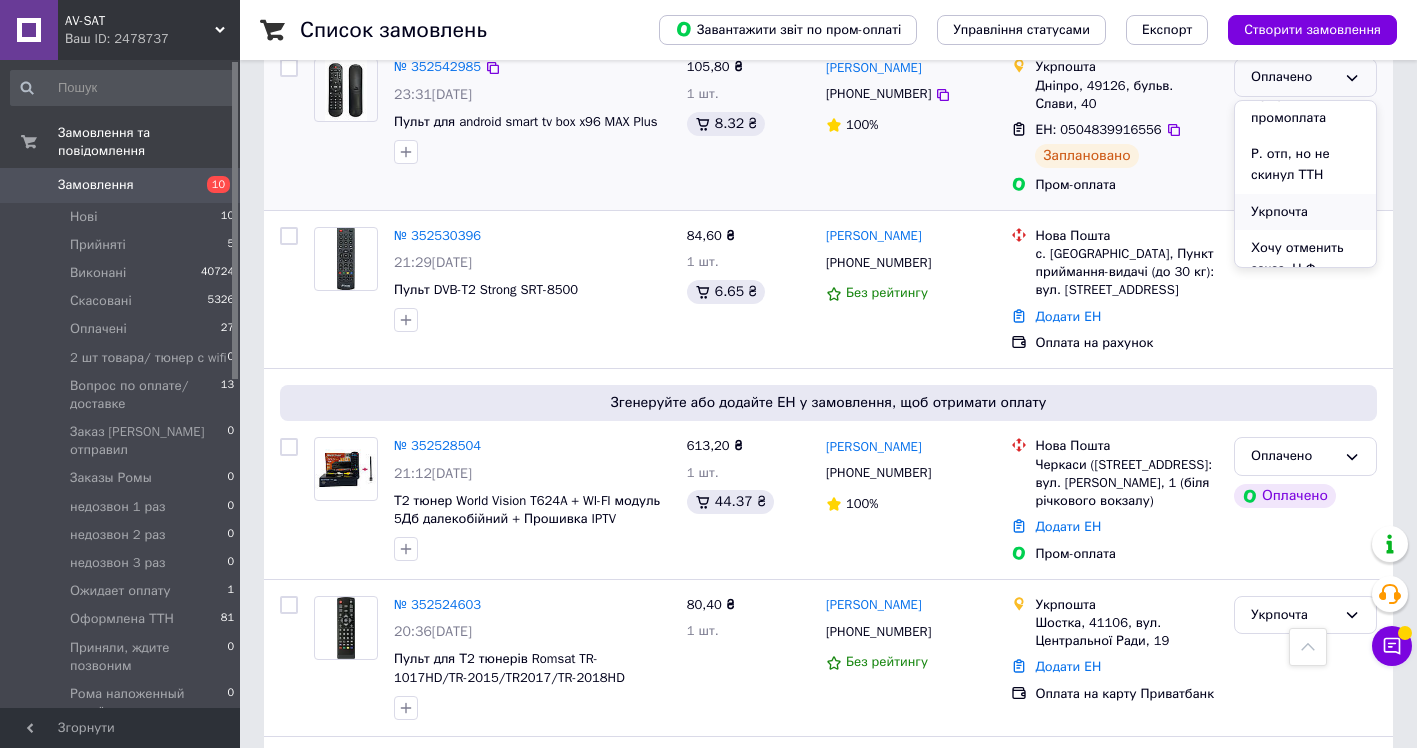 click on "Укрпочта" at bounding box center (1305, 212) 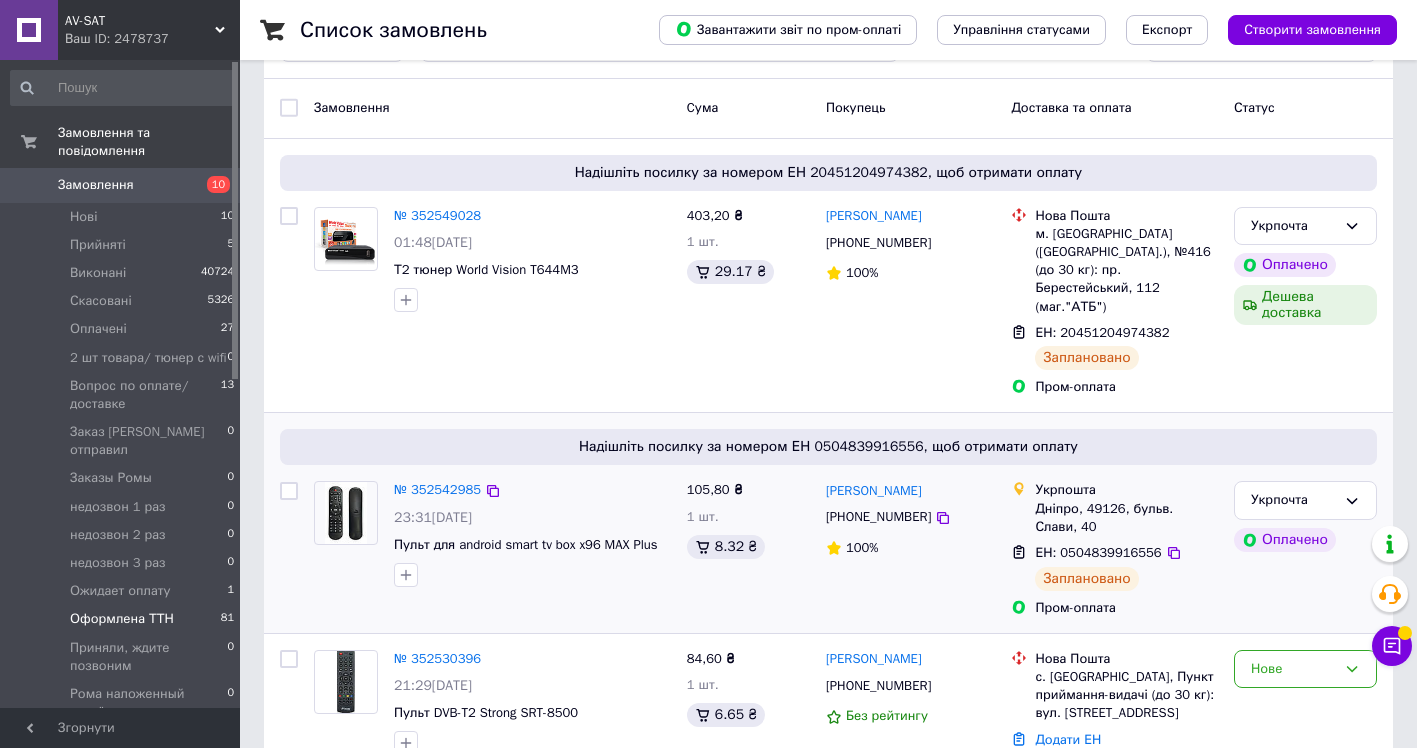 scroll, scrollTop: 100, scrollLeft: 0, axis: vertical 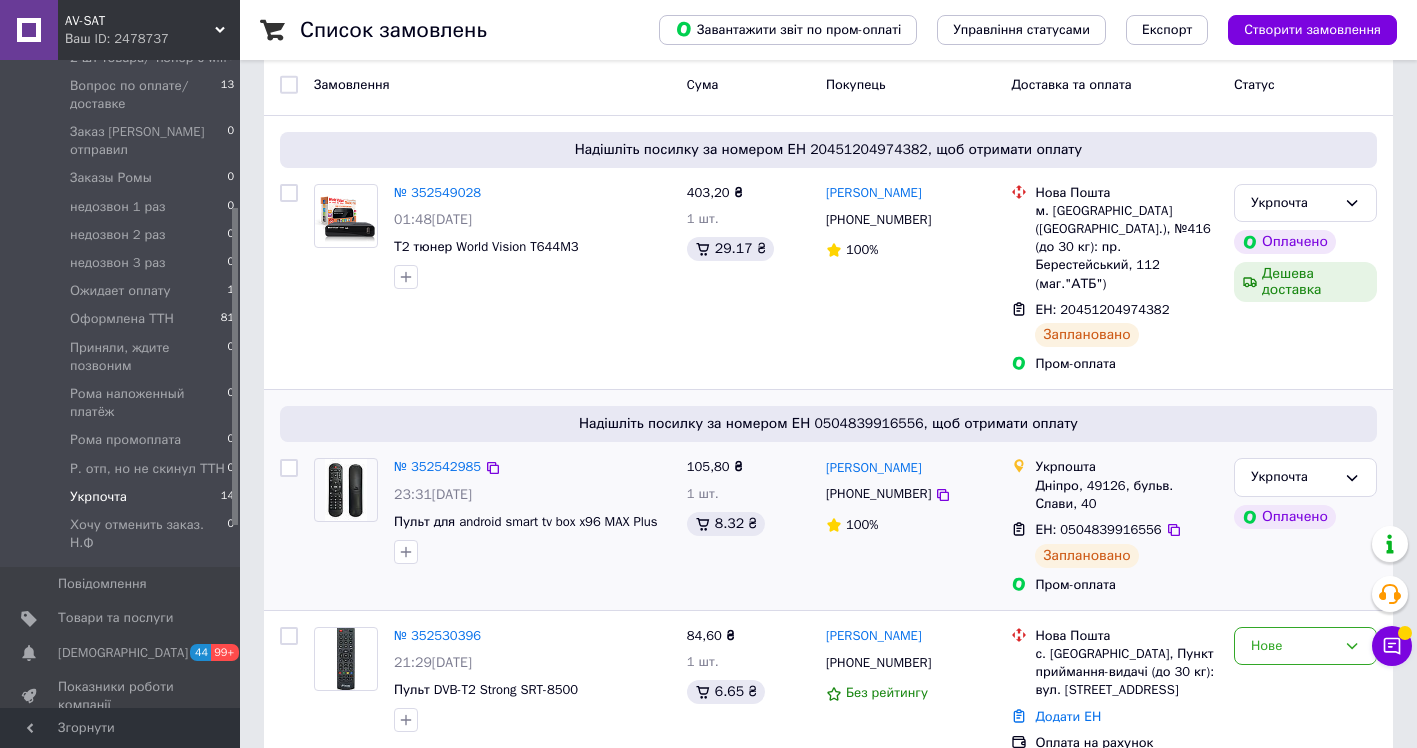 click on "Укрпочта" at bounding box center [98, 497] 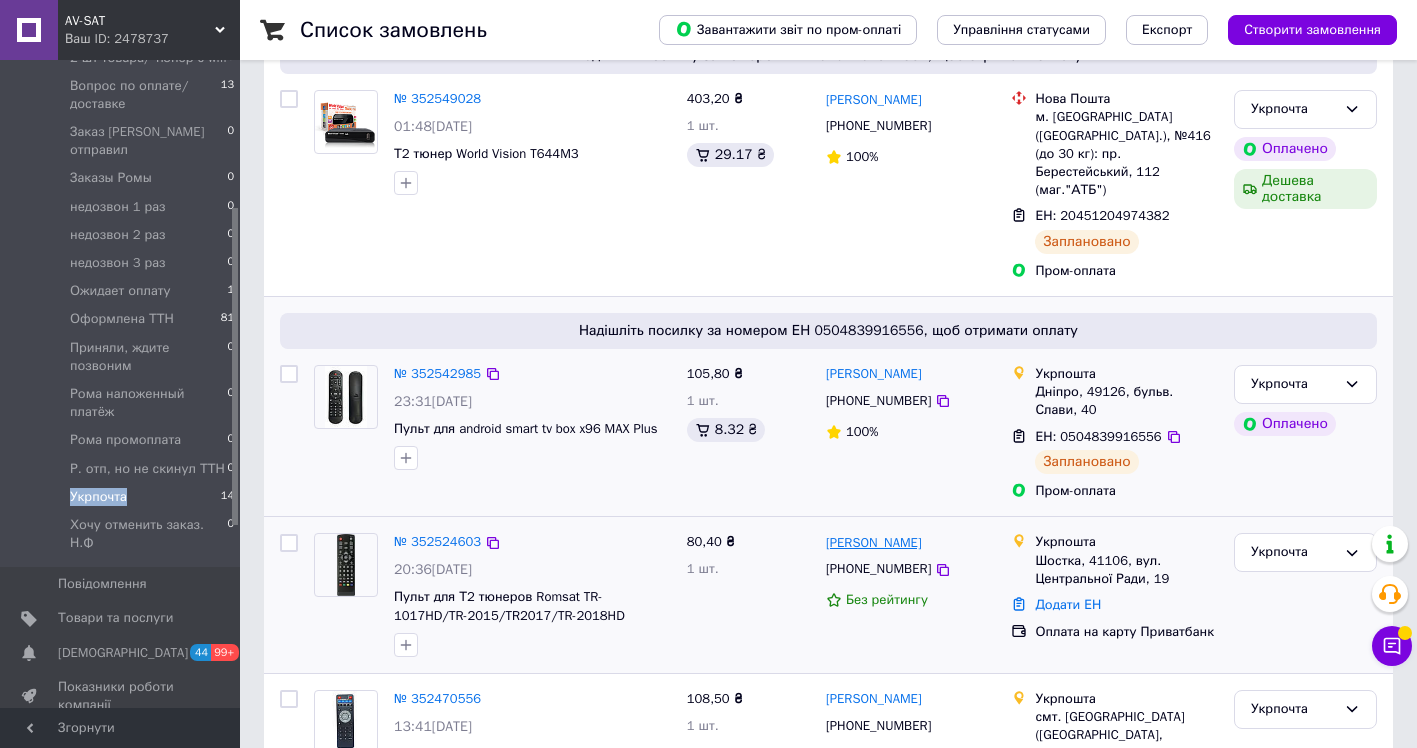 scroll, scrollTop: 269, scrollLeft: 0, axis: vertical 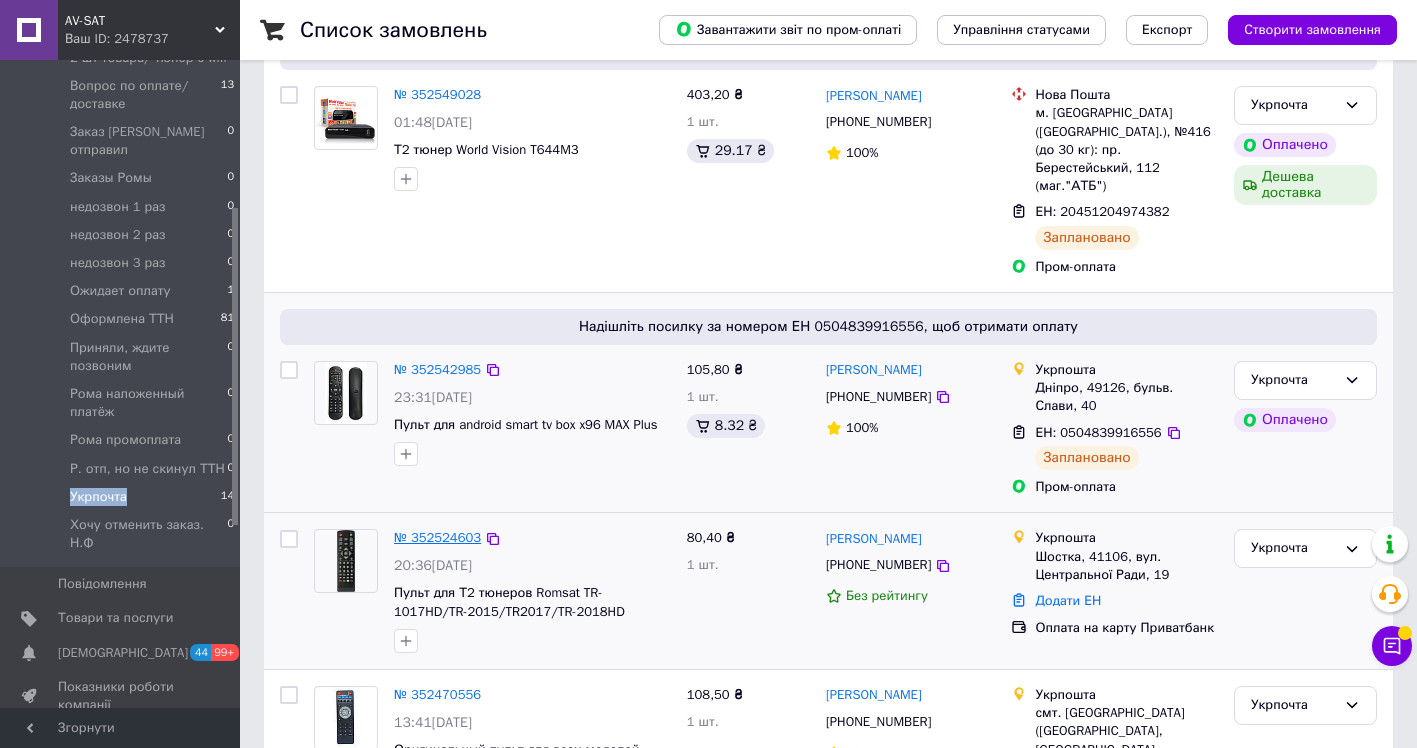 click on "№ 352524603" at bounding box center [437, 537] 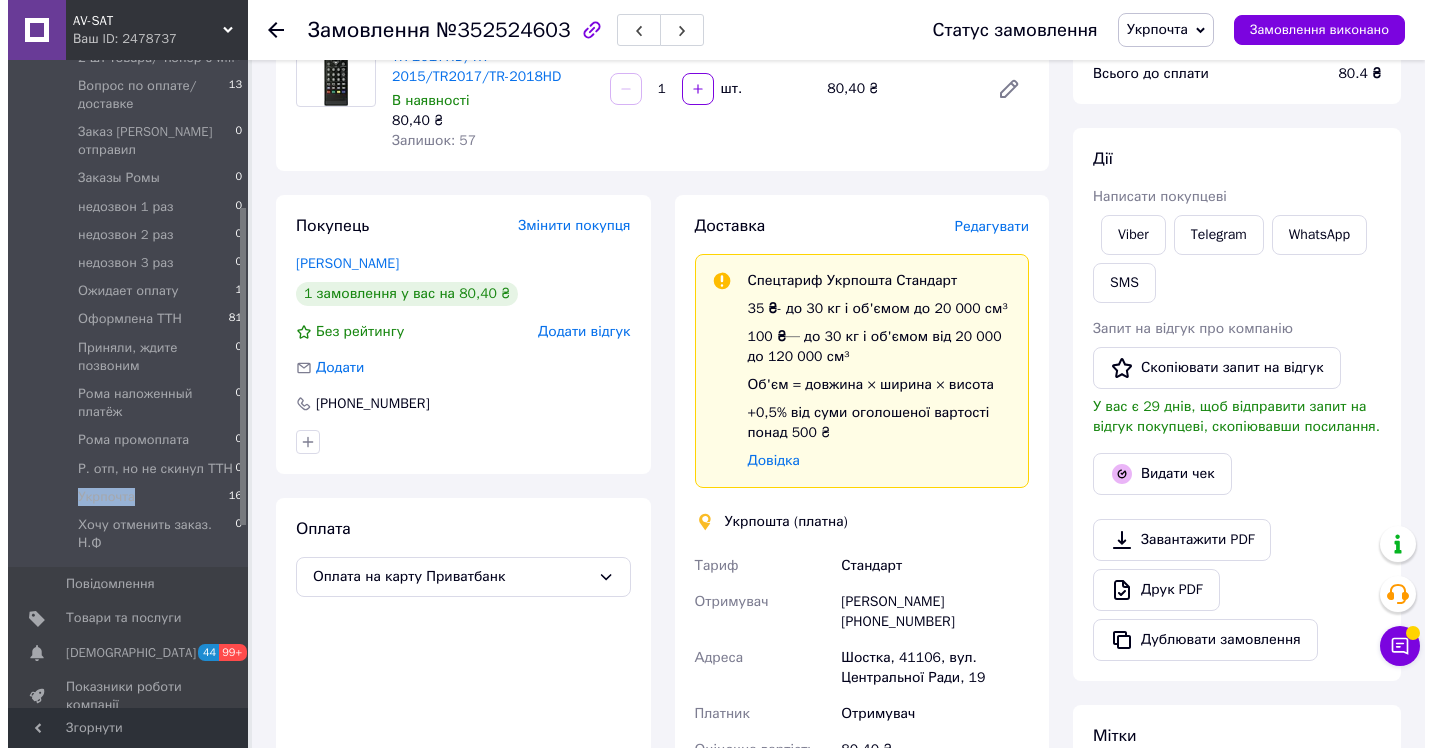 scroll, scrollTop: 169, scrollLeft: 0, axis: vertical 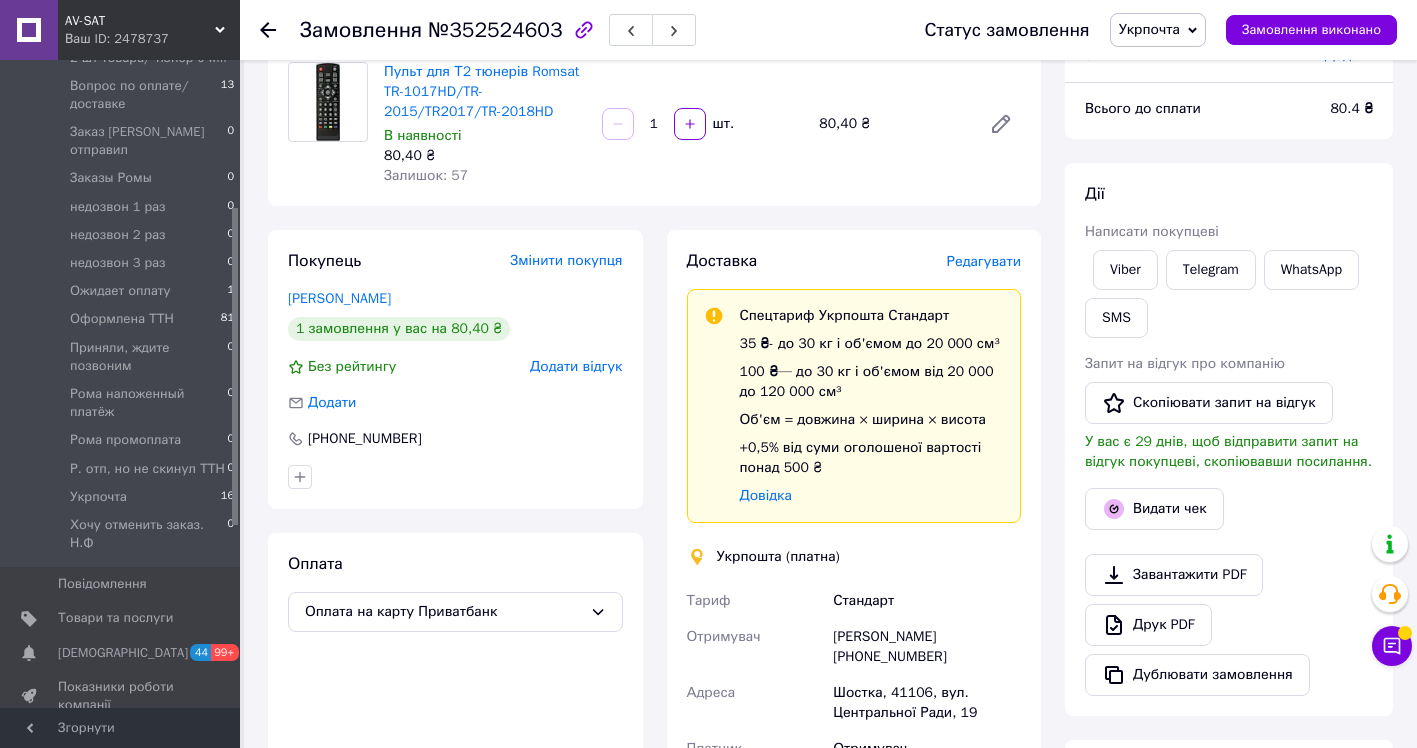 click on "Редагувати" at bounding box center (984, 261) 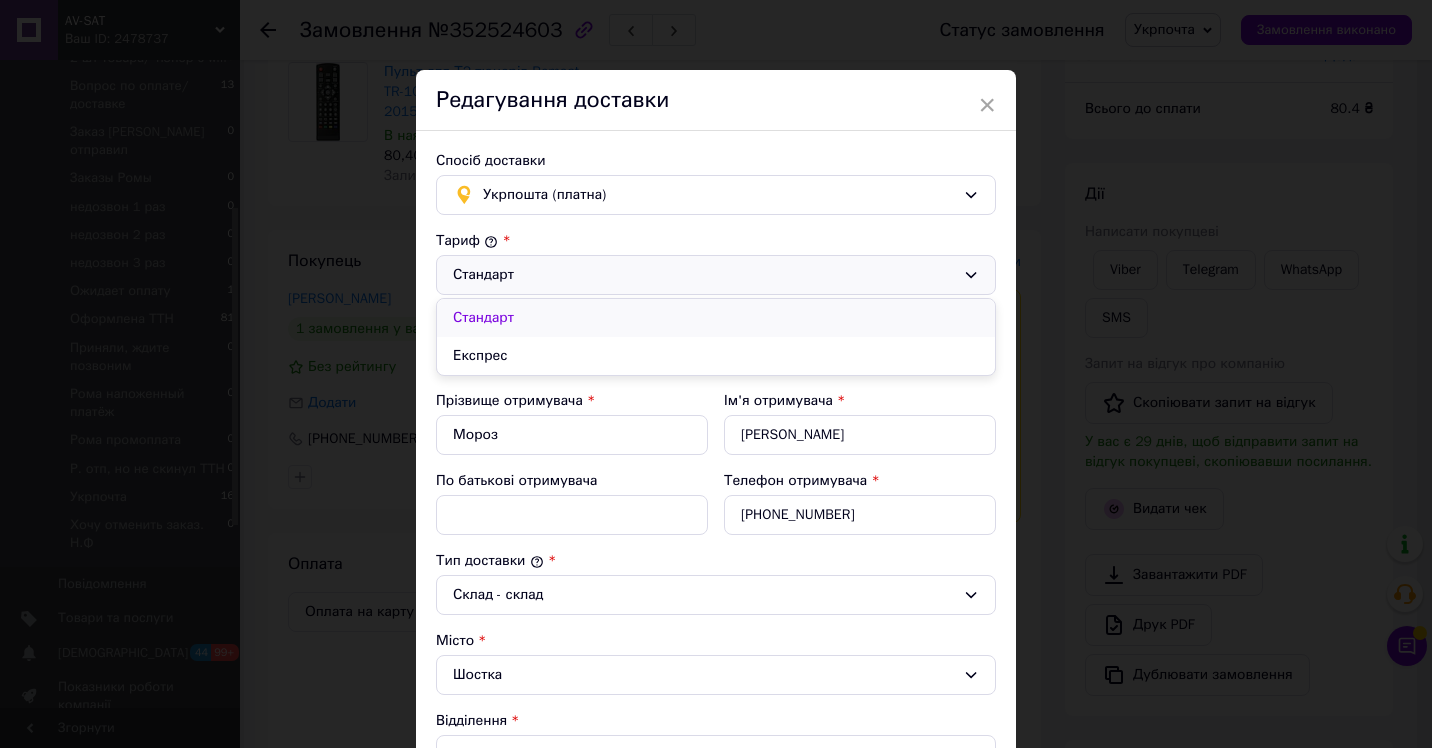 click on "Стандарт" at bounding box center (716, 318) 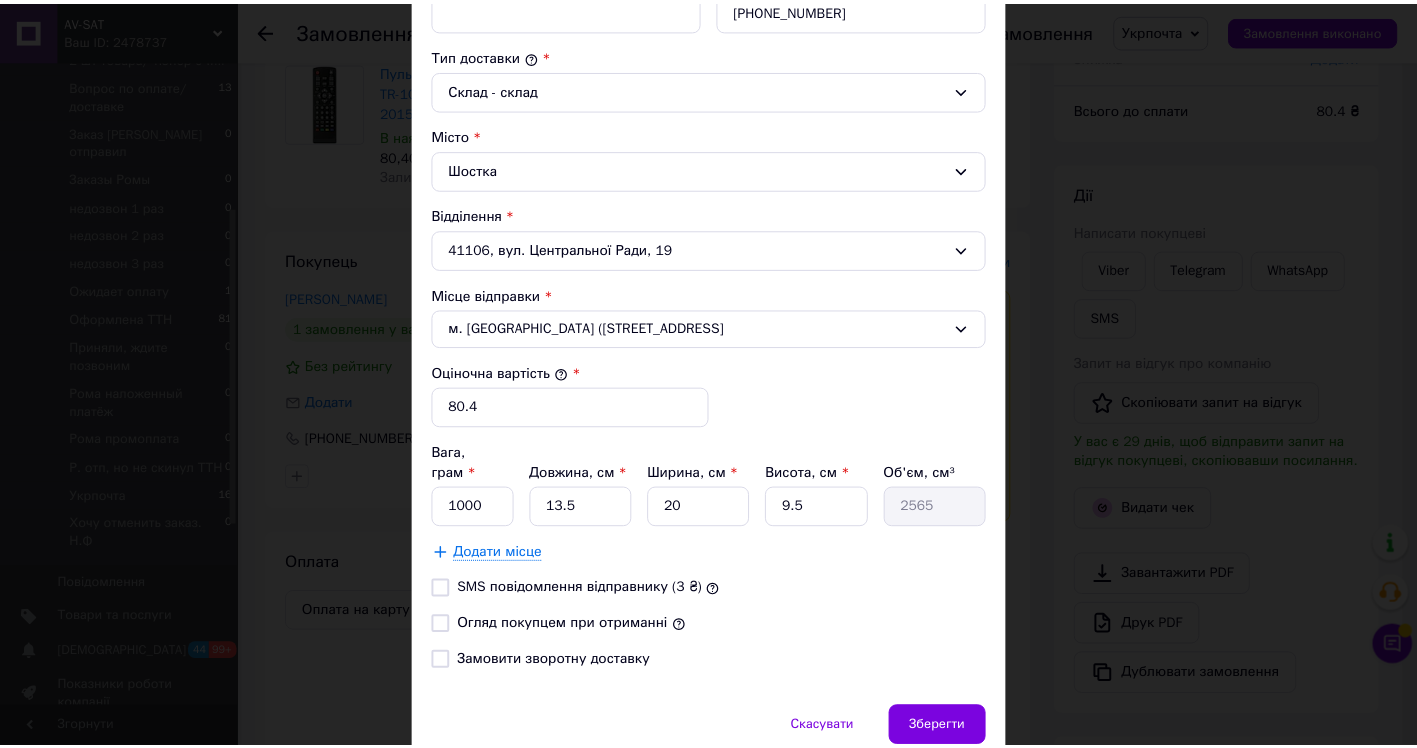 scroll, scrollTop: 575, scrollLeft: 0, axis: vertical 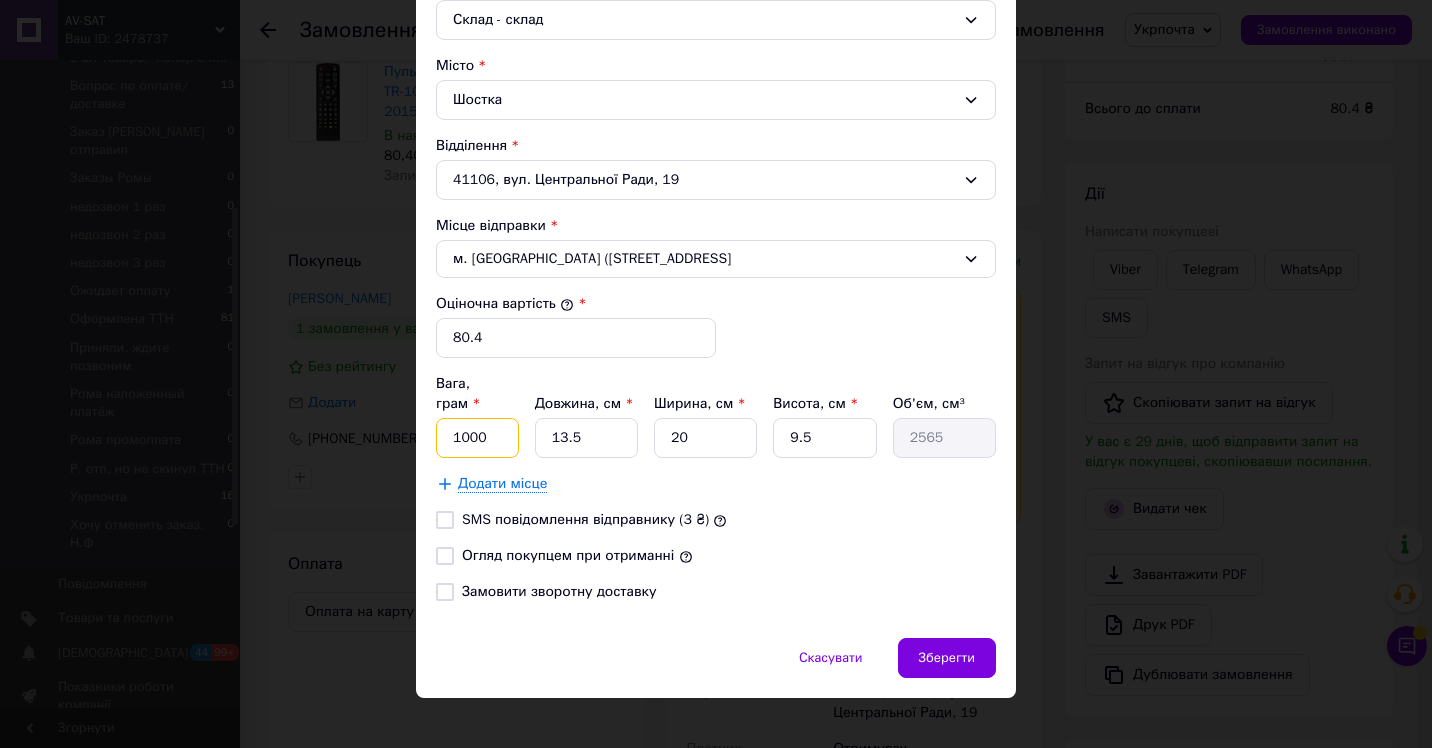 click on "1000" at bounding box center [477, 438] 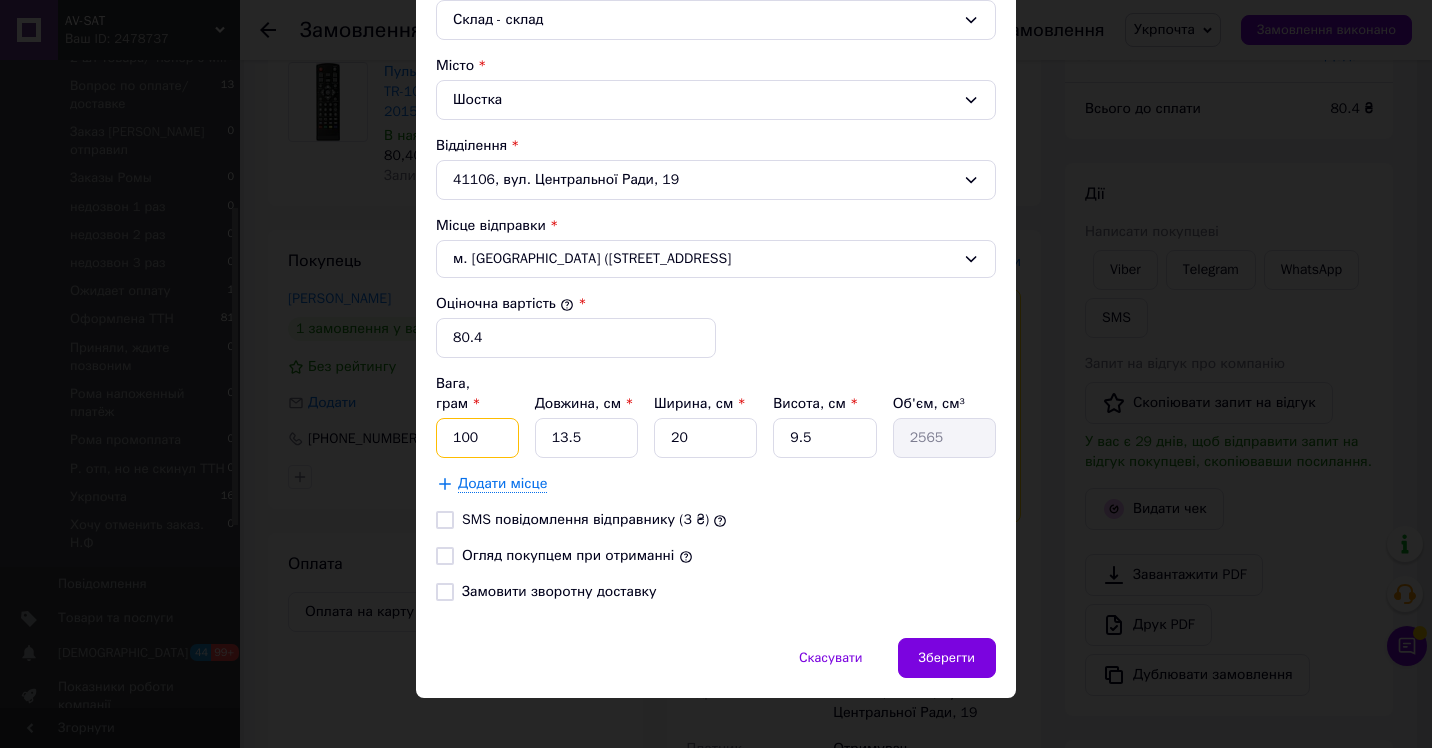 type on "100" 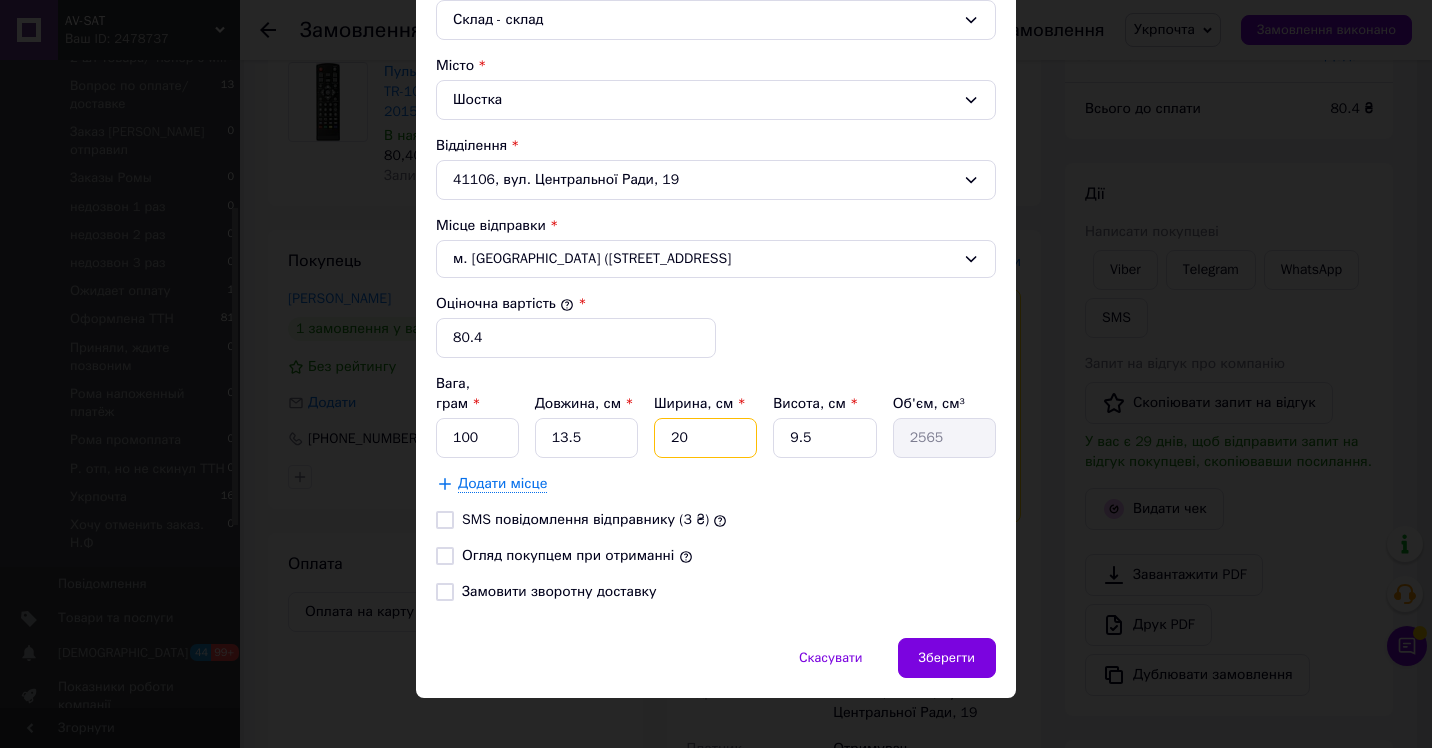 click on "20" at bounding box center (705, 438) 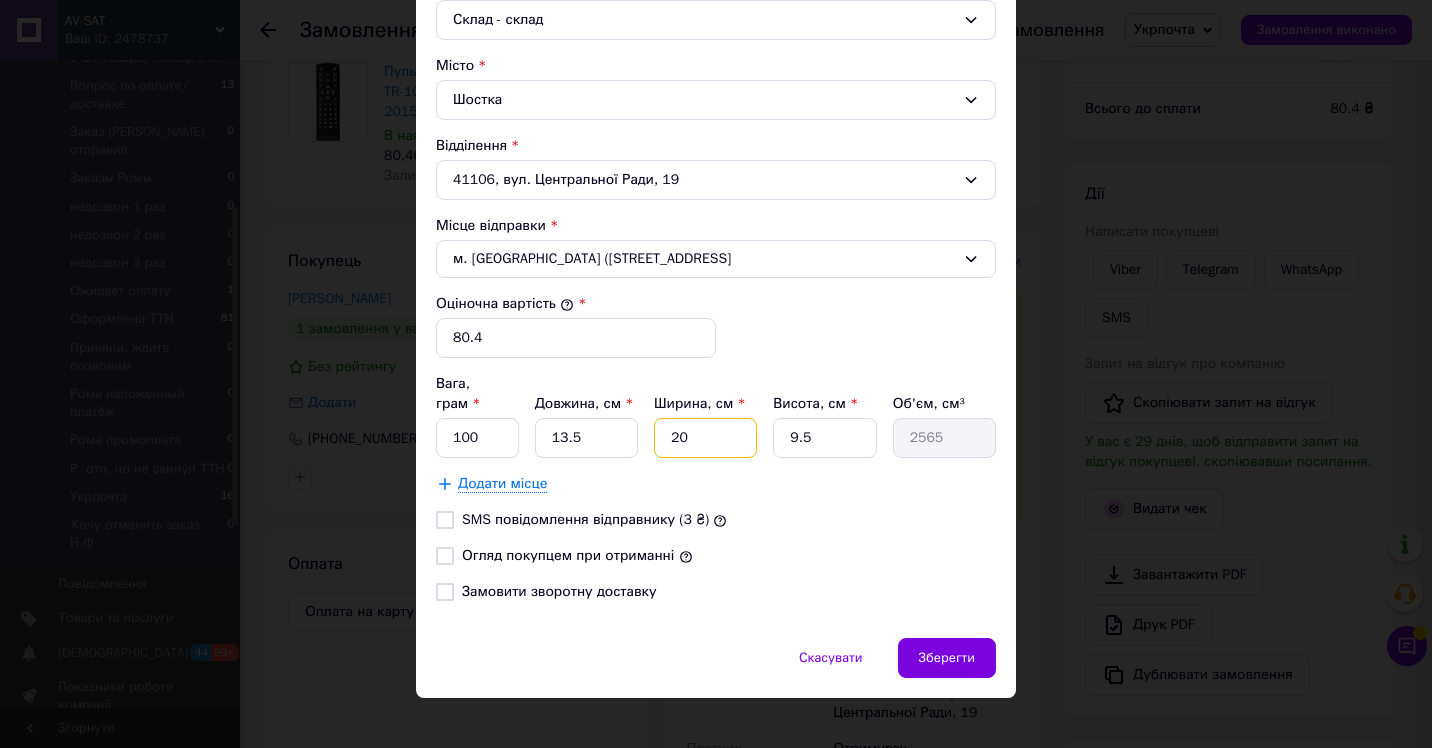 type on "2" 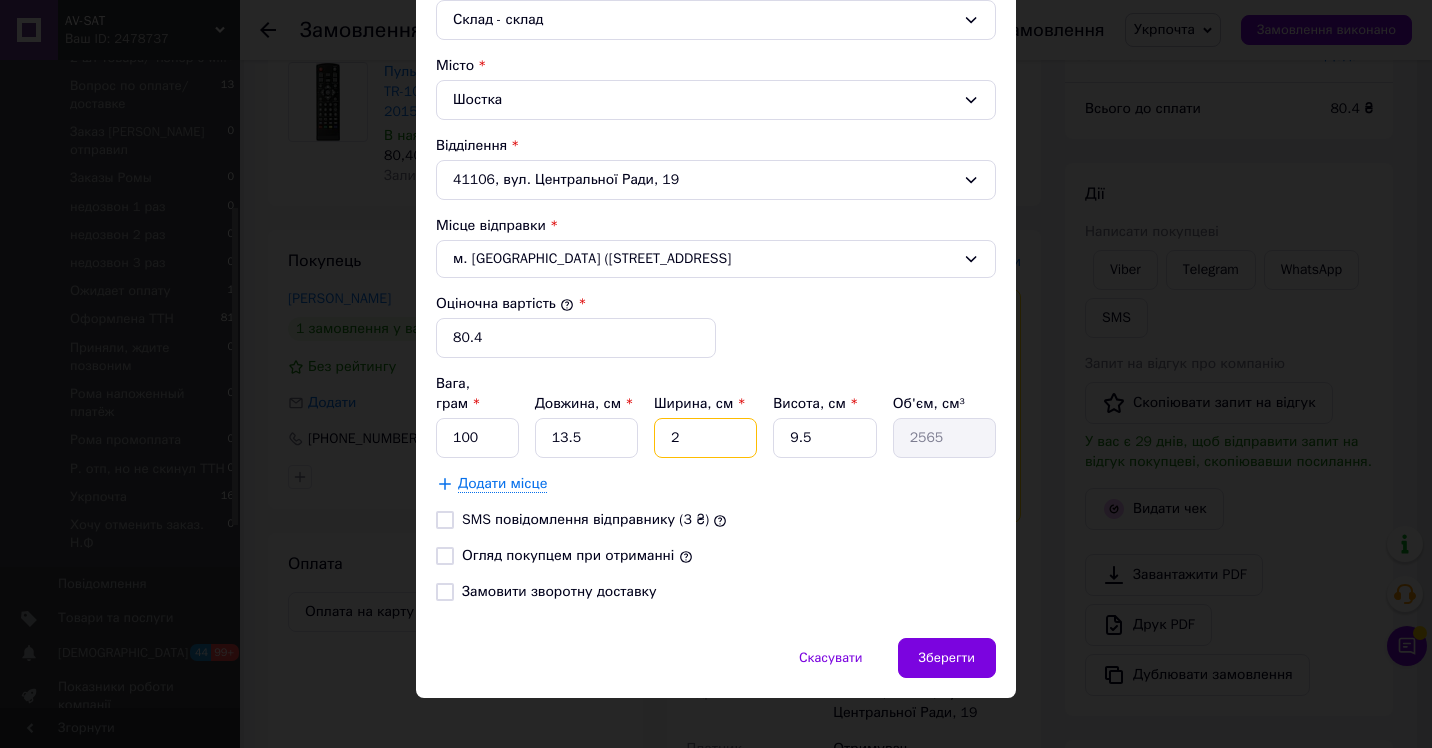 type on "256.5" 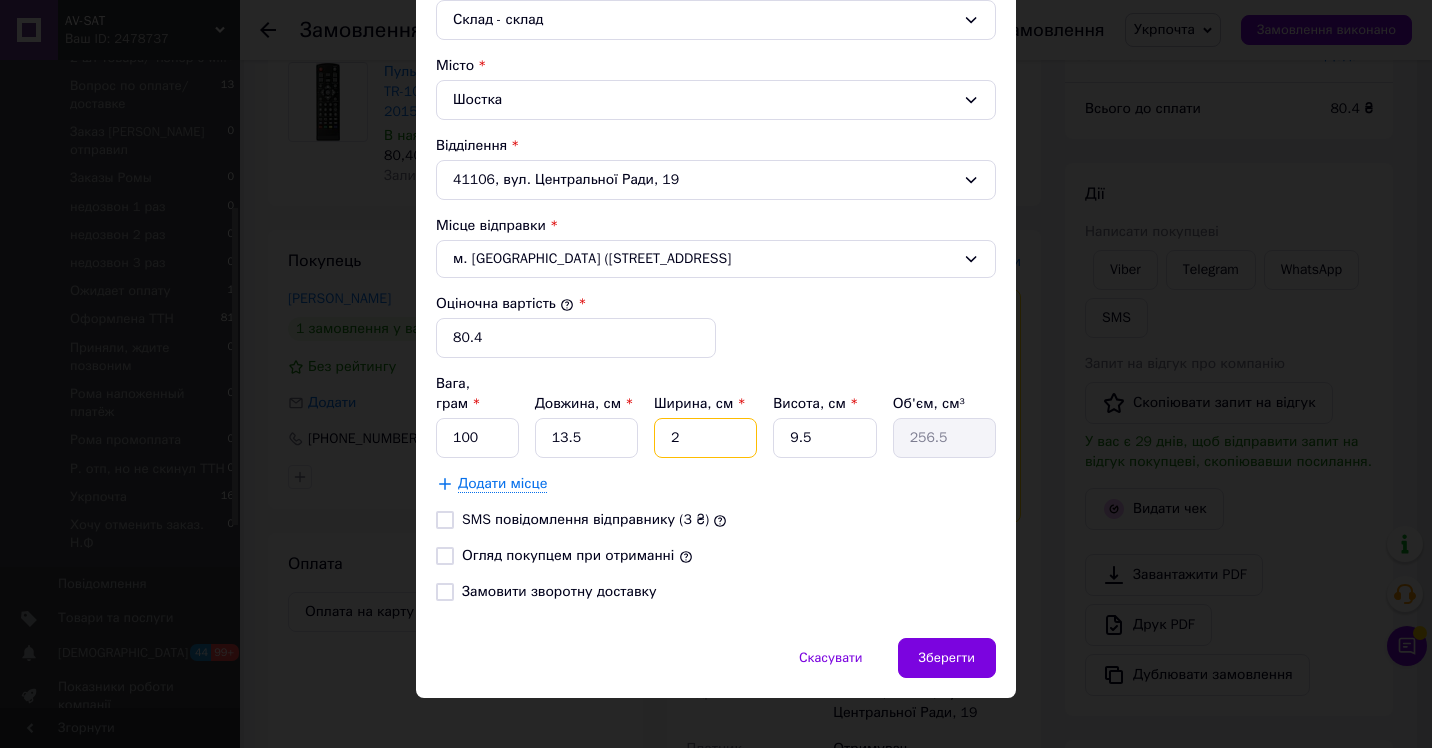 type 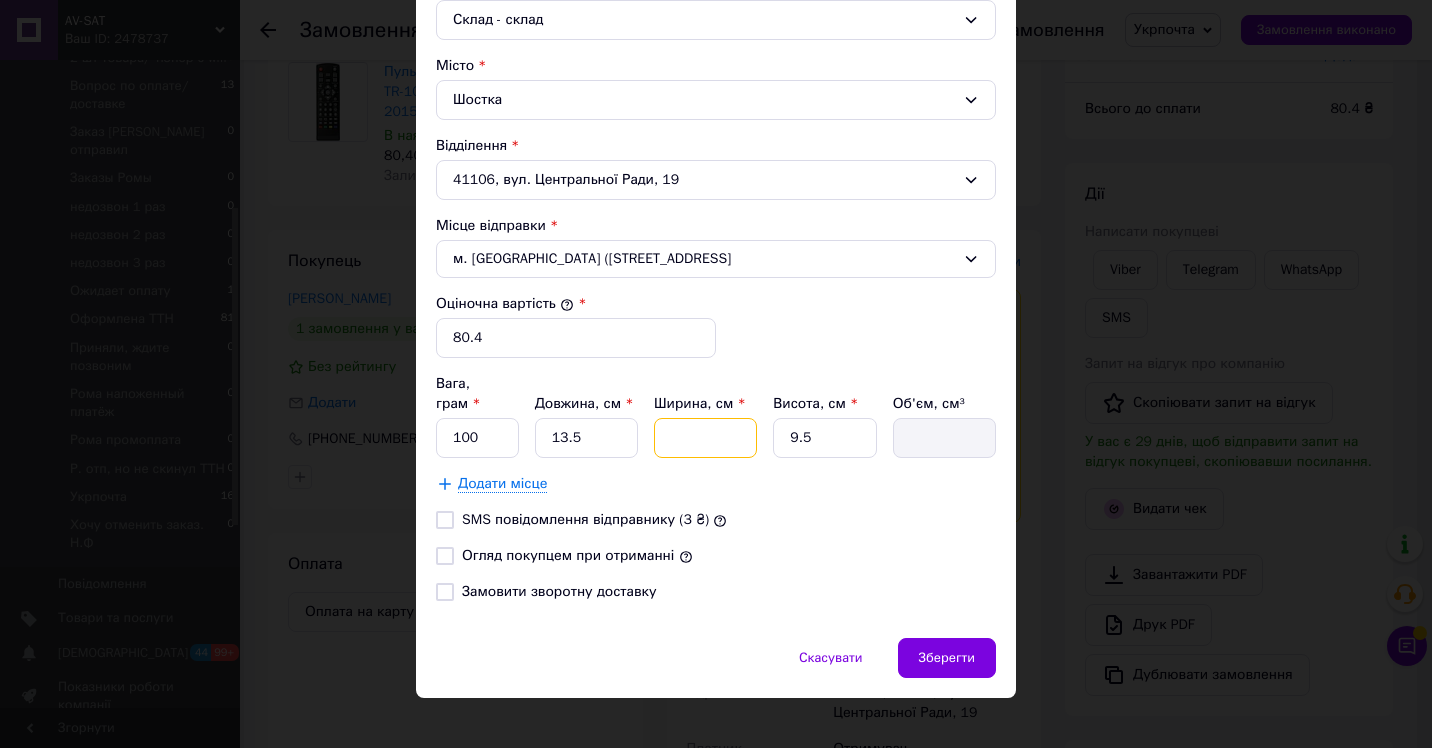 type on "1" 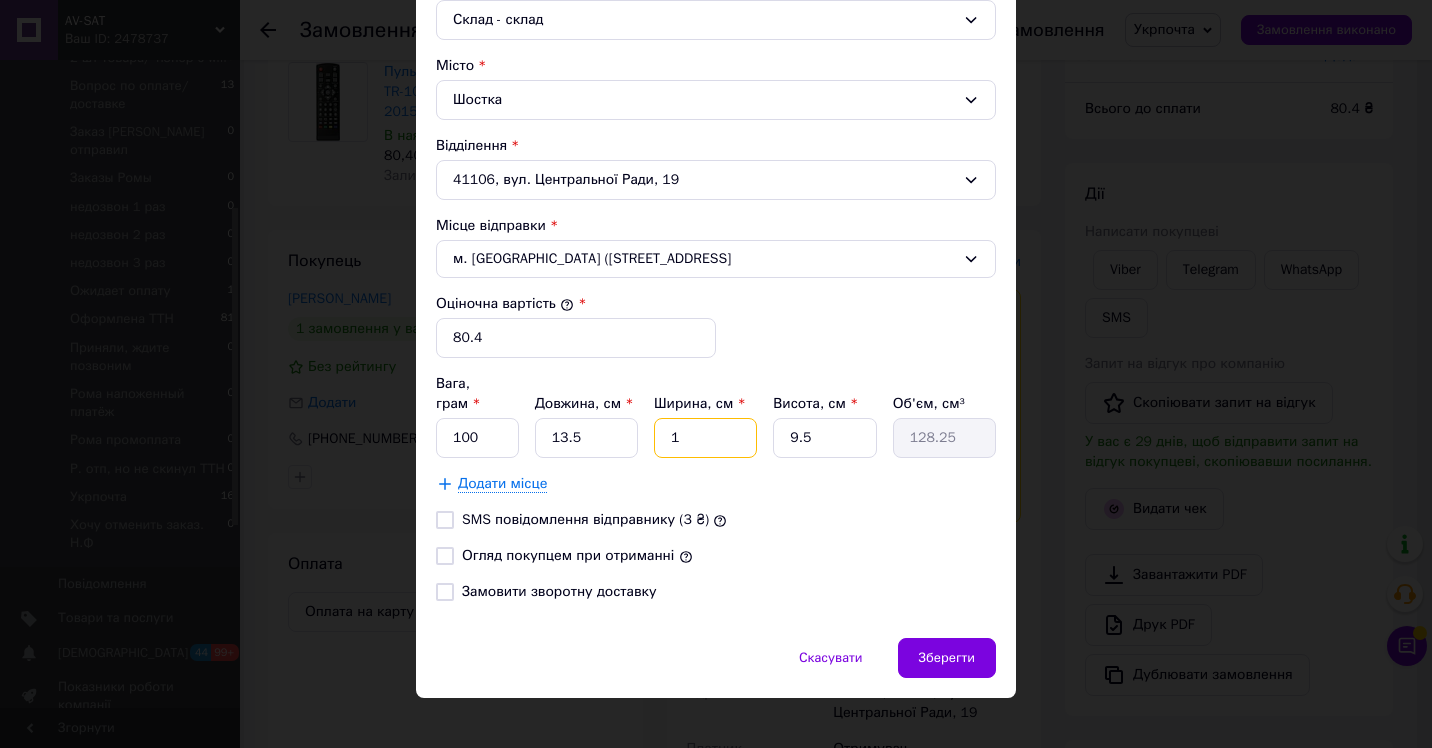 type on "18" 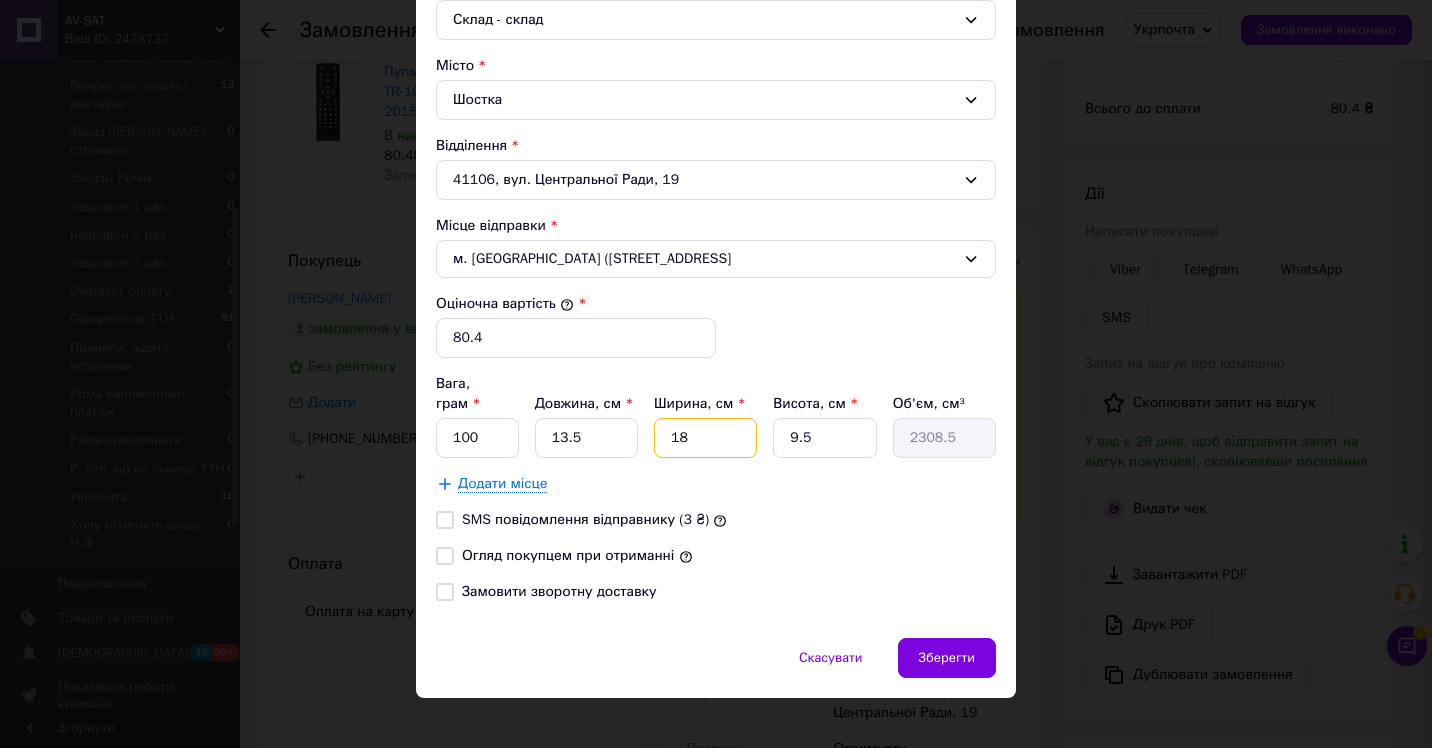 type on "18" 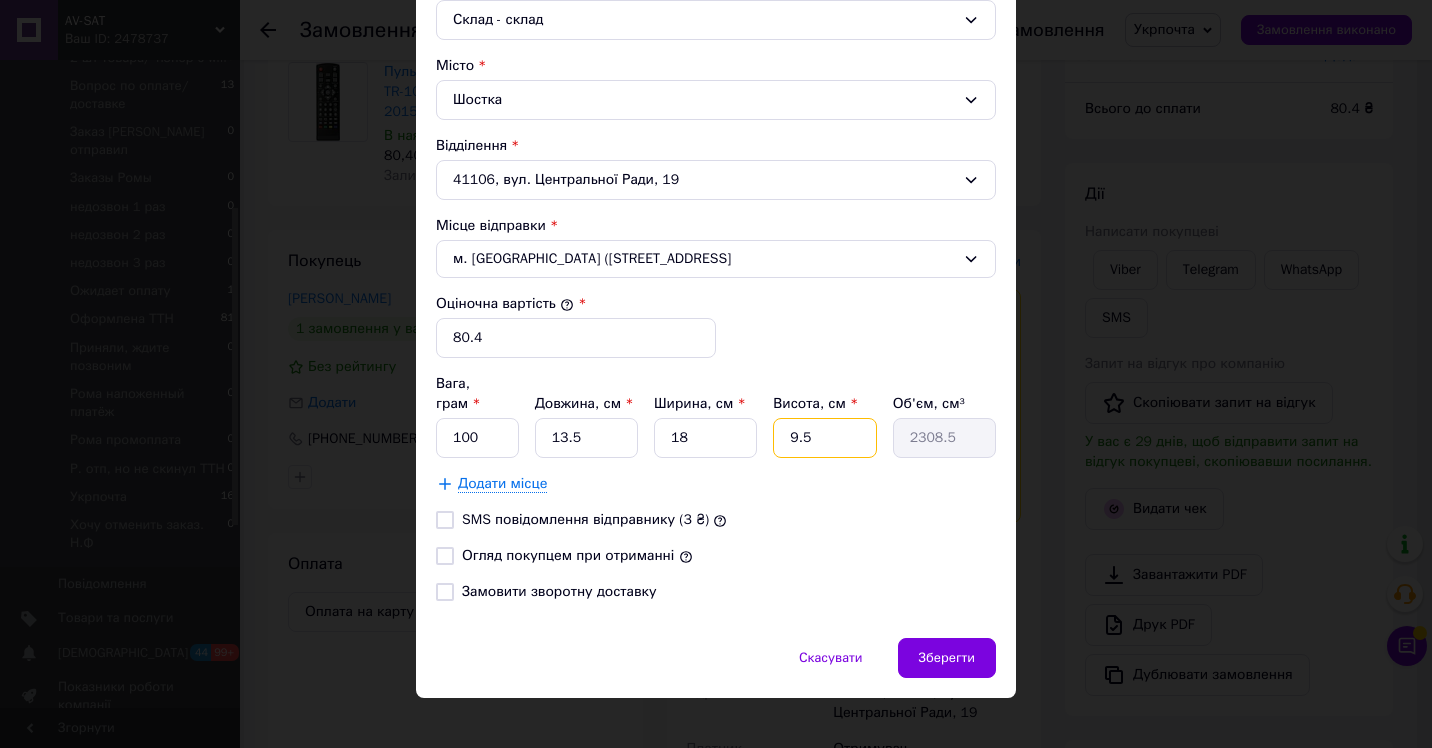 click on "9.5" at bounding box center [824, 438] 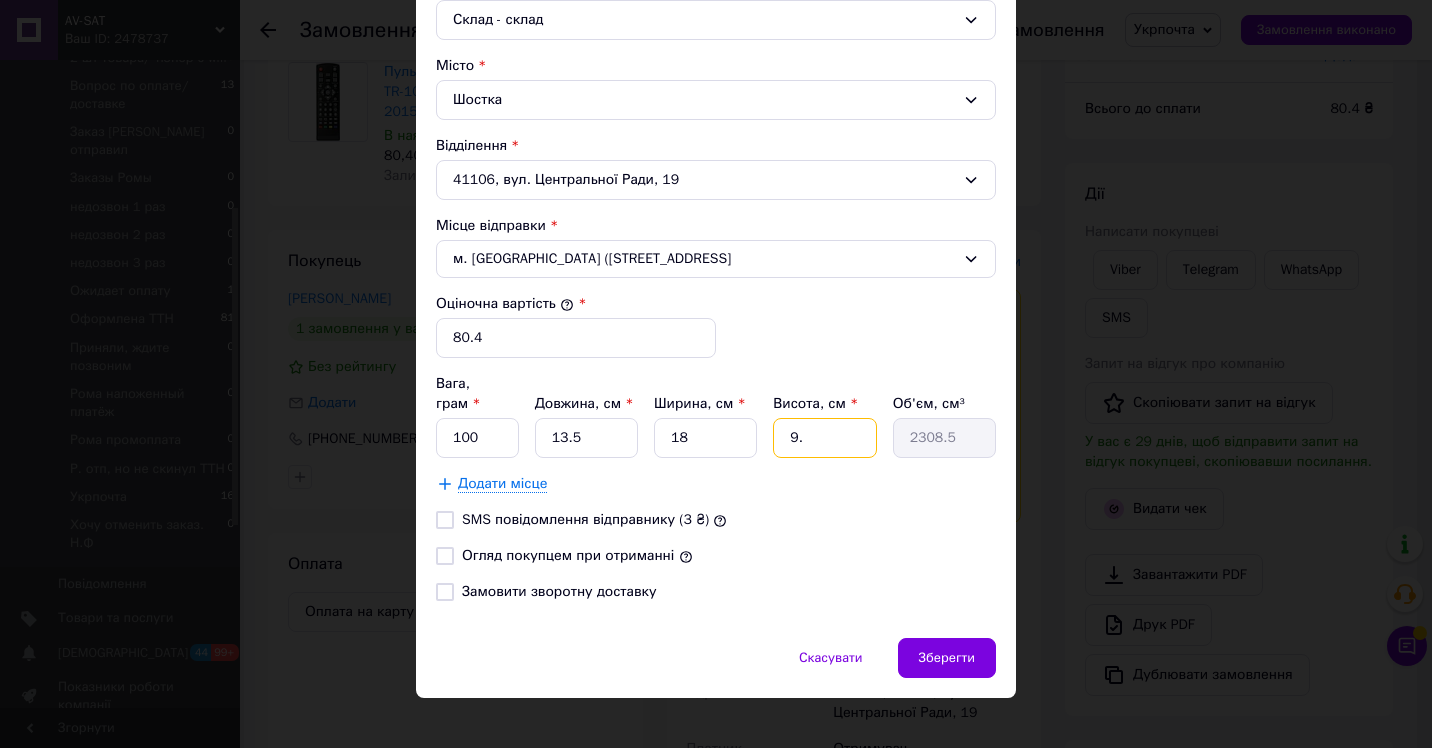 type on "2187" 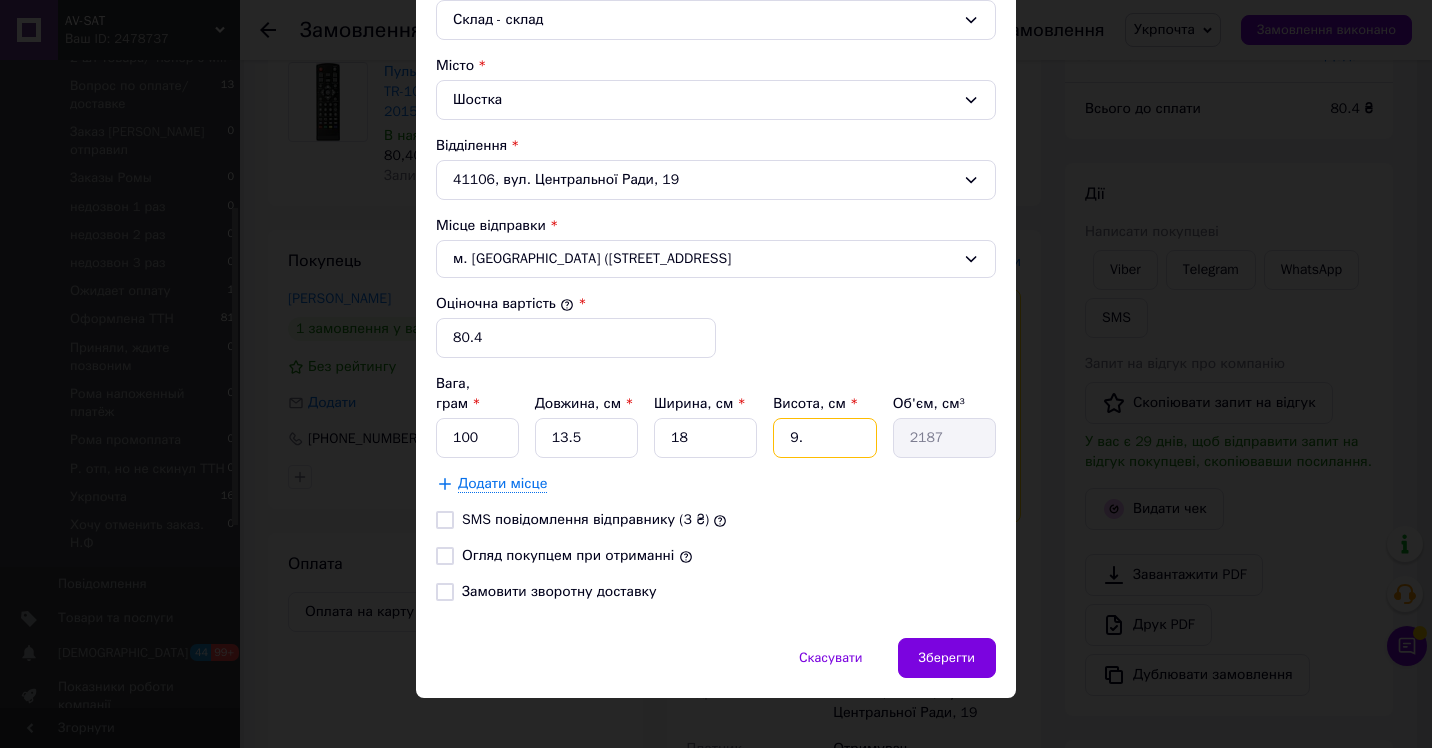 type on "9" 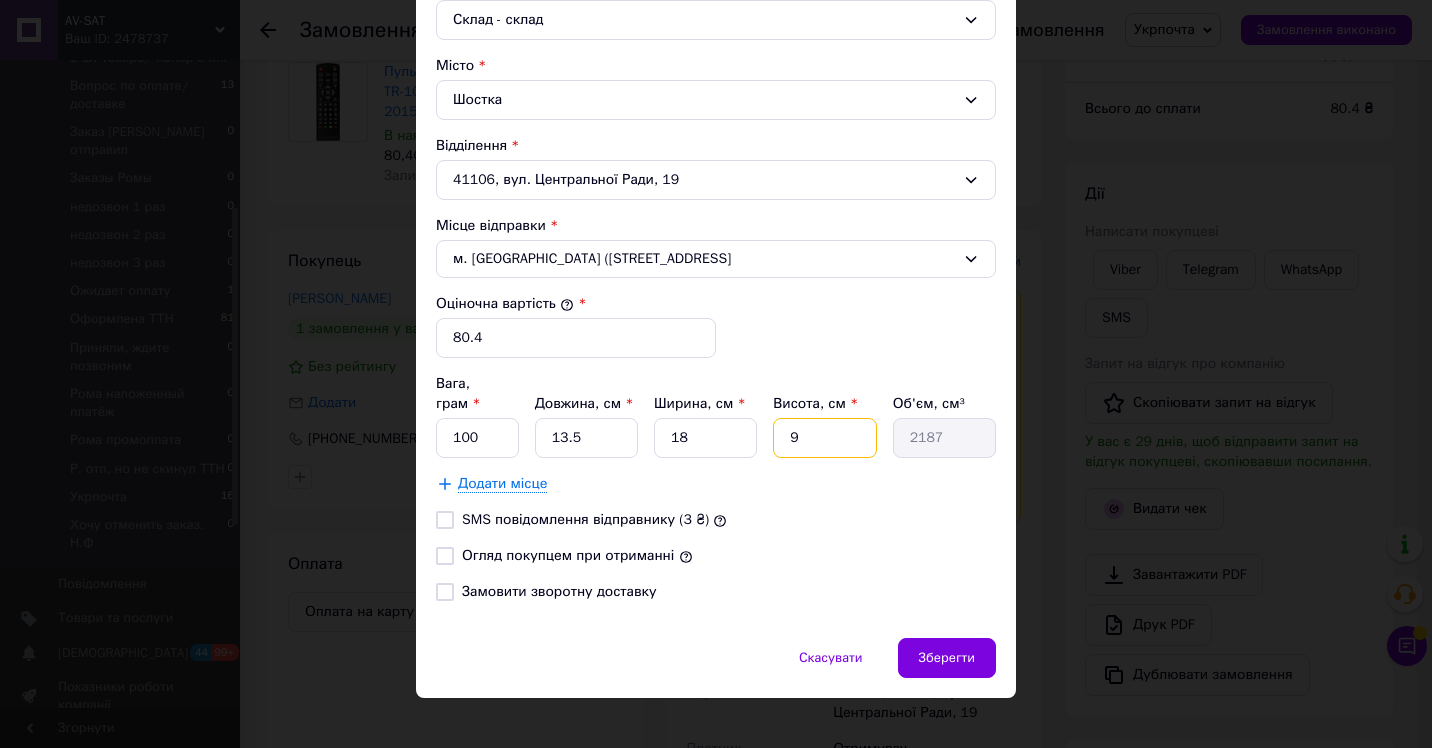 type 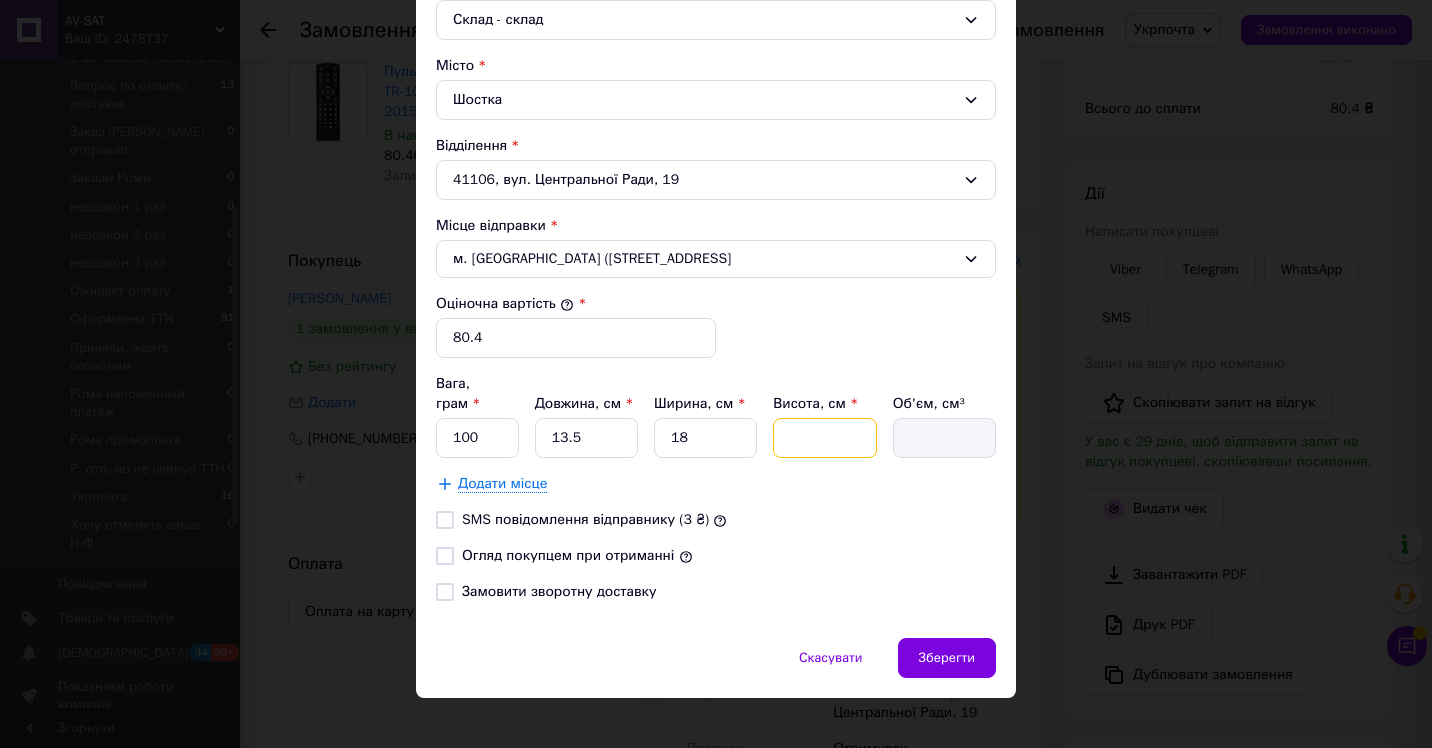 type on "5" 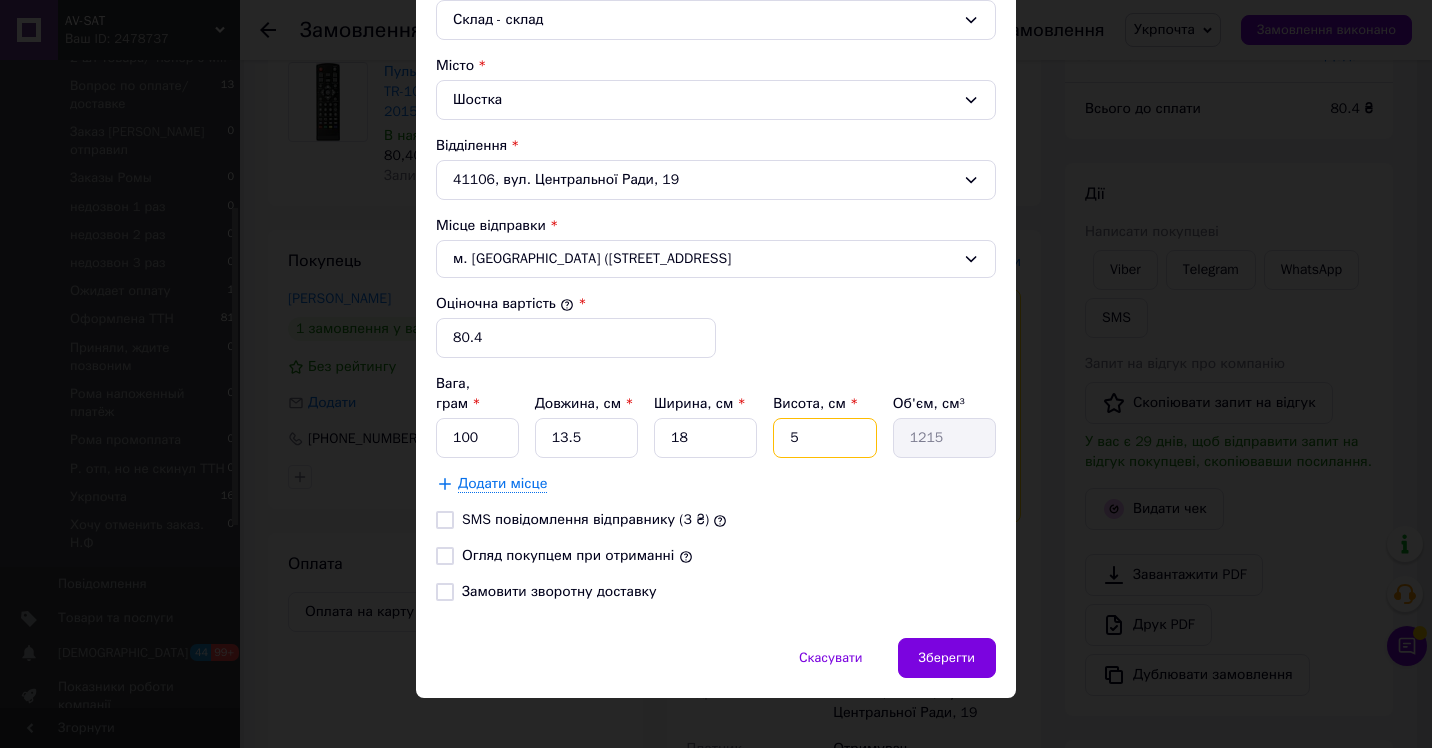 type on "5" 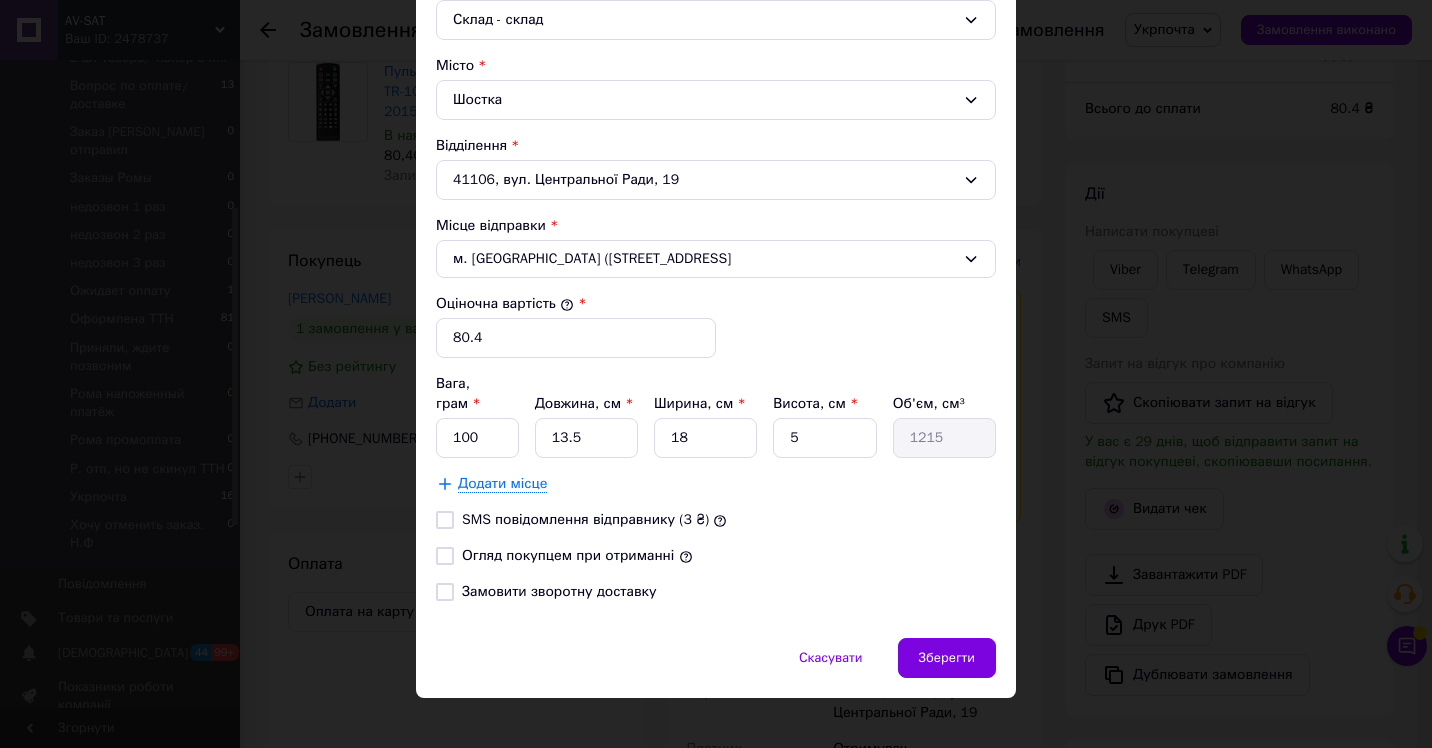 click on "Огляд покупцем при отриманні" at bounding box center [445, 556] 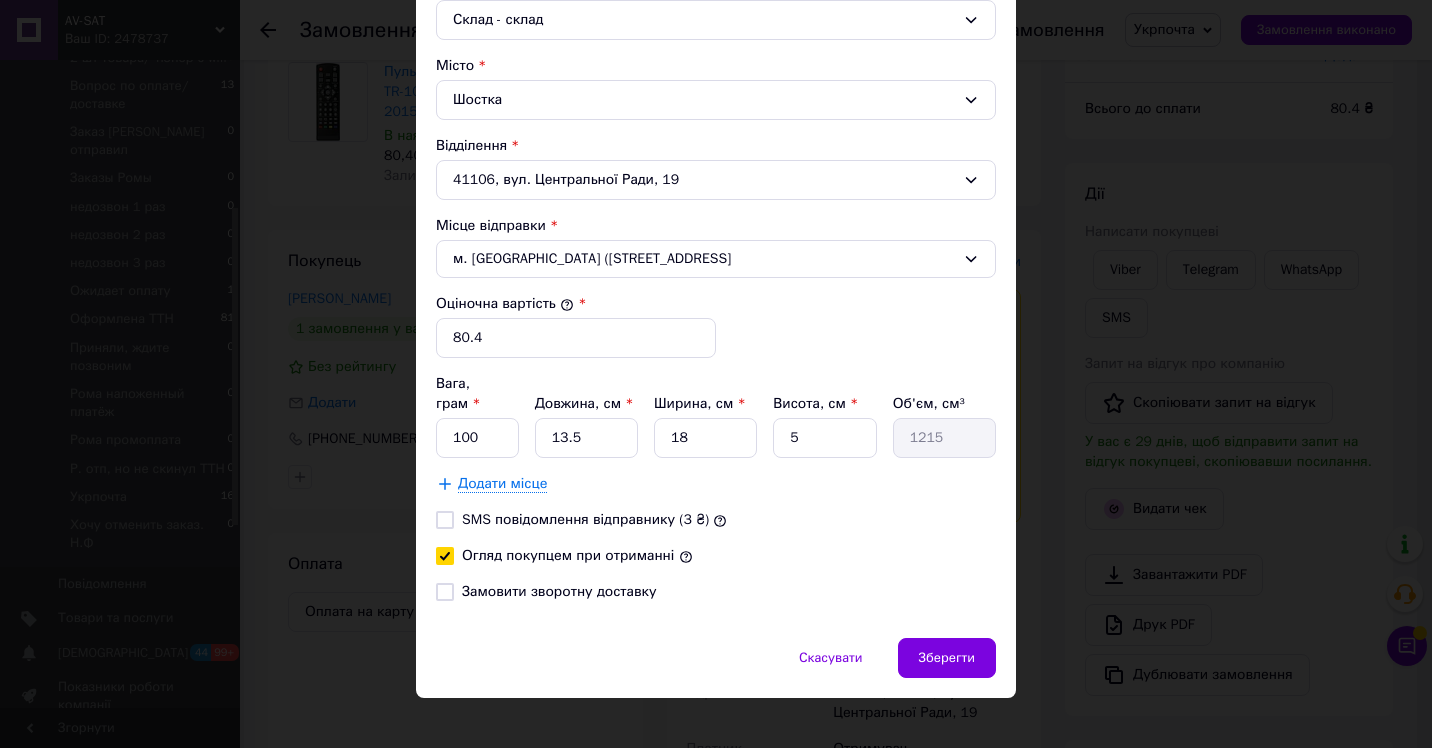 checkbox on "true" 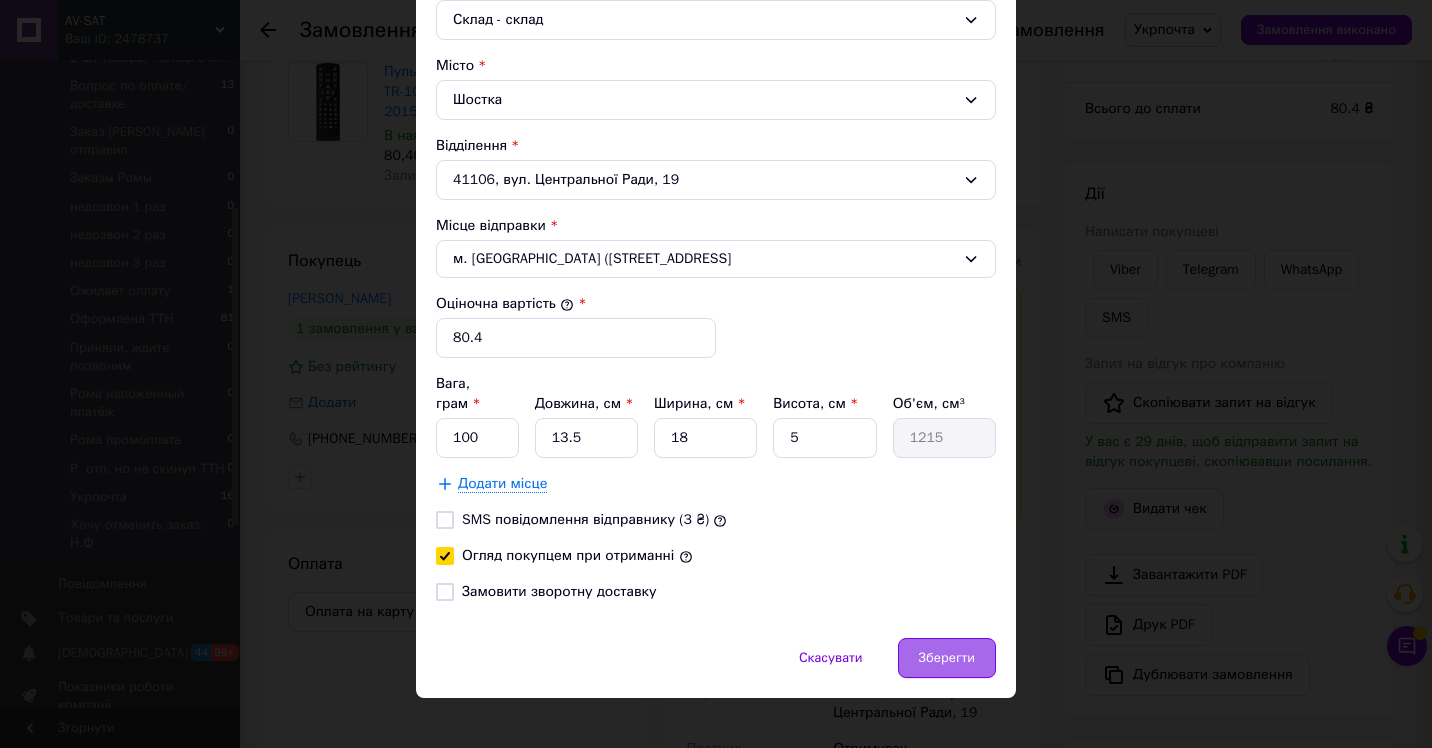 click on "Зберегти" at bounding box center (947, 658) 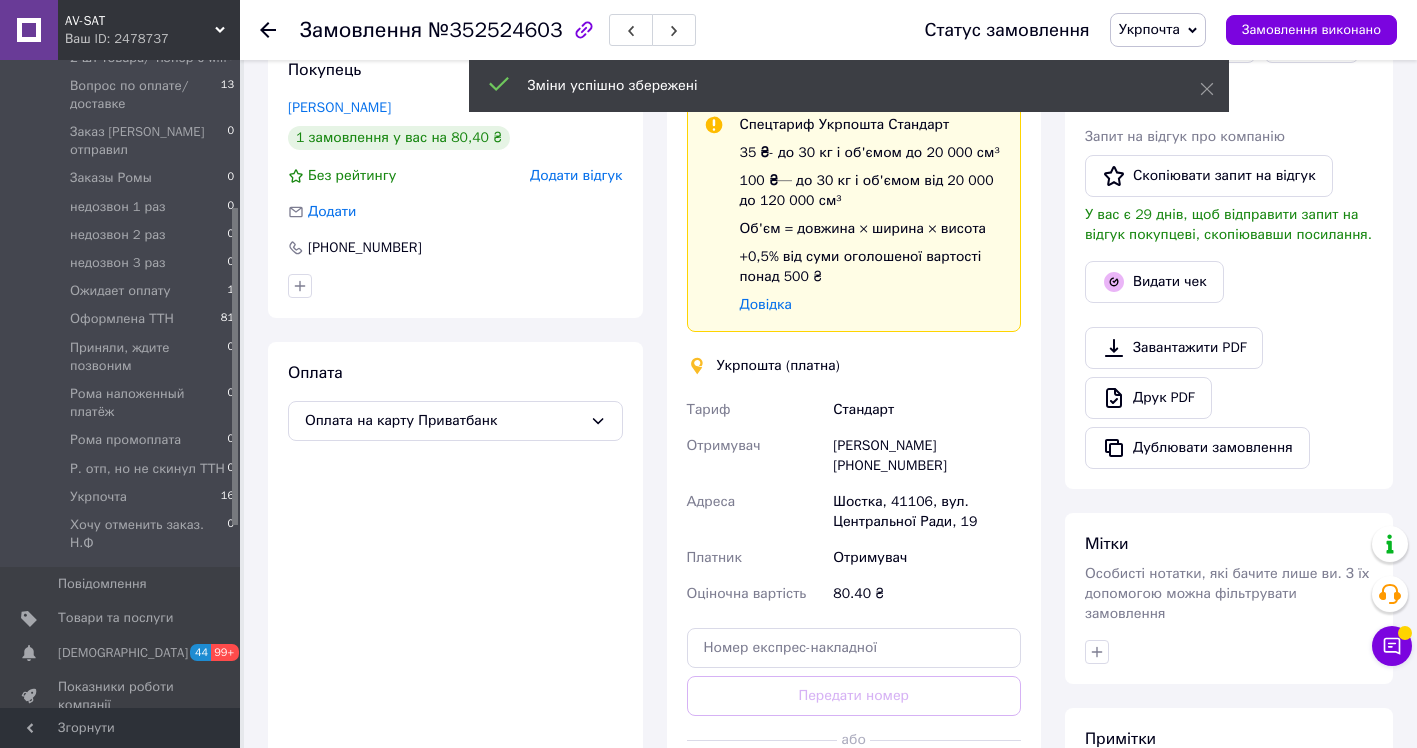 scroll, scrollTop: 569, scrollLeft: 0, axis: vertical 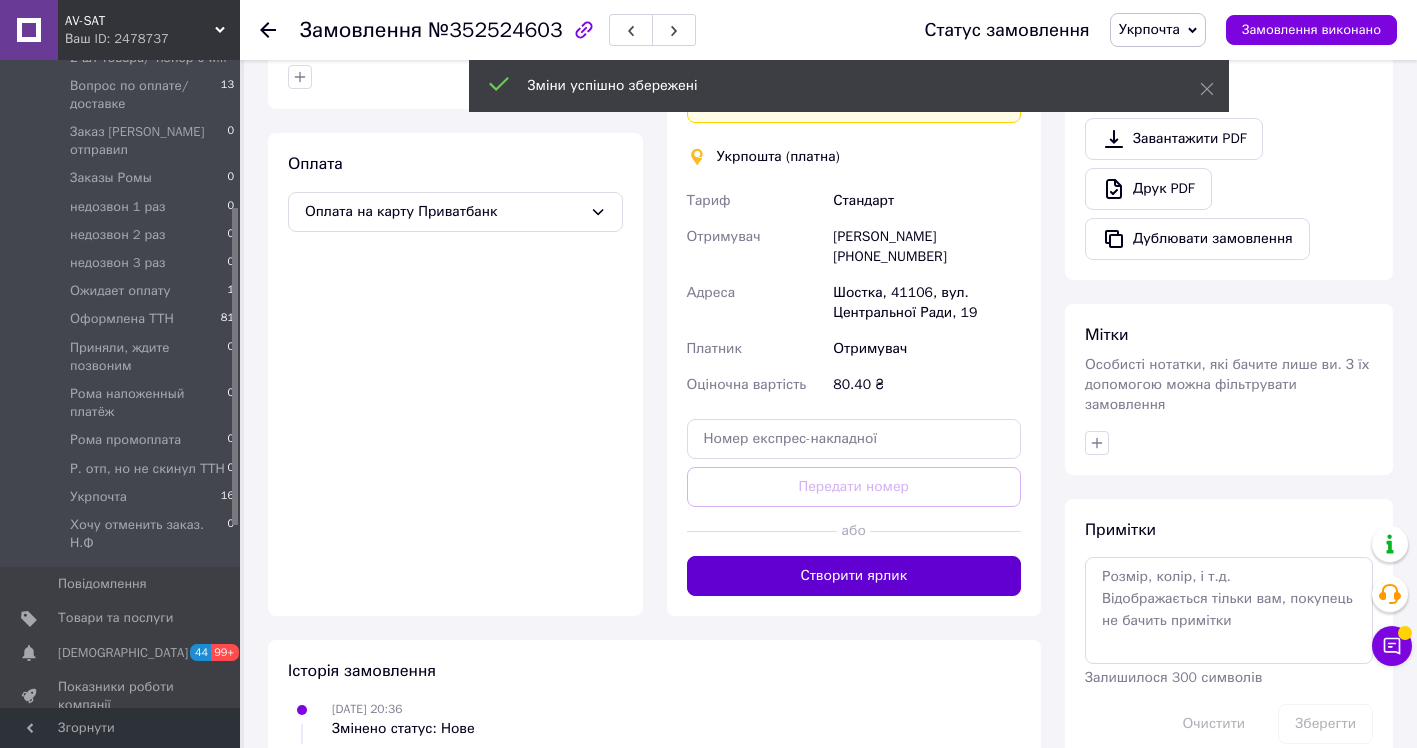click on "Створити ярлик" at bounding box center (854, 576) 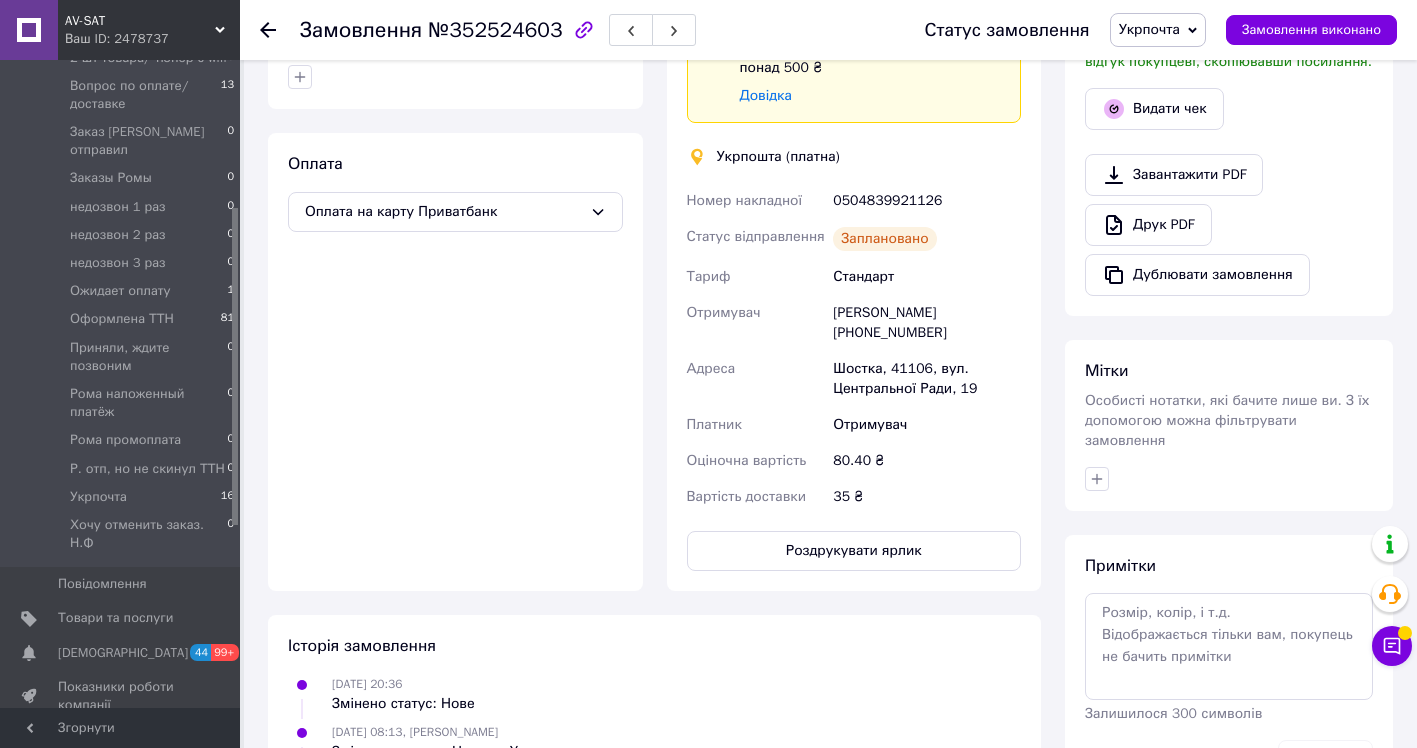 click 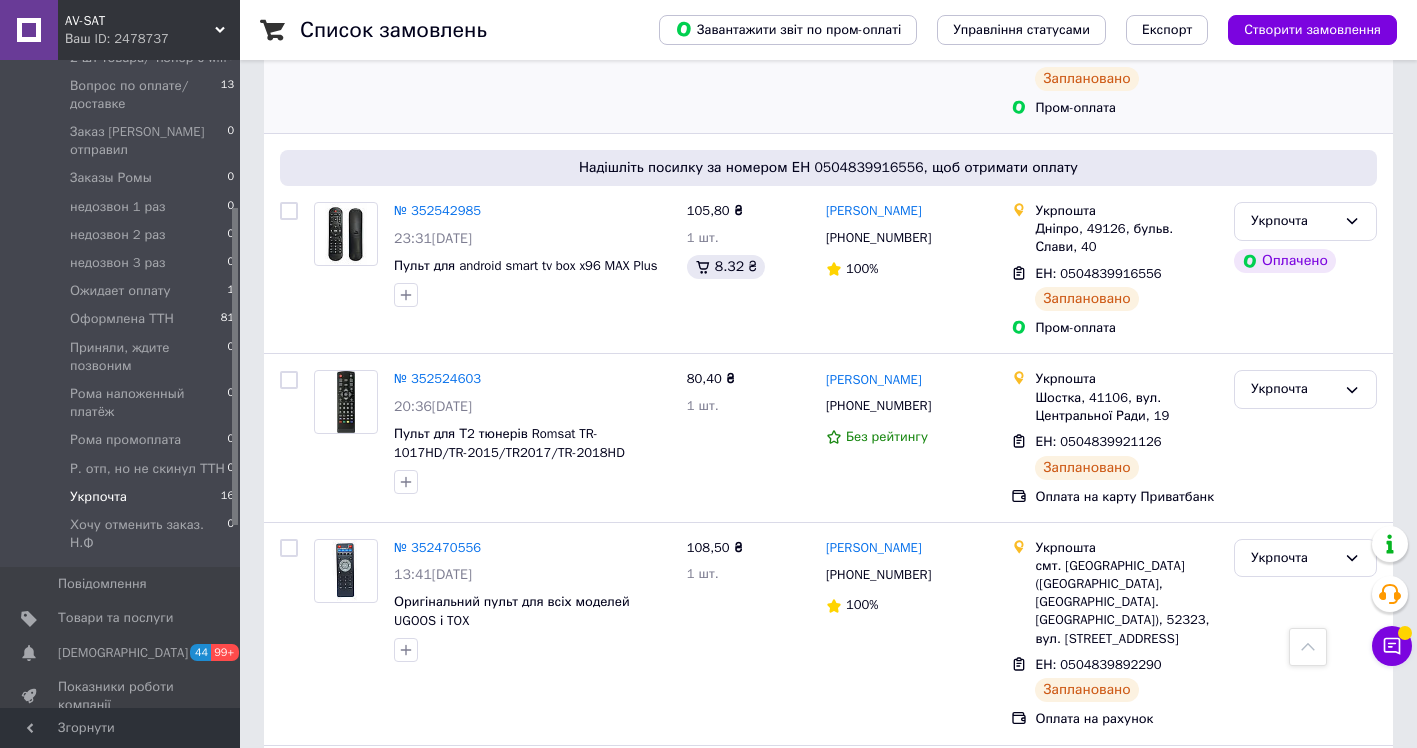 scroll, scrollTop: 200, scrollLeft: 0, axis: vertical 